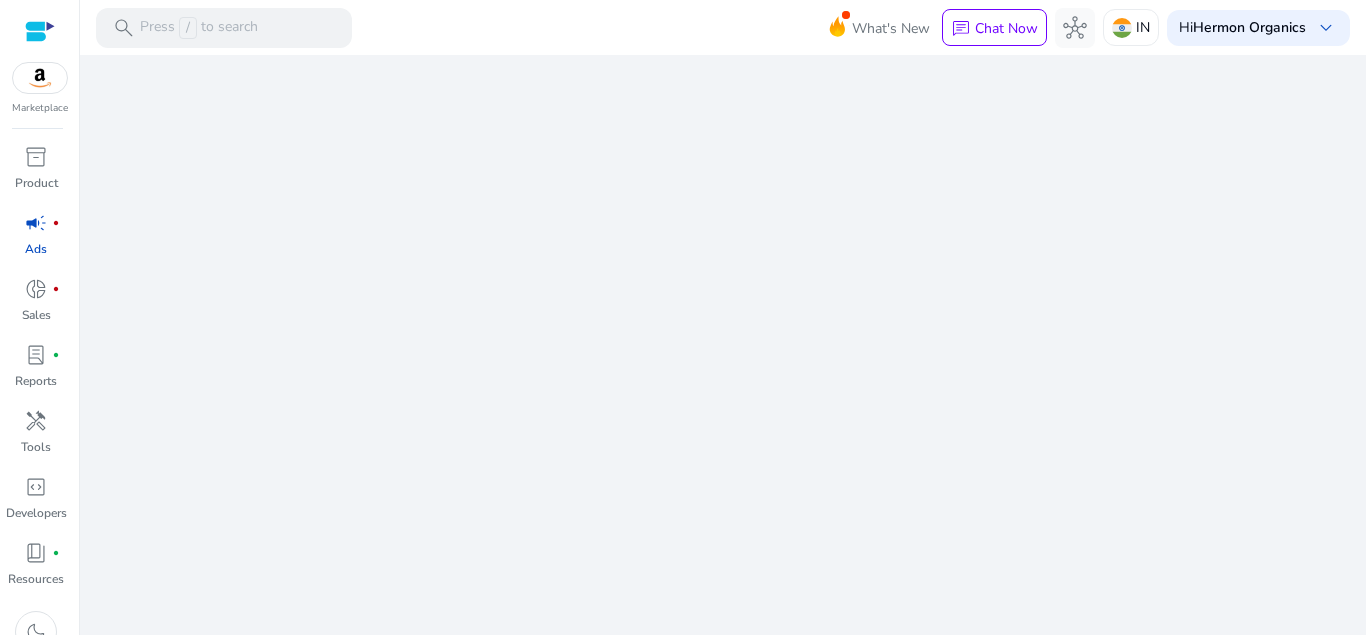 scroll, scrollTop: 0, scrollLeft: 0, axis: both 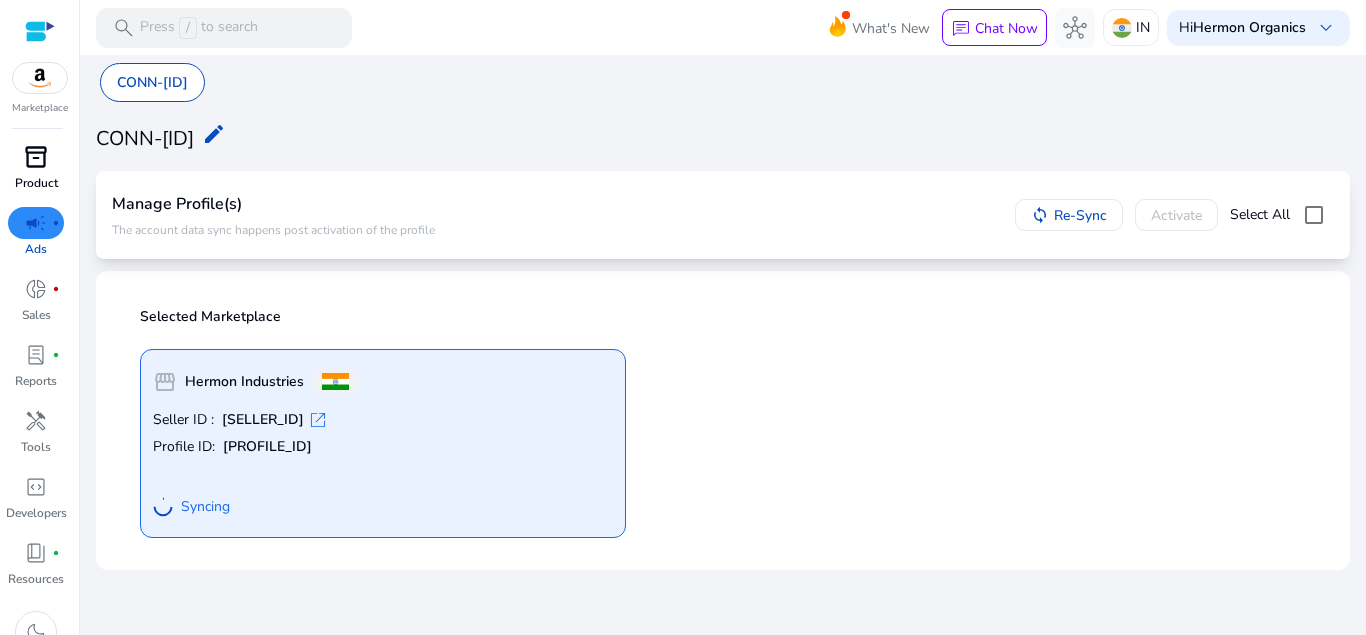 click on "inventory_2" at bounding box center [36, 157] 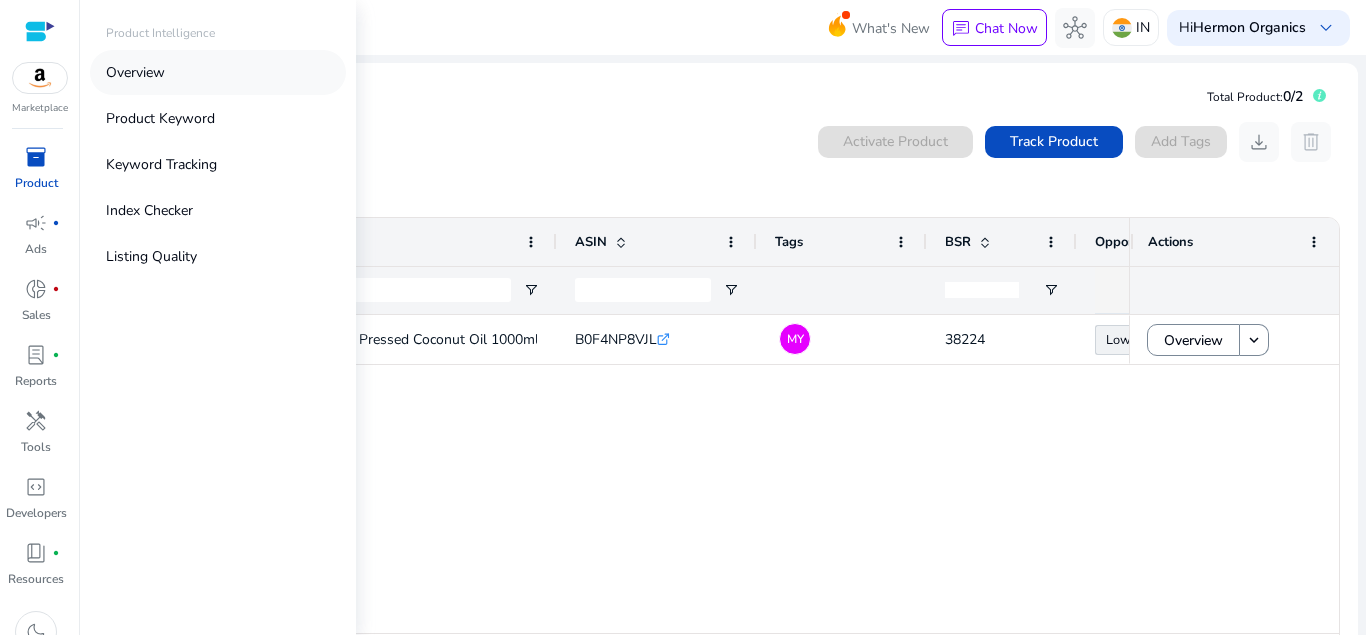 click on "Overview" at bounding box center (135, 72) 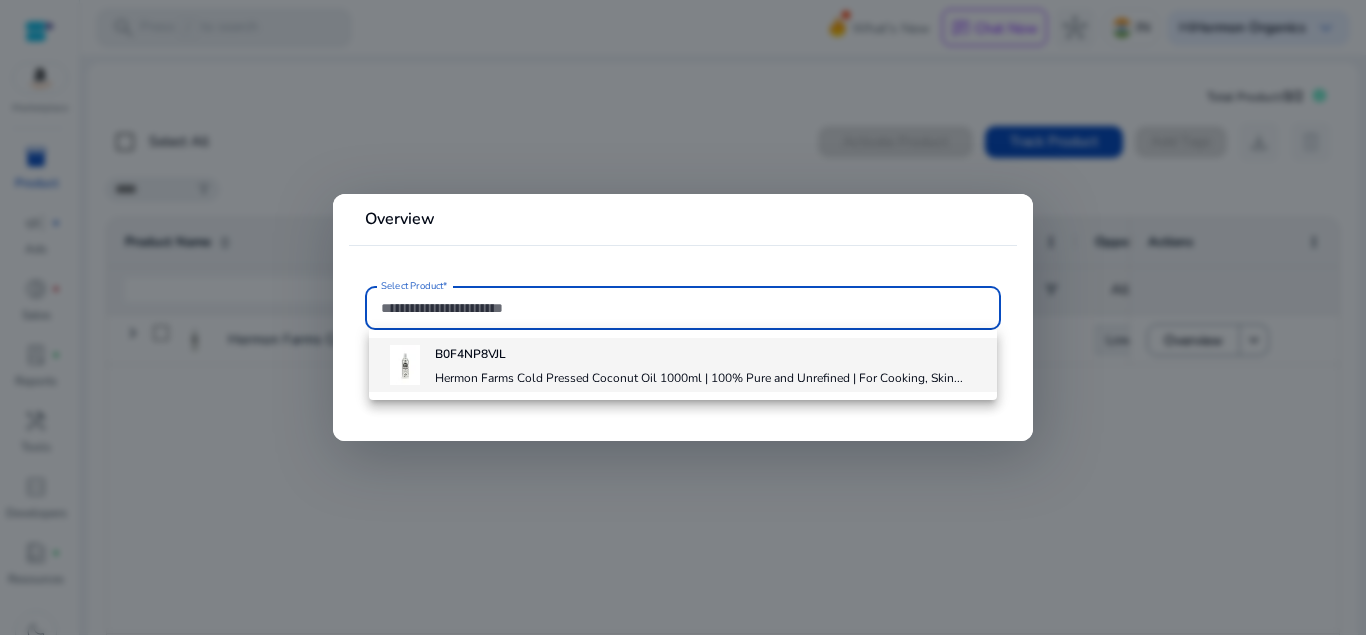 click on "[BRAND_NAME] Cold Pressed Coconut Oil 1000ml | 100% Pure and Unrefined | For Cooking, Skin..." at bounding box center [699, 378] 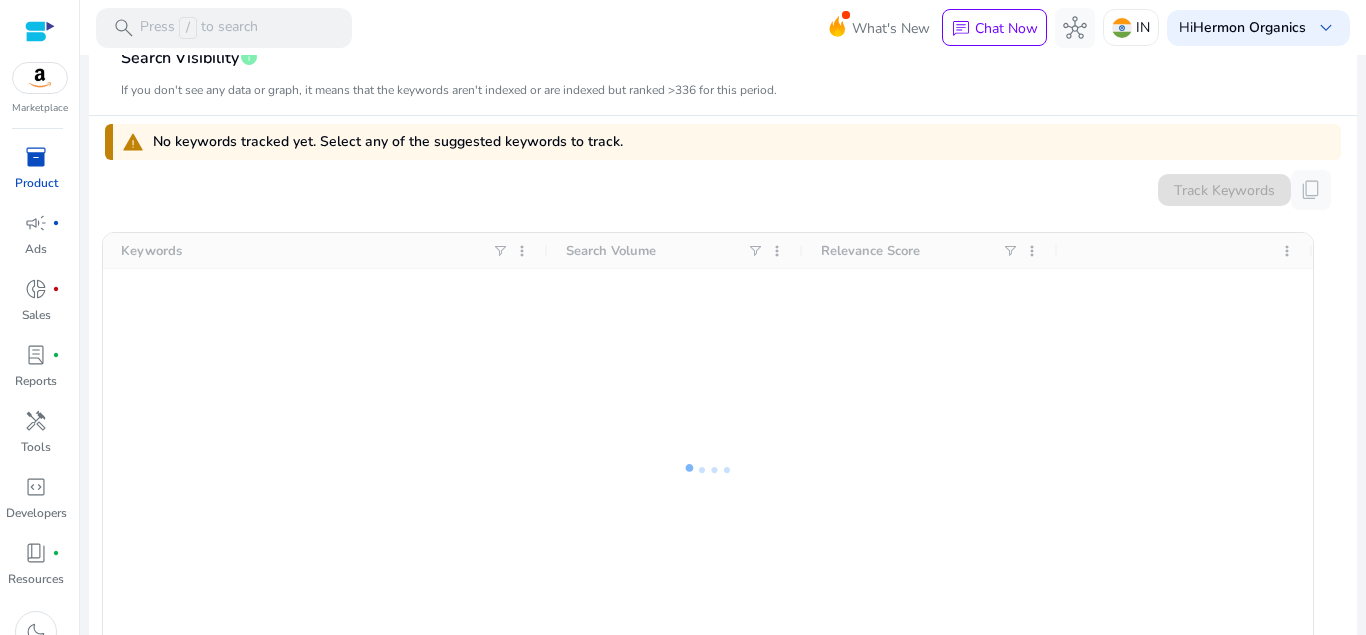 scroll, scrollTop: 216, scrollLeft: 0, axis: vertical 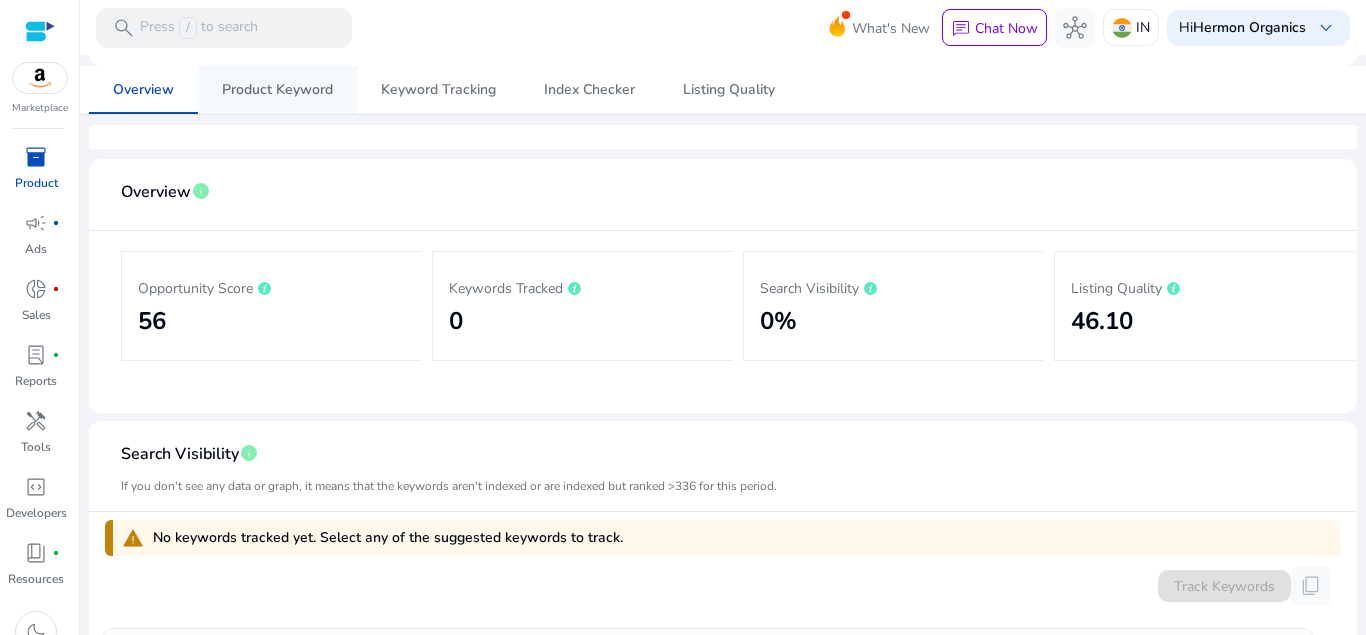 click on "Product Keyword" at bounding box center [277, 90] 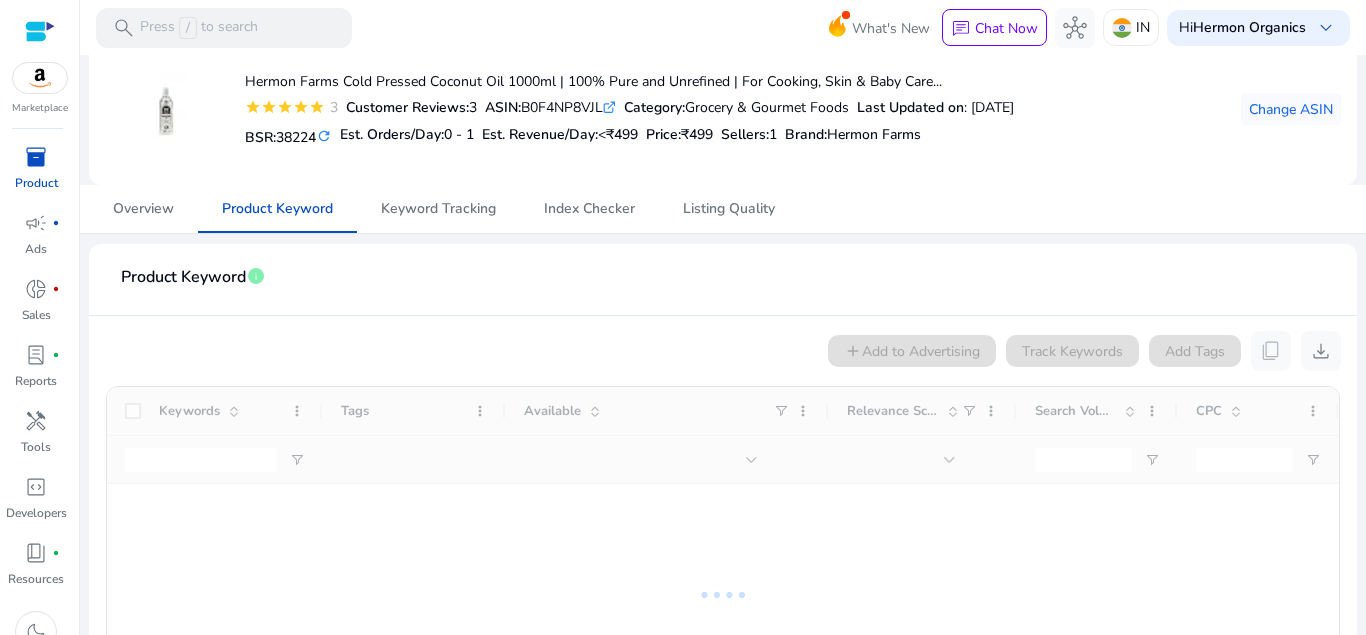 scroll, scrollTop: 0, scrollLeft: 0, axis: both 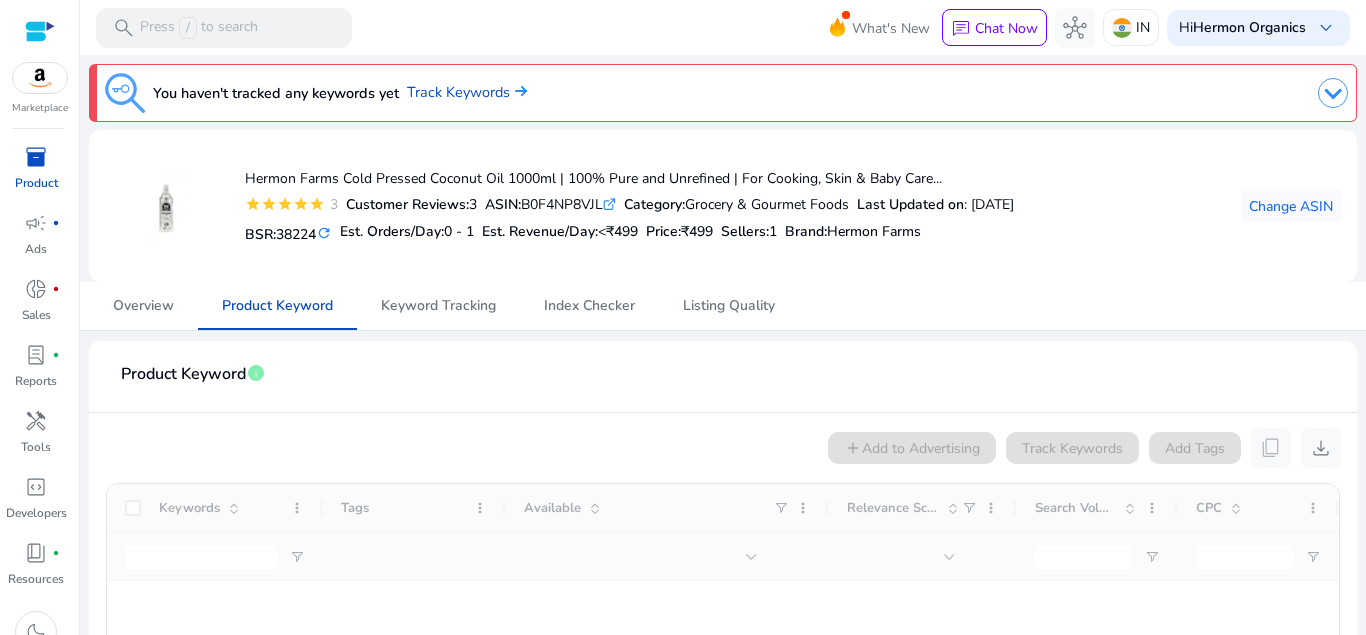 click on "inventory_2" at bounding box center (36, 157) 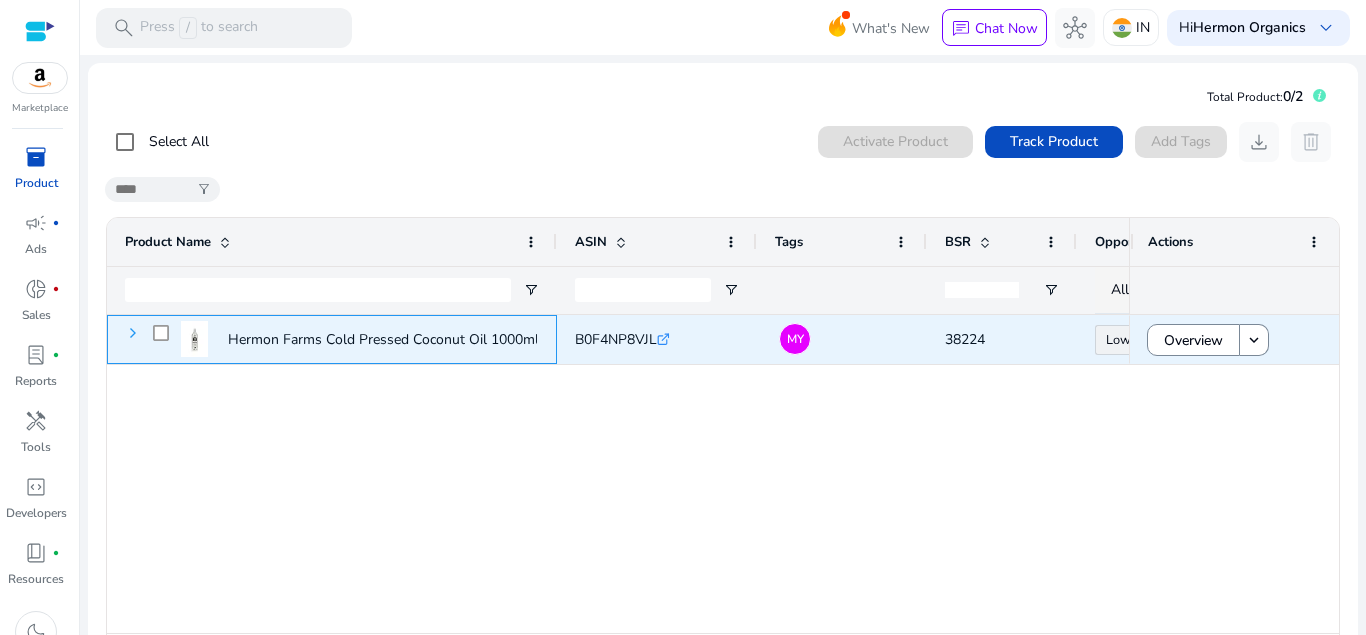 click 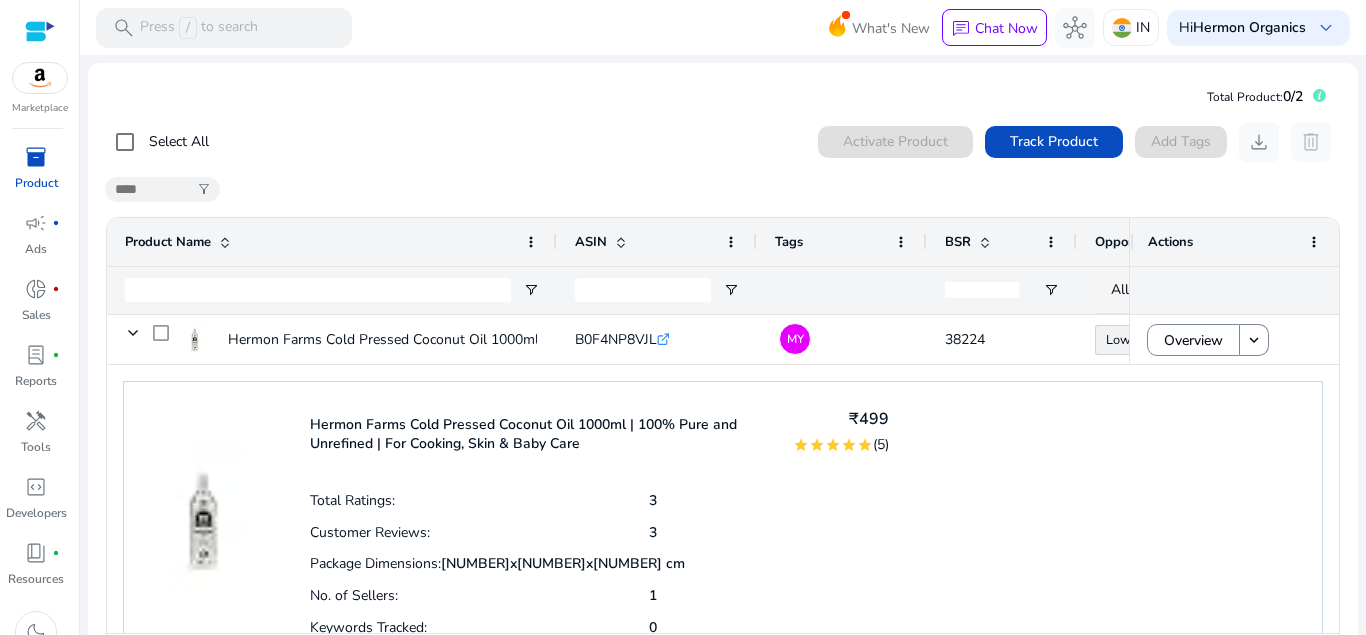 scroll, scrollTop: 82, scrollLeft: 0, axis: vertical 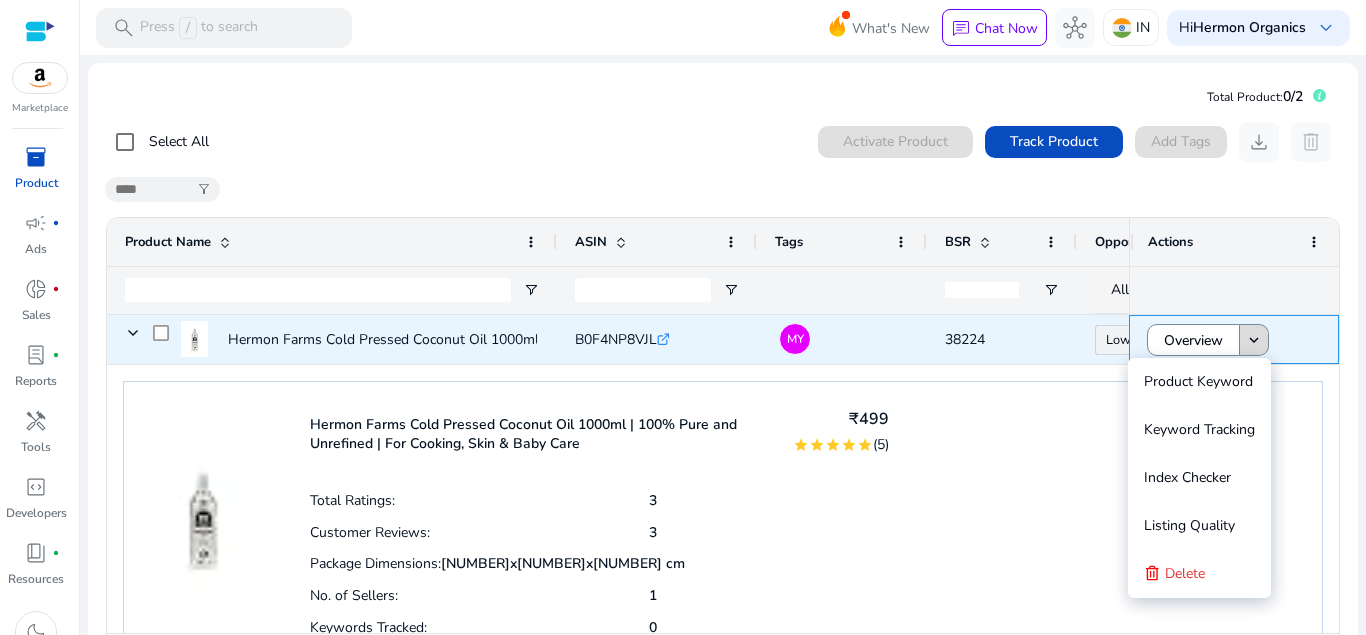 click on "keyboard_arrow_down" 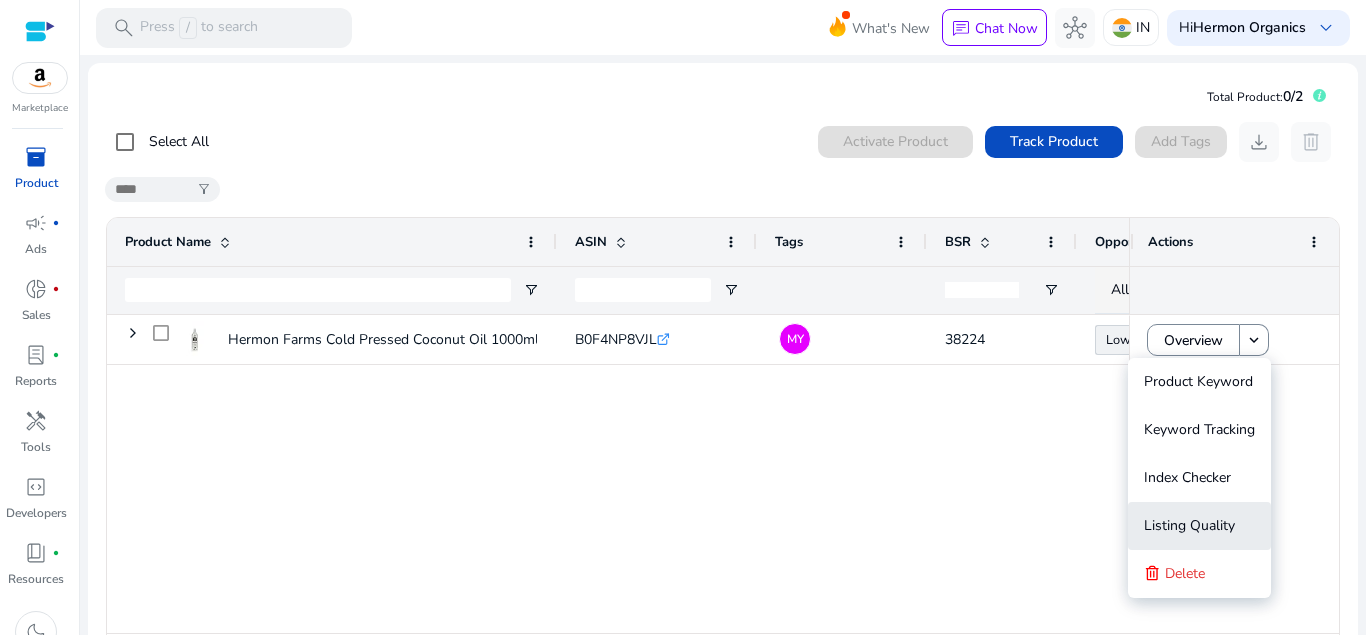 click on "Listing Quality" at bounding box center (1189, 526) 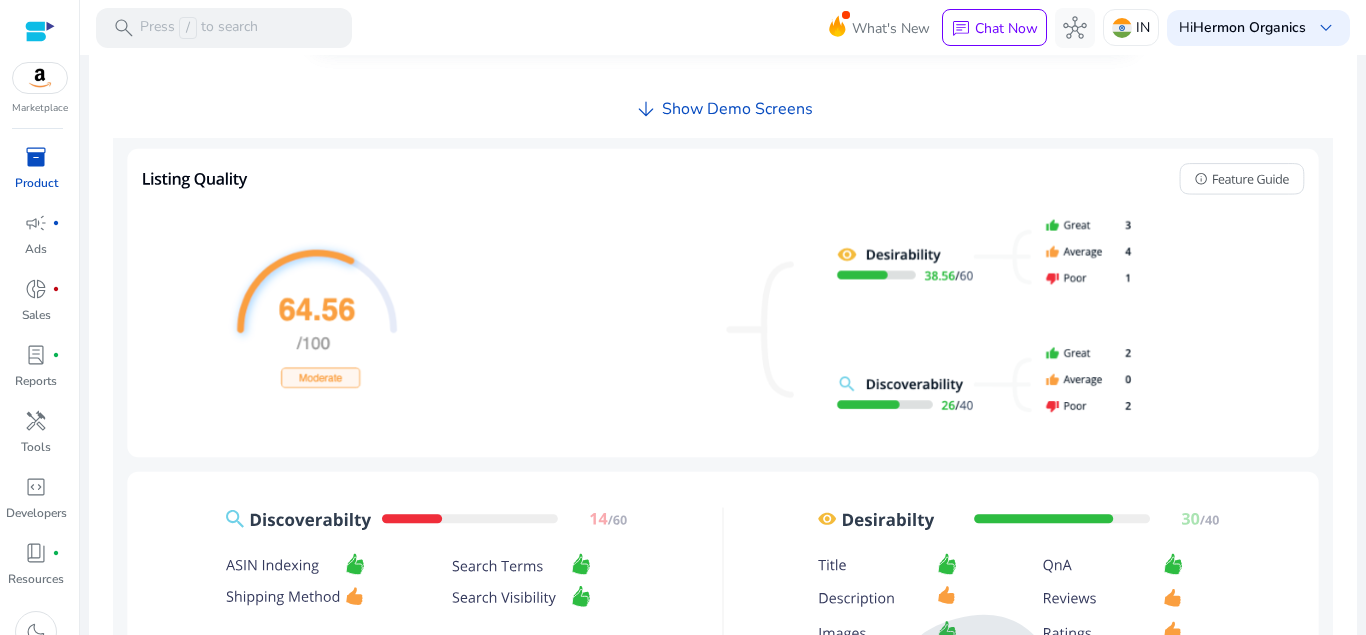 scroll, scrollTop: 409, scrollLeft: 0, axis: vertical 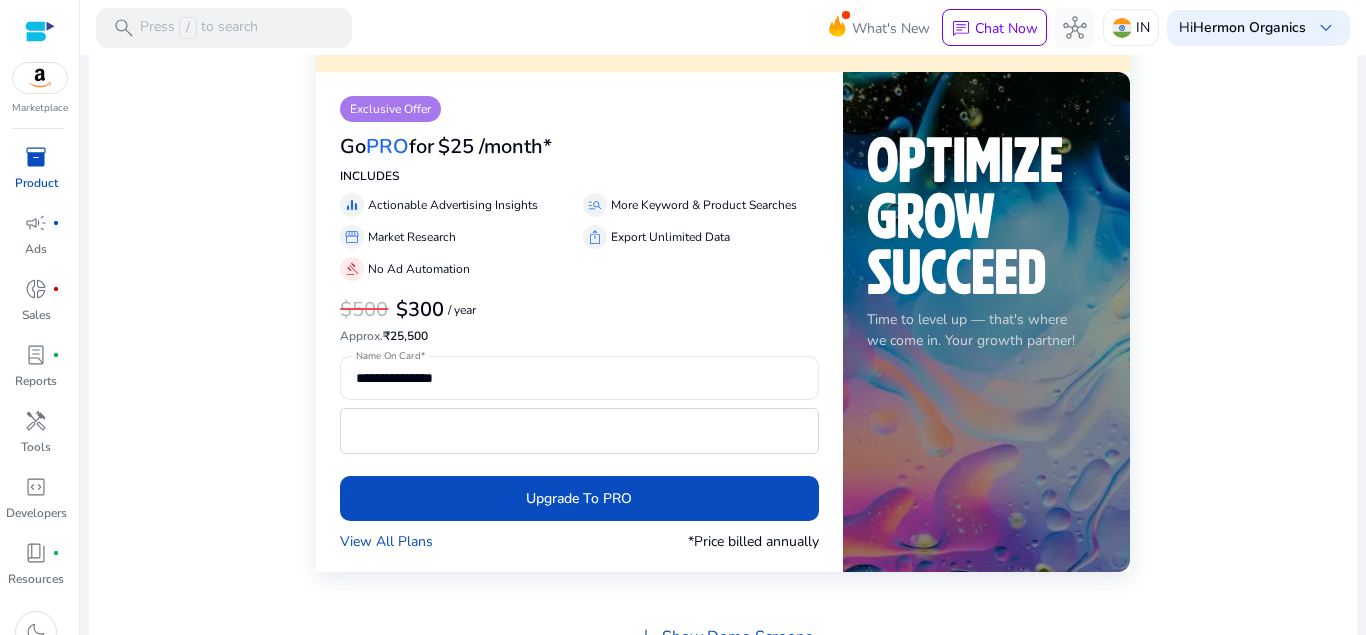 drag, startPoint x: 396, startPoint y: 336, endPoint x: 442, endPoint y: 337, distance: 46.010868 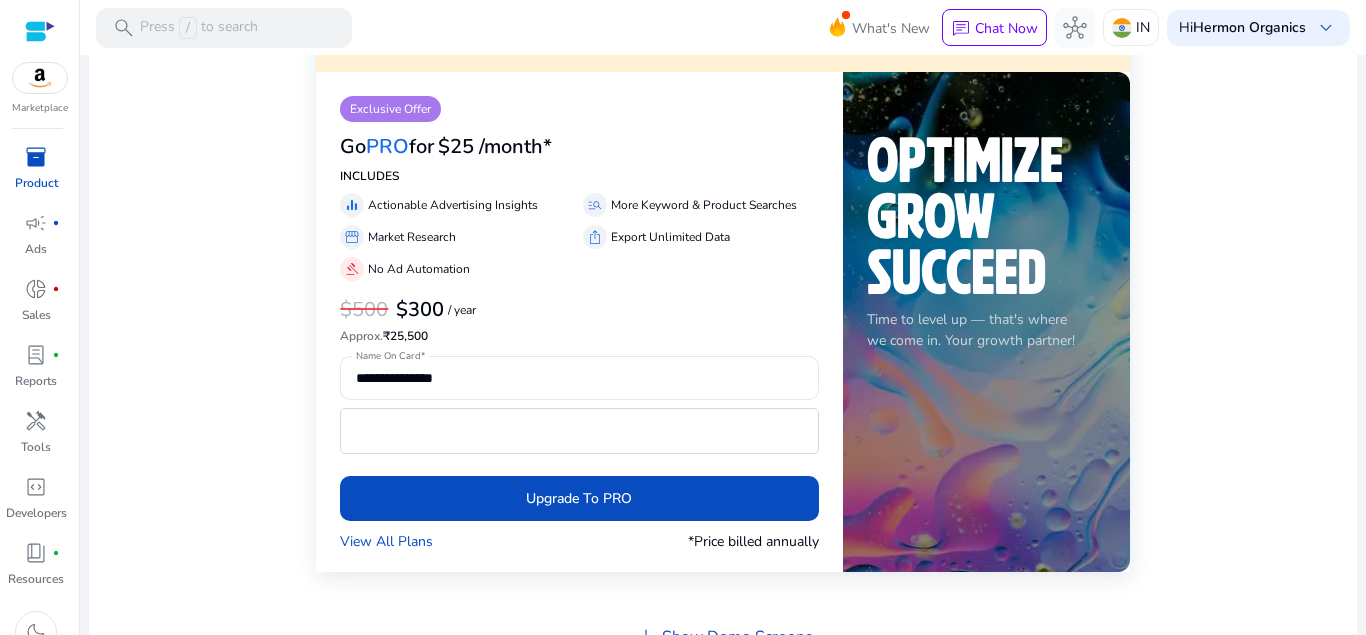 click on "$500 $300  / year  Approx.  ₹25,500" 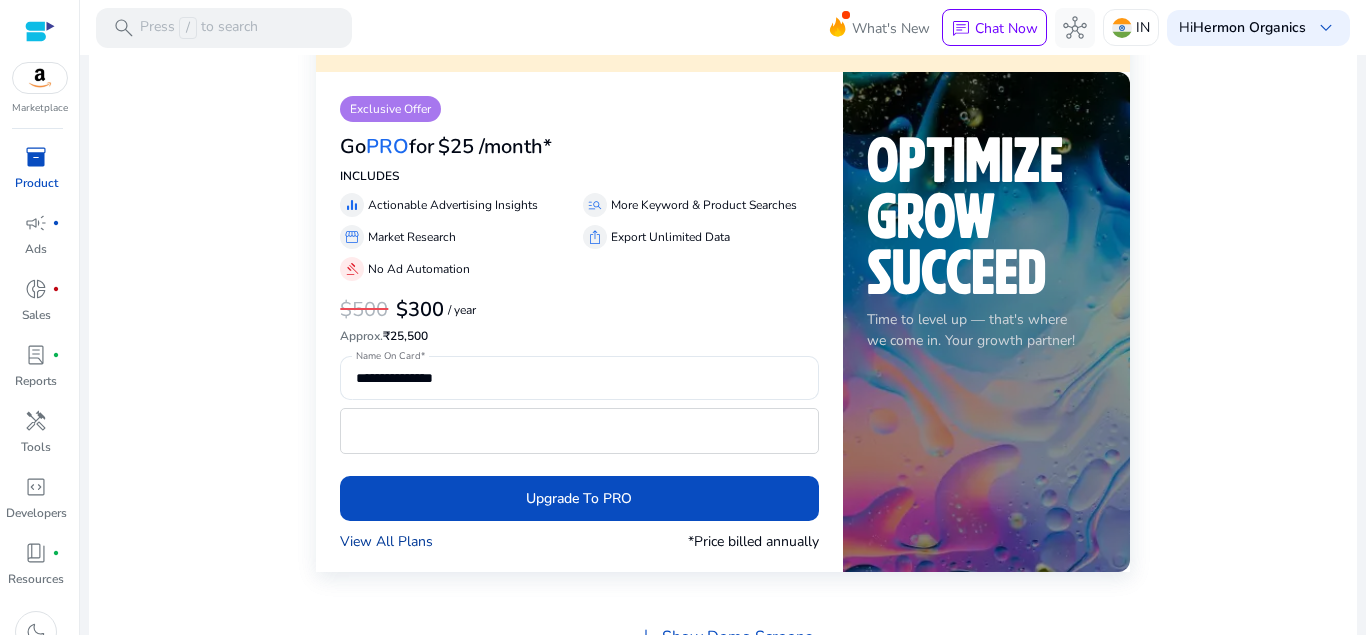 click on "View All Plans" 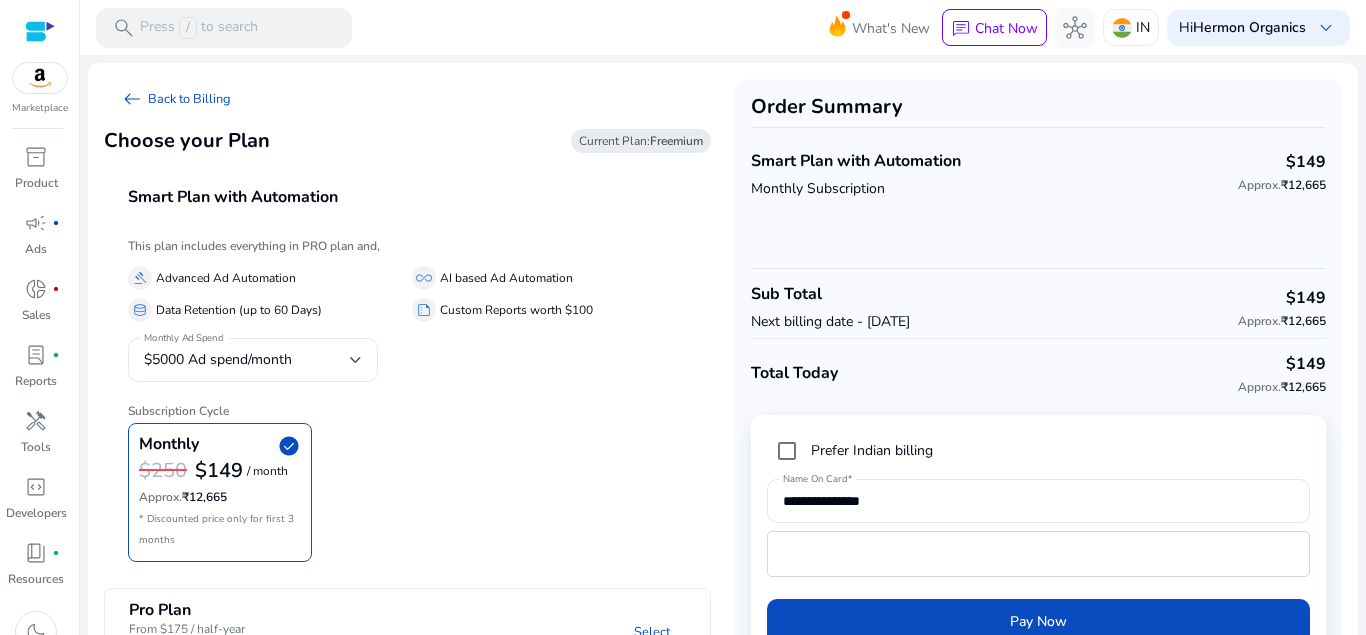 scroll, scrollTop: 57, scrollLeft: 0, axis: vertical 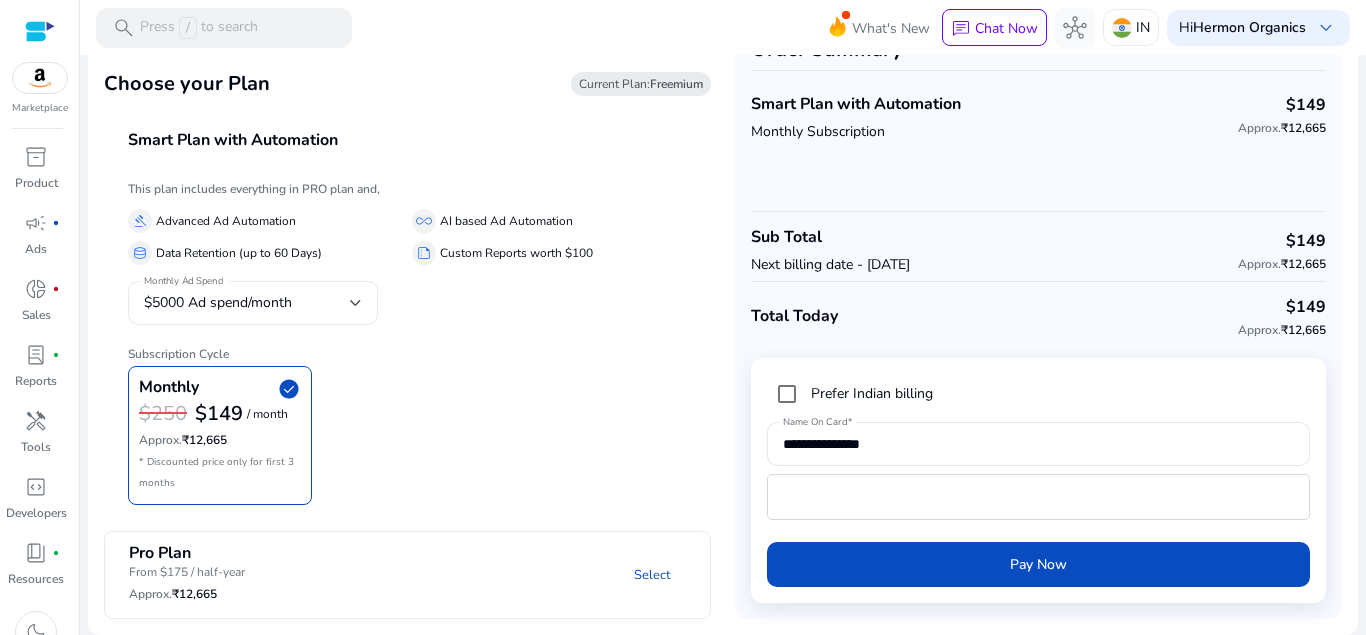 click on "$5000 Ad spend/month" at bounding box center [247, 303] 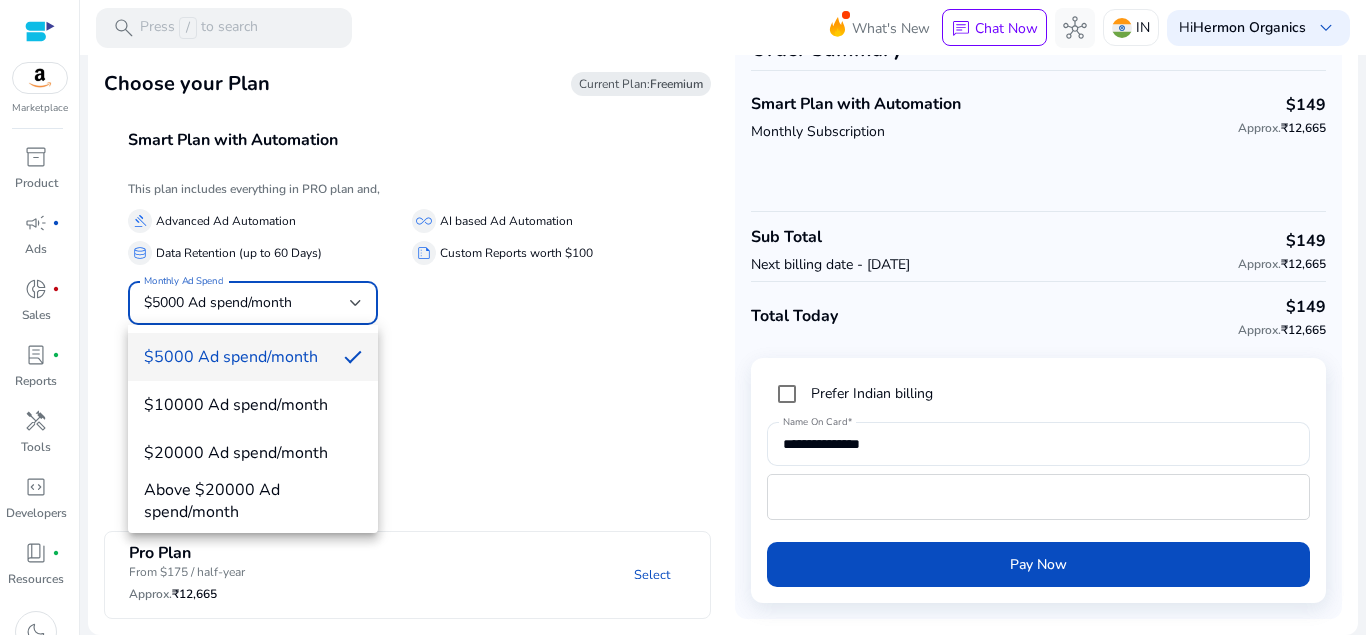 click at bounding box center (683, 317) 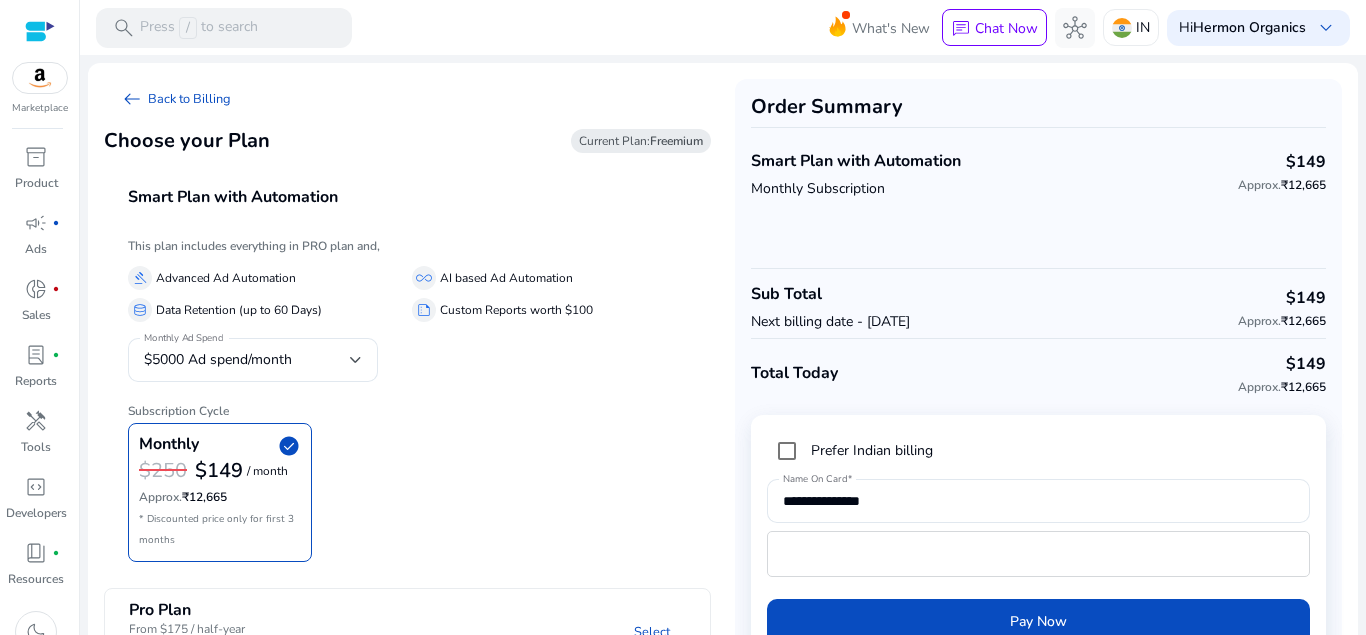 scroll, scrollTop: 57, scrollLeft: 0, axis: vertical 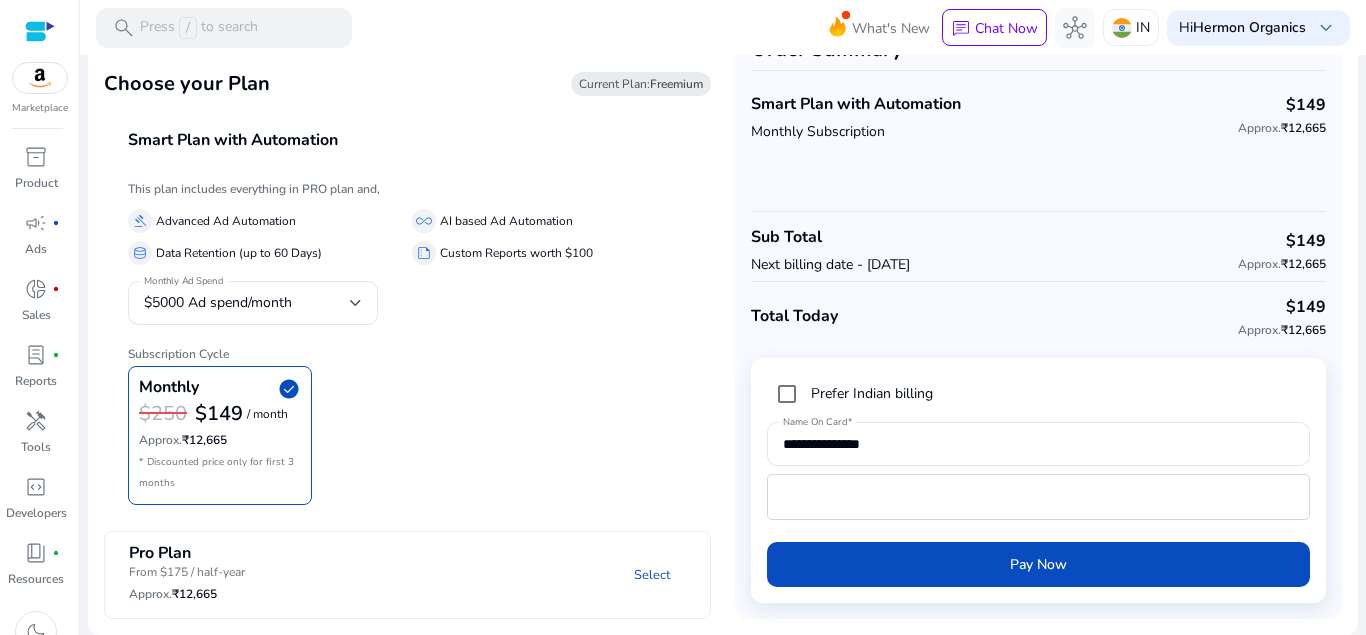 click on "Select" 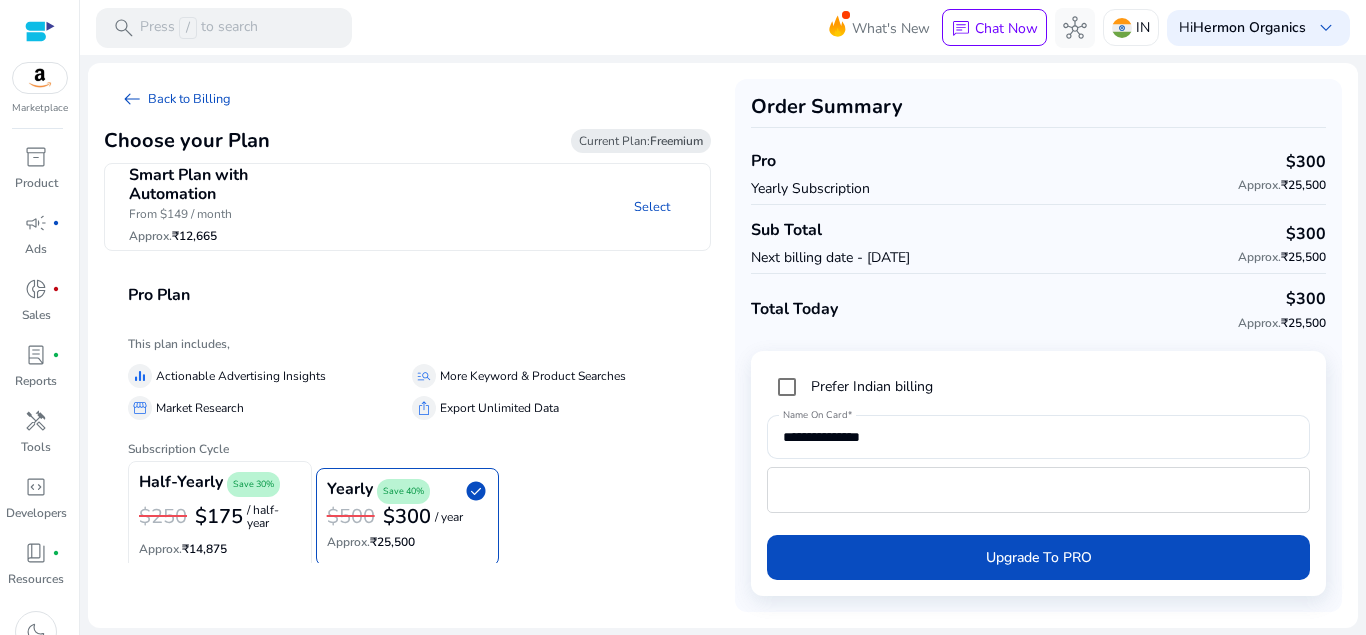 scroll, scrollTop: 0, scrollLeft: 0, axis: both 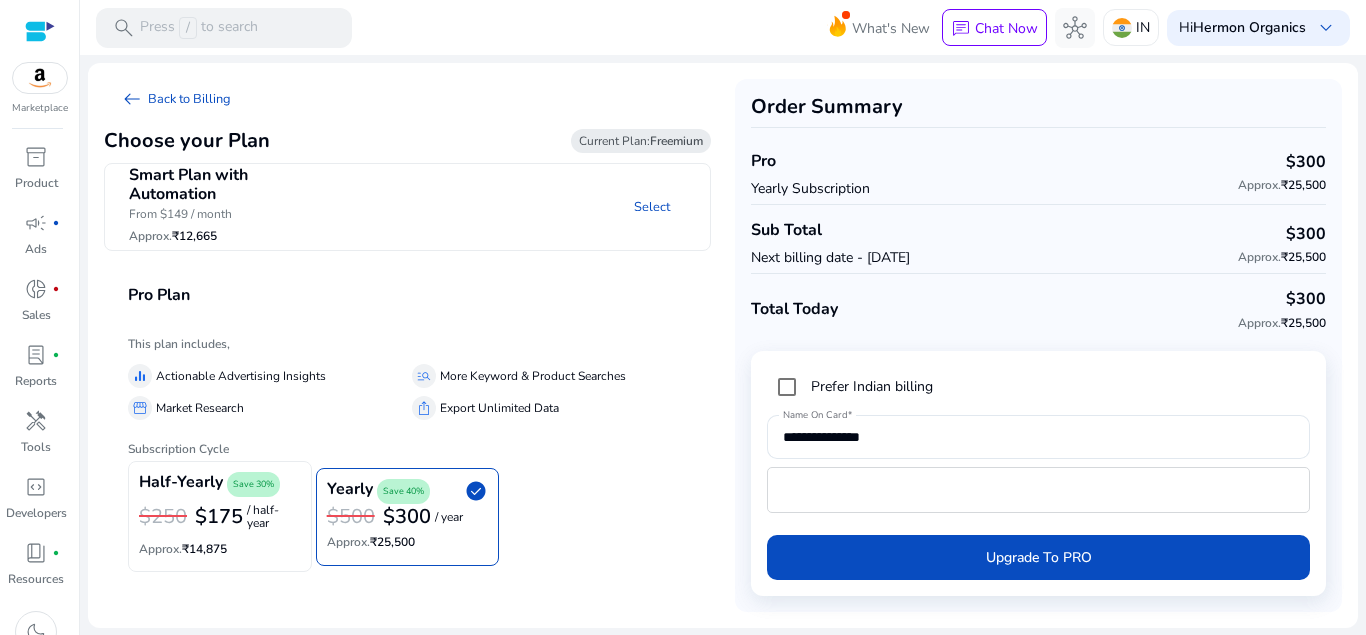 click on "$175" 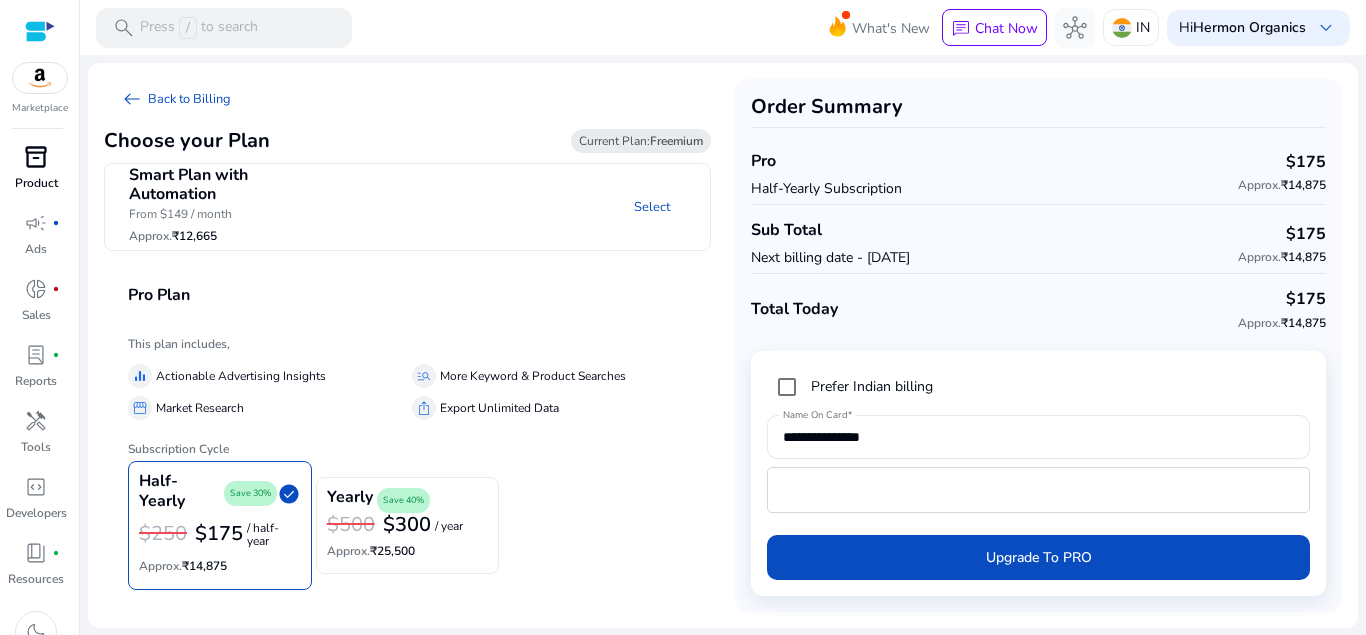 click on "inventory_2" at bounding box center [36, 157] 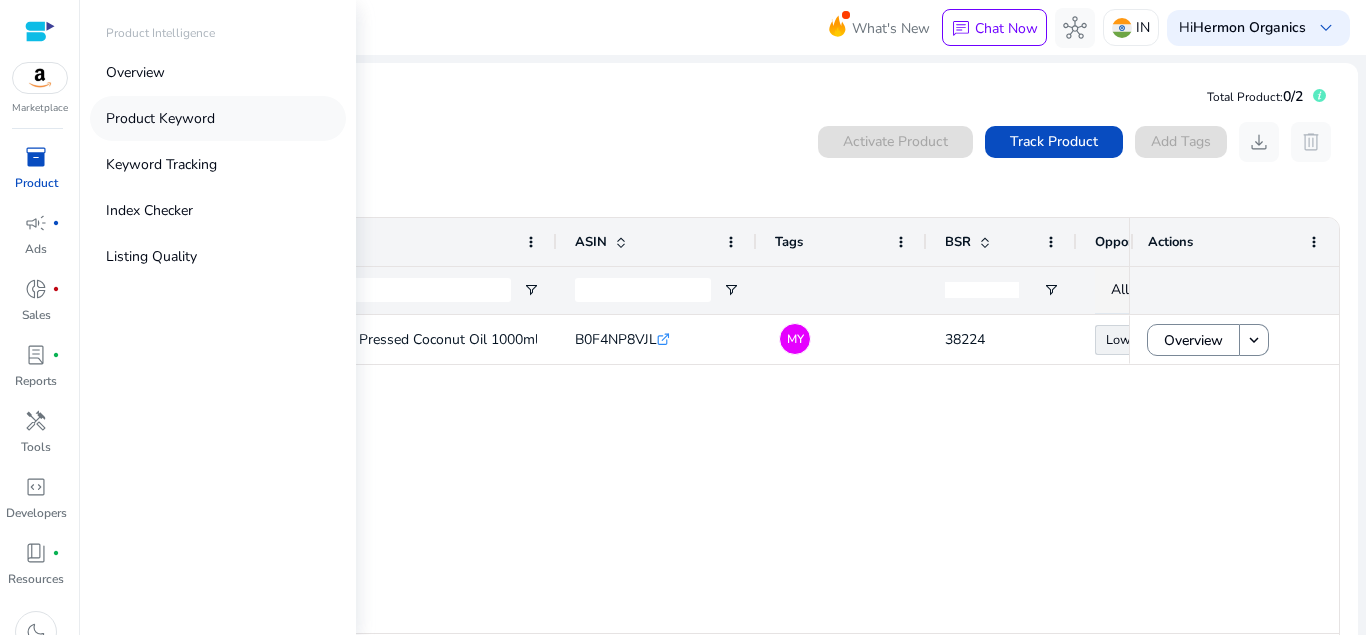 click on "Product Keyword" at bounding box center (218, 118) 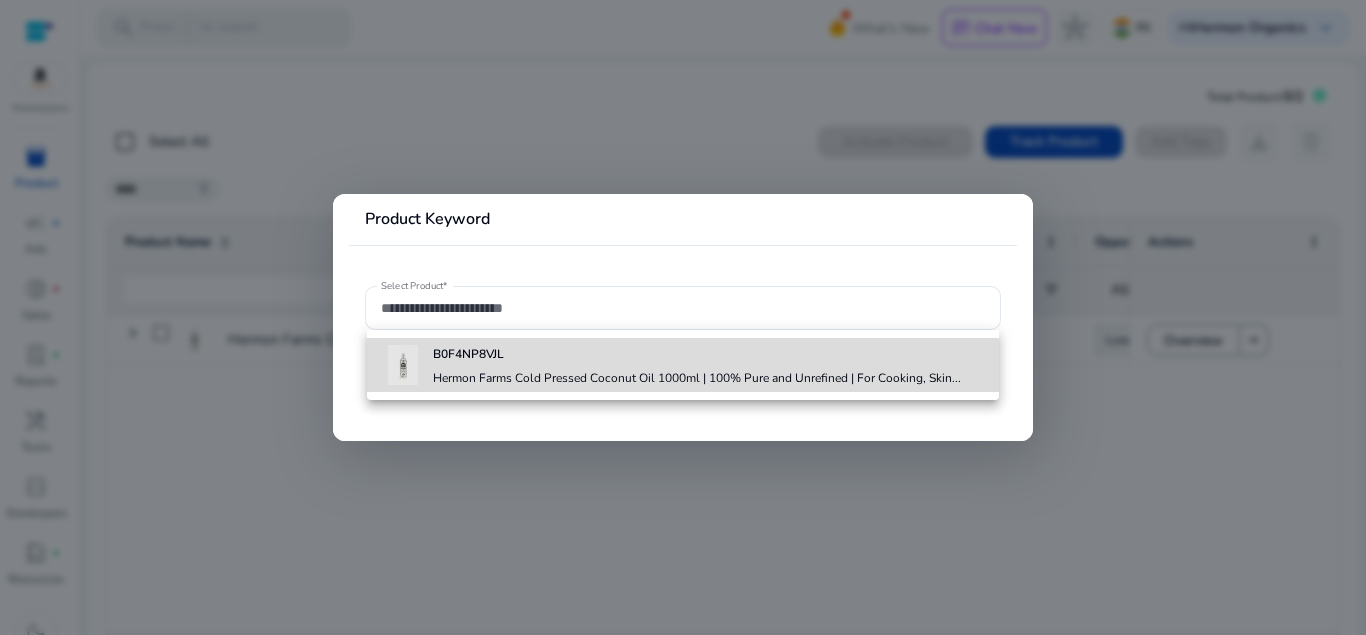 click on "Hermon Farms Cold Pressed Coconut Oil 1000ml | 100% Pure and Unrefined | For Cooking, Skin..." at bounding box center (697, 378) 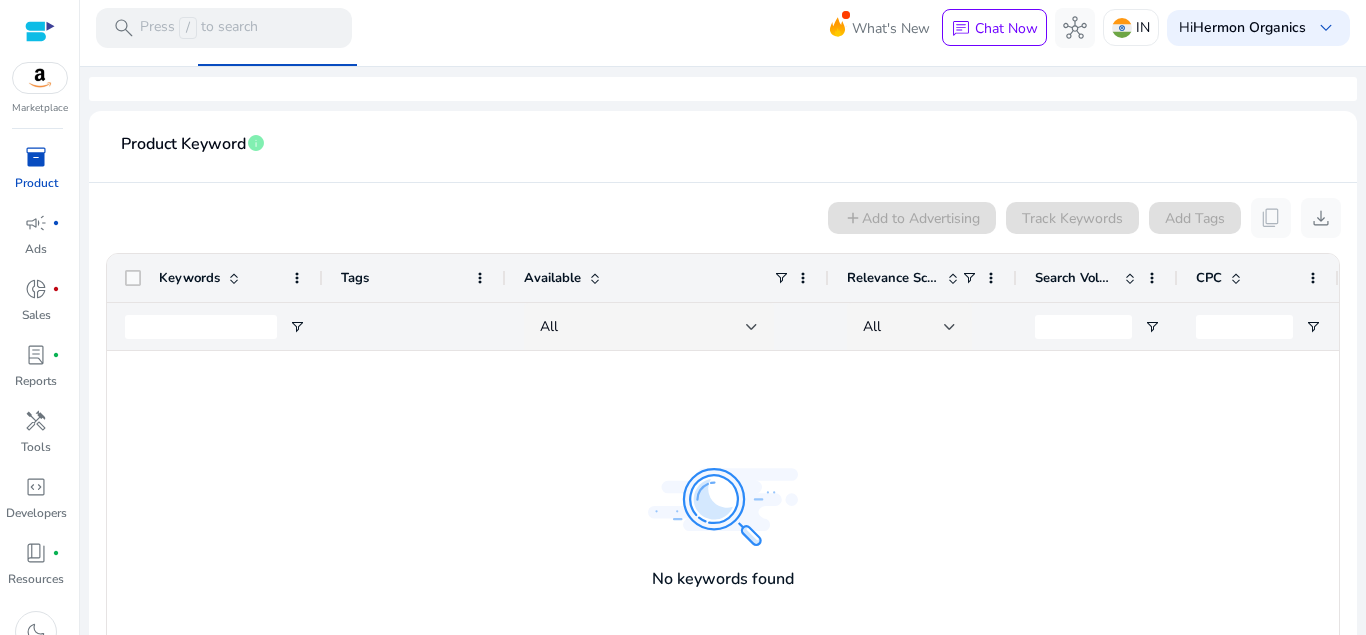 scroll, scrollTop: 0, scrollLeft: 0, axis: both 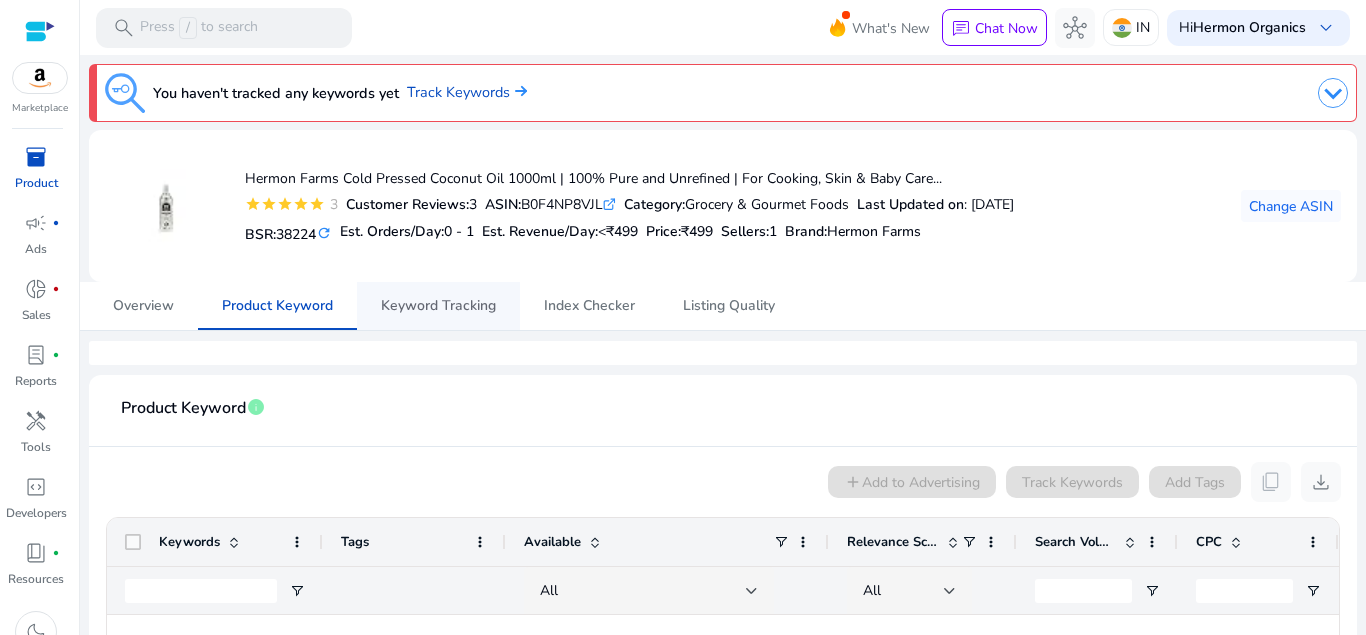 click on "Keyword Tracking" at bounding box center (438, 306) 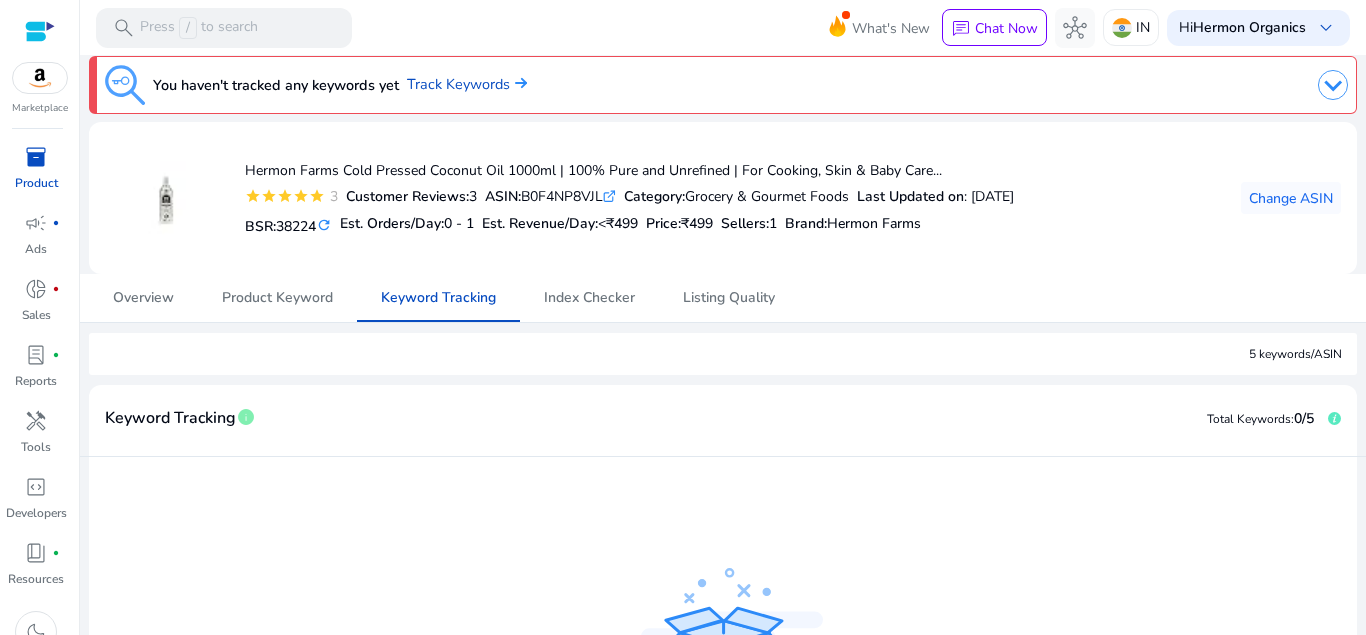 scroll, scrollTop: 0, scrollLeft: 0, axis: both 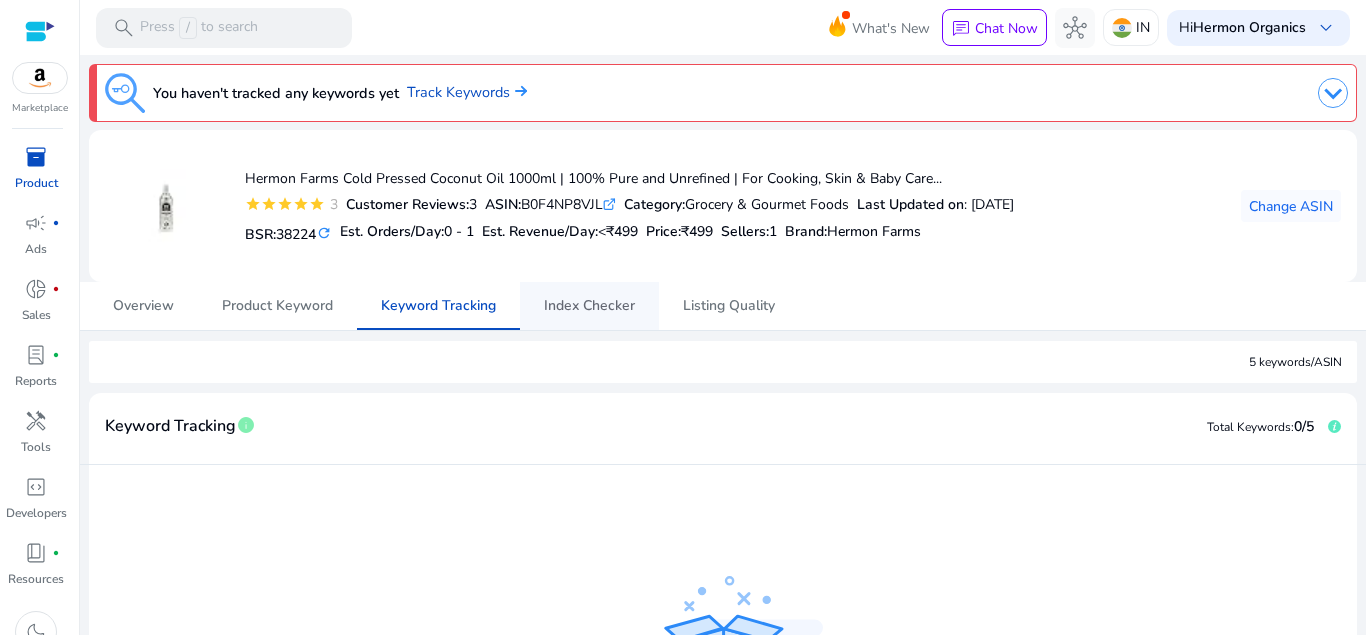 click on "Index Checker" at bounding box center [589, 306] 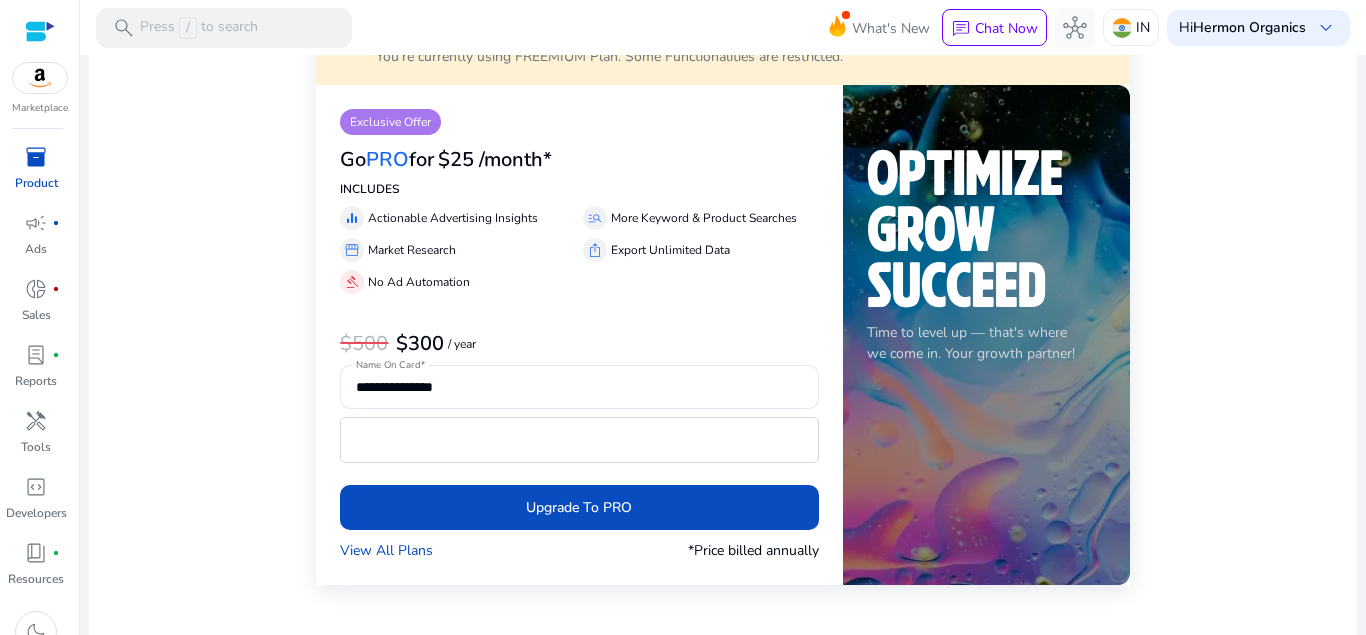 scroll, scrollTop: 0, scrollLeft: 0, axis: both 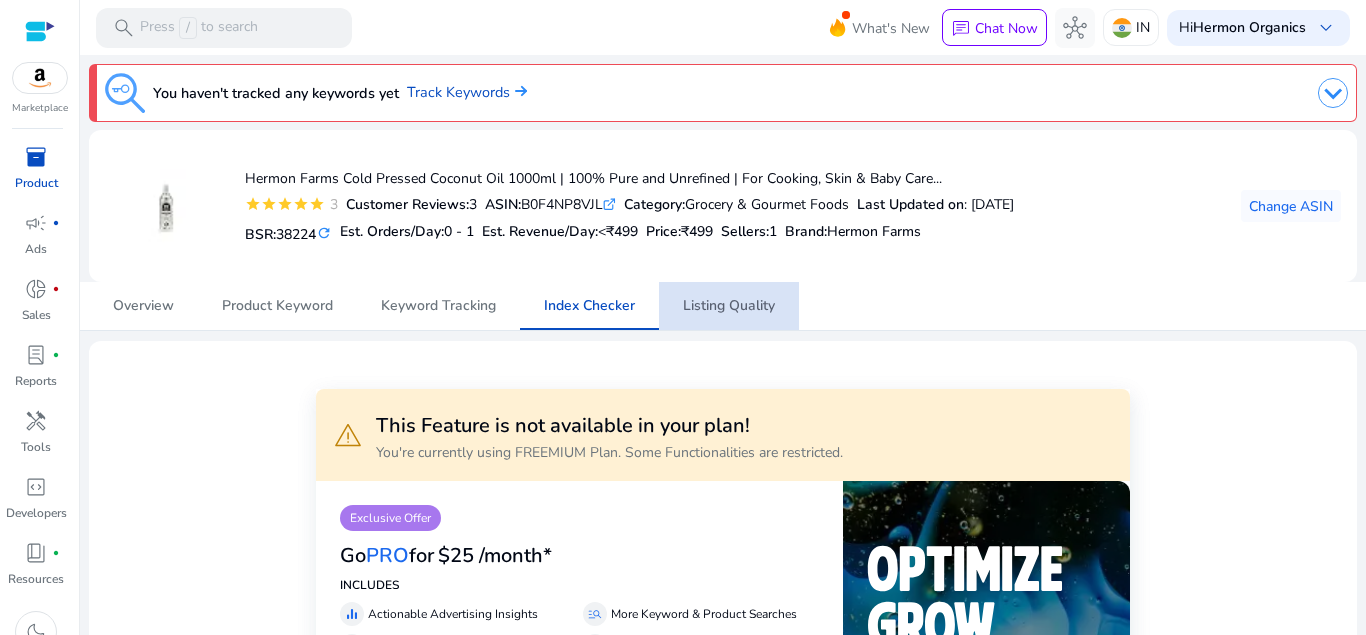 click on "Listing Quality" at bounding box center (729, 306) 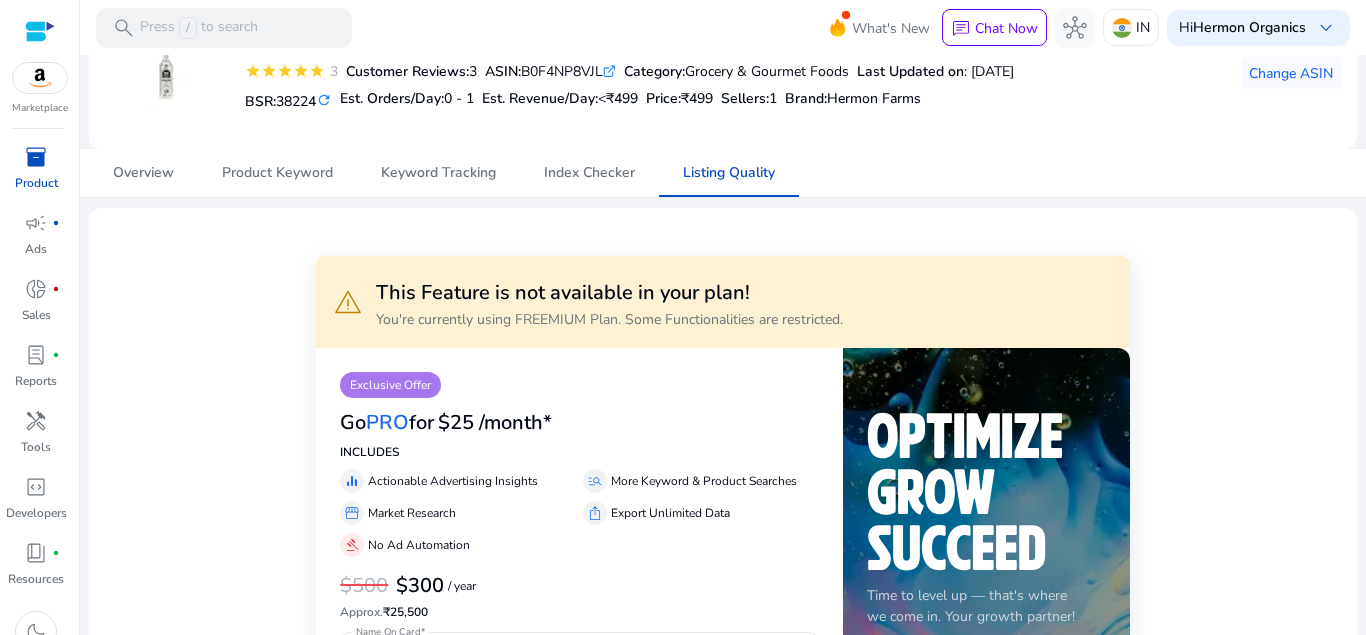 scroll, scrollTop: 132, scrollLeft: 0, axis: vertical 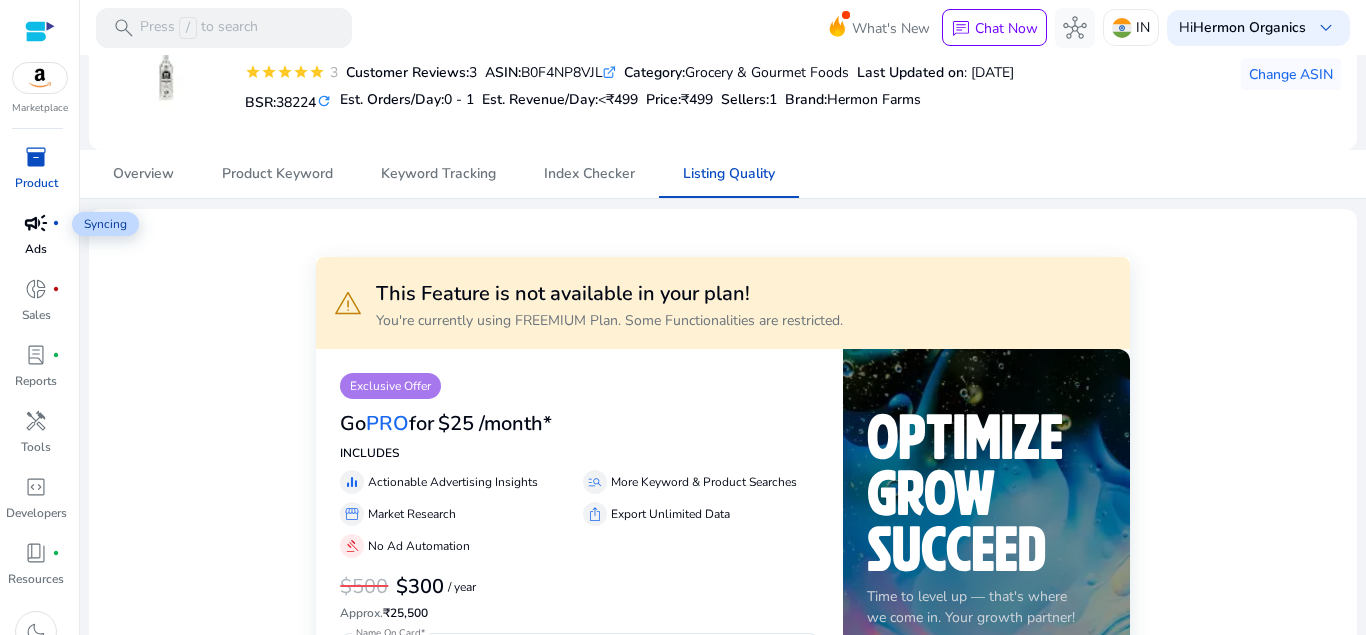 click on "campaign   fiber_manual_record" at bounding box center [36, 223] 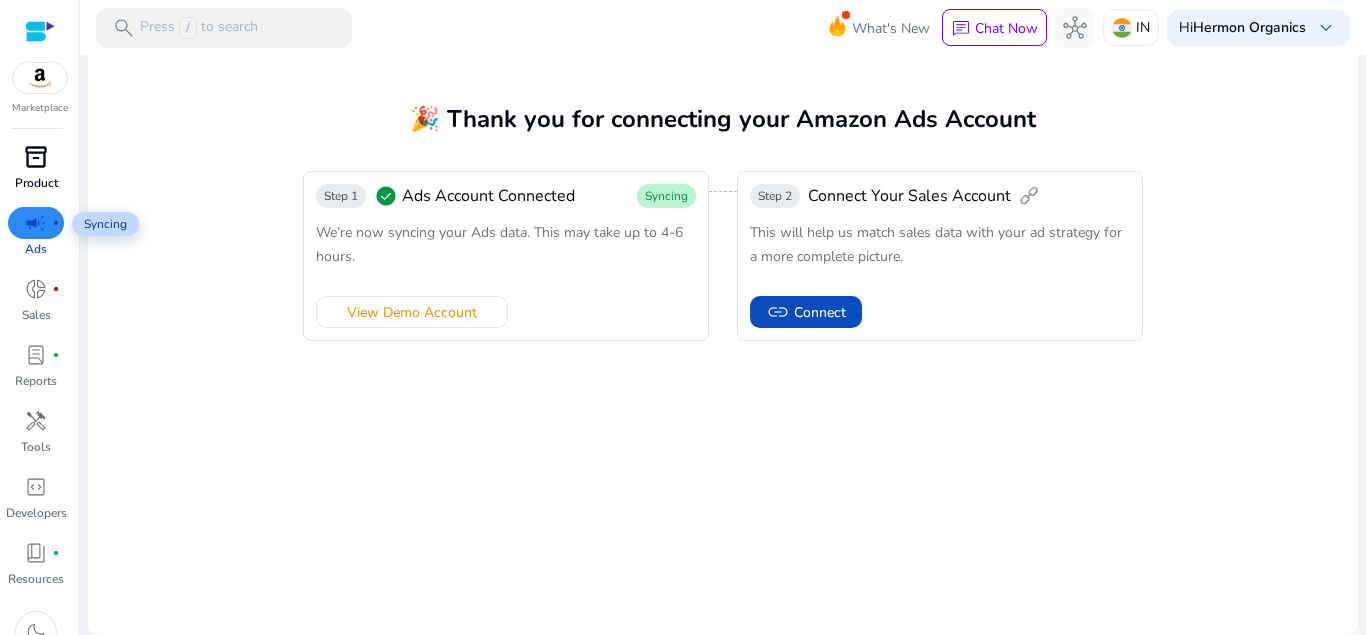 scroll, scrollTop: 0, scrollLeft: 0, axis: both 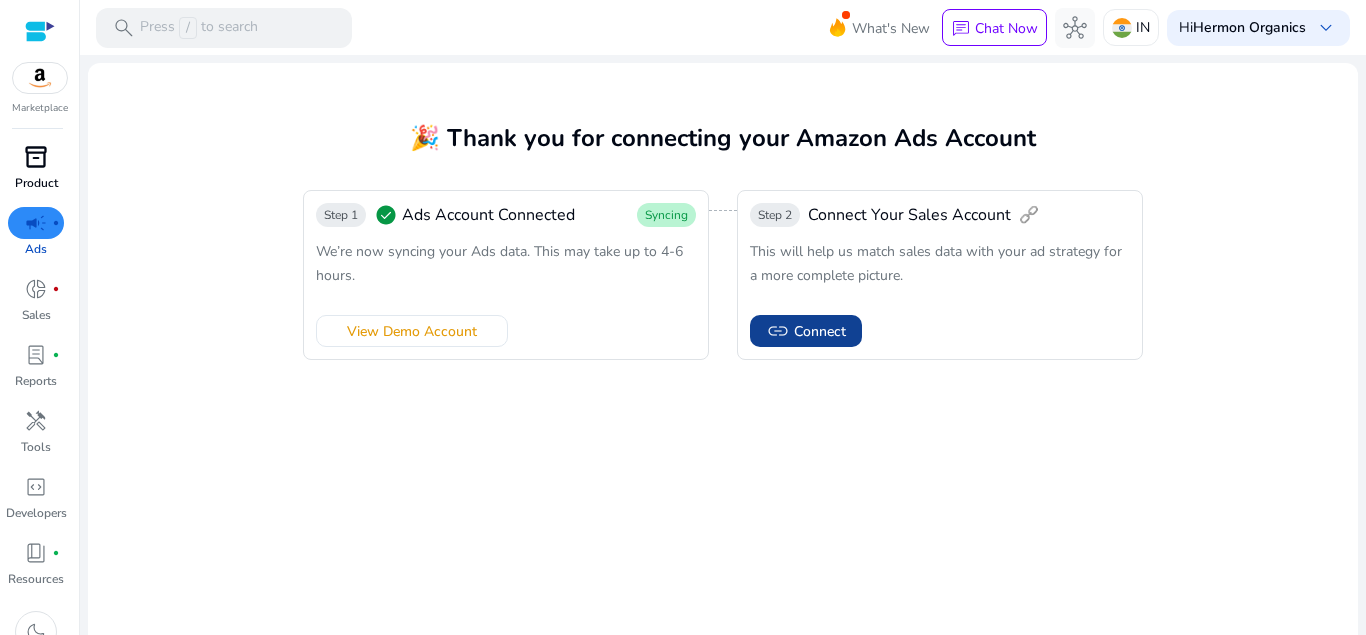 click on "Connect" 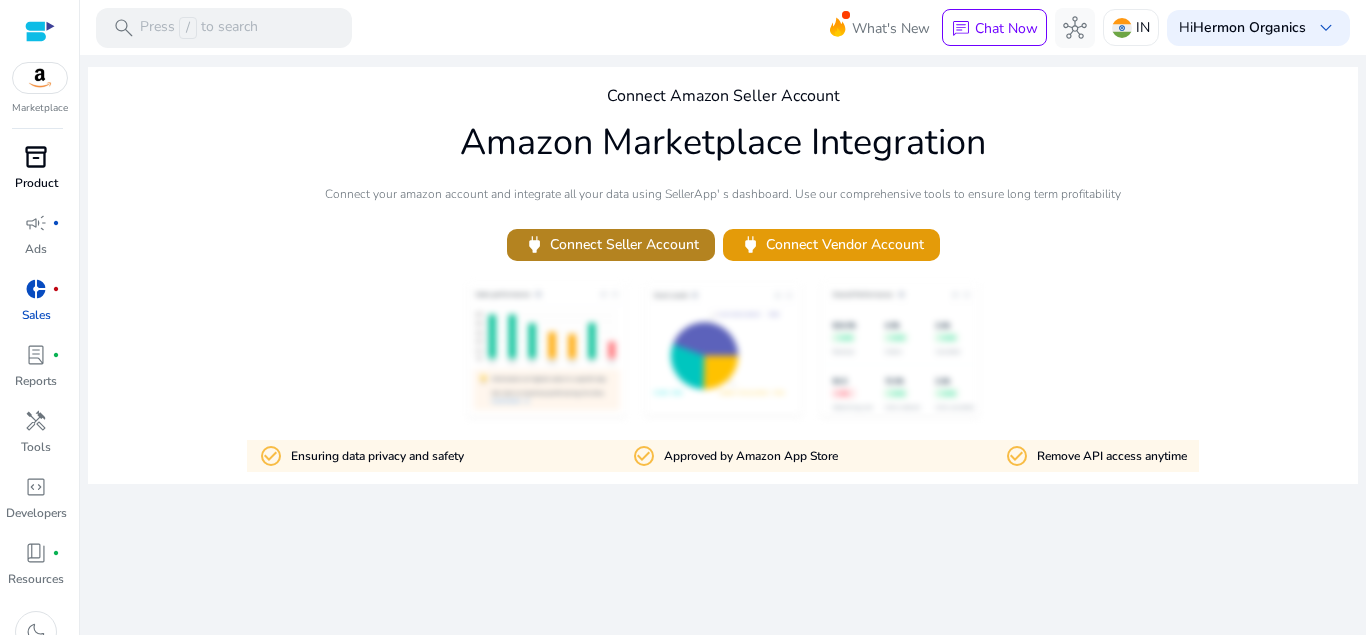 click on "power   Connect Seller Account" 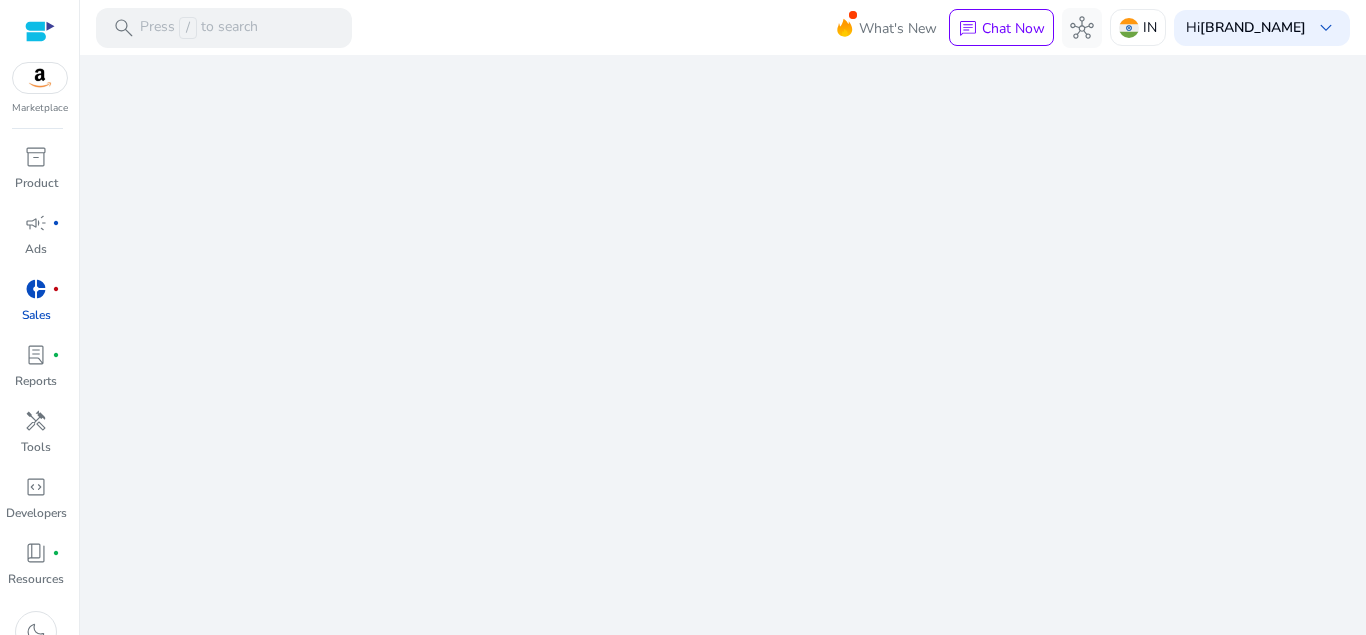 scroll, scrollTop: 0, scrollLeft: 0, axis: both 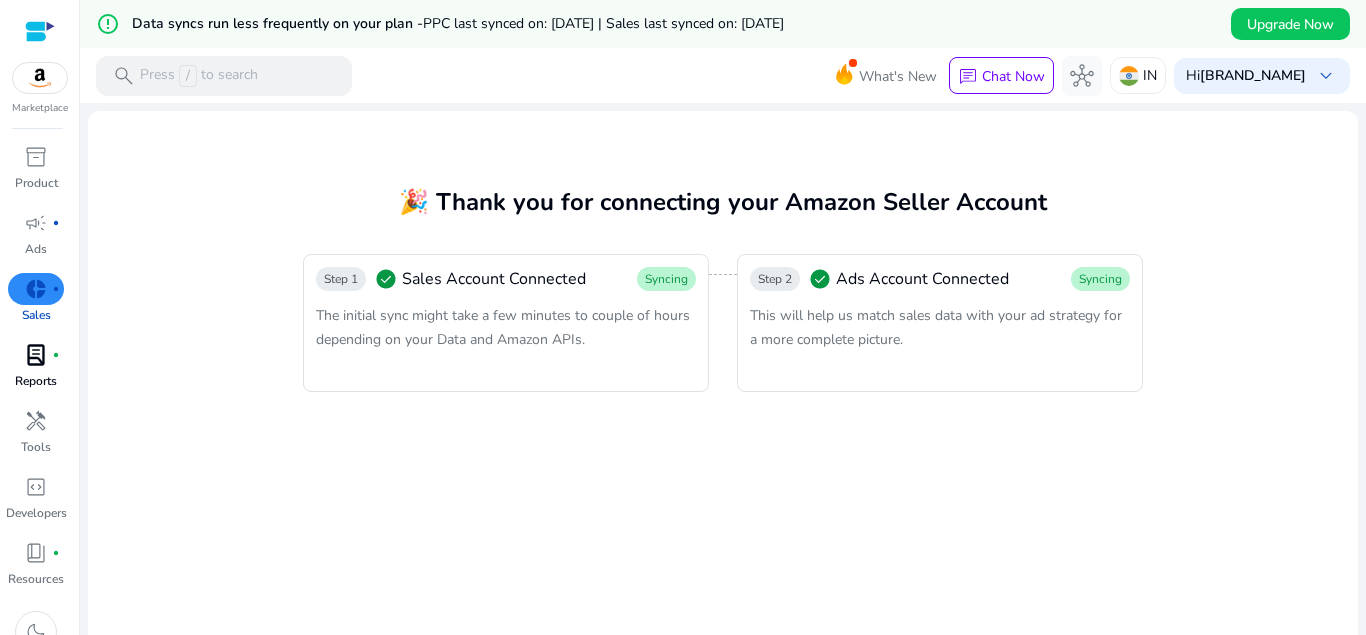 click on "lab_profile" at bounding box center (36, 355) 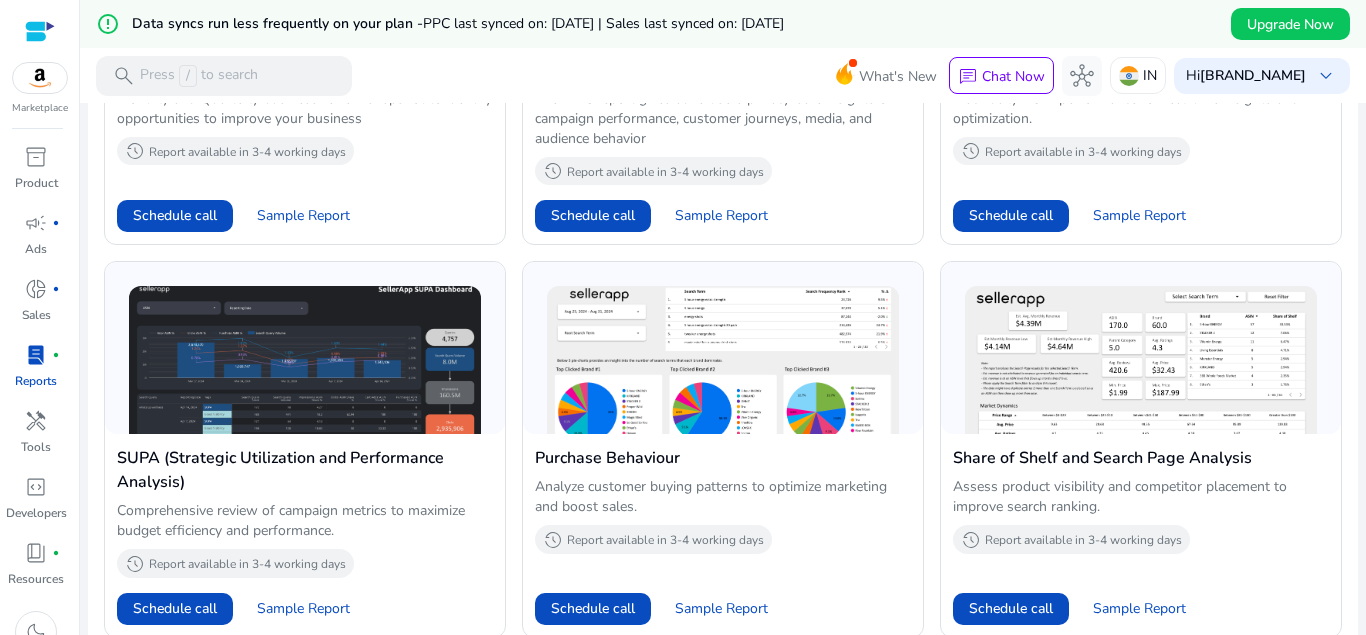 scroll, scrollTop: 763, scrollLeft: 0, axis: vertical 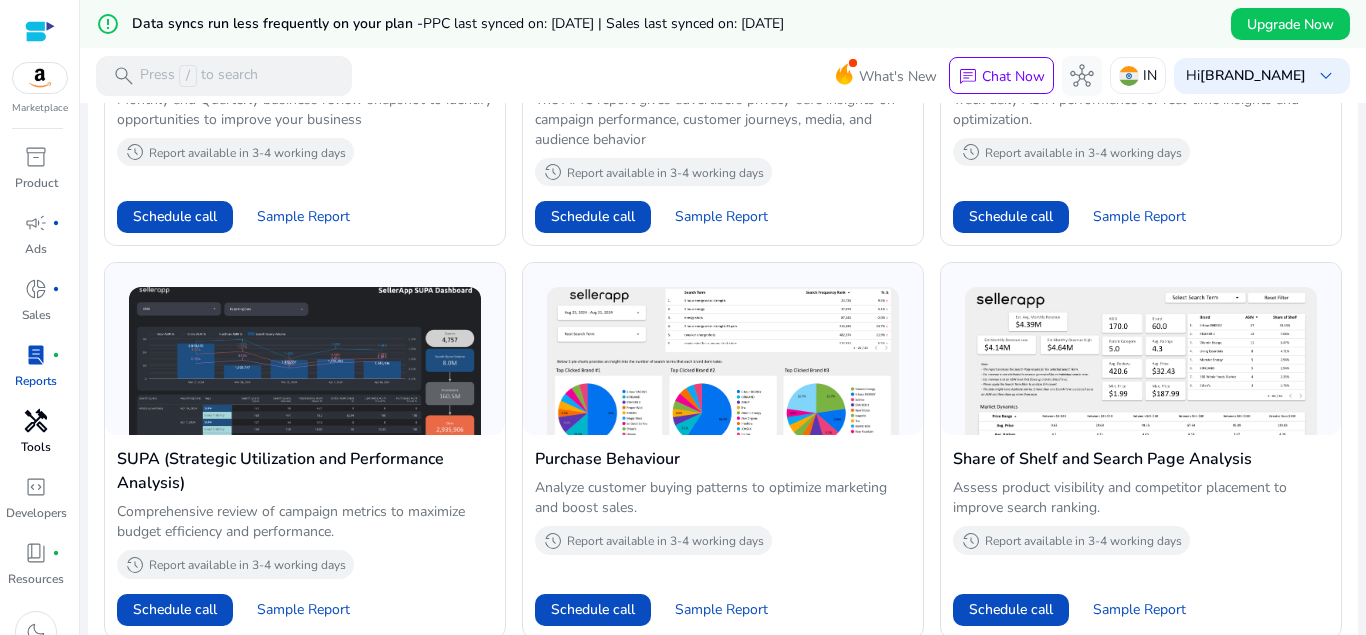 click on "handyman" at bounding box center (36, 421) 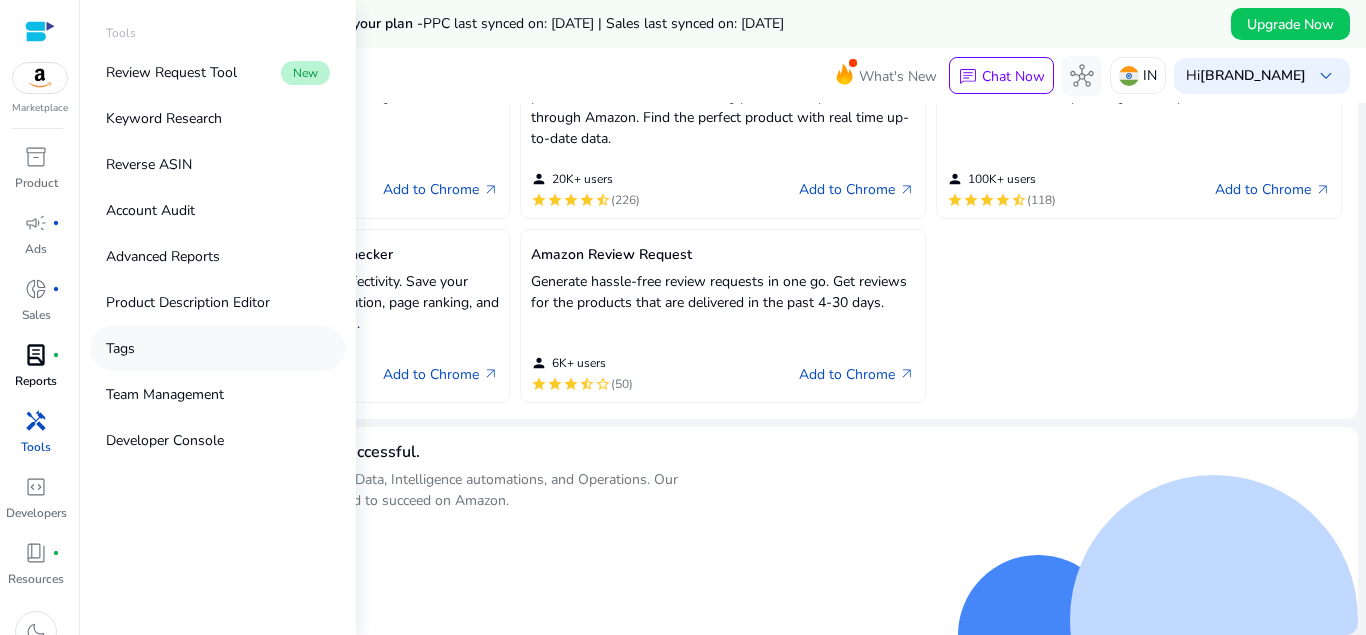 scroll, scrollTop: 0, scrollLeft: 0, axis: both 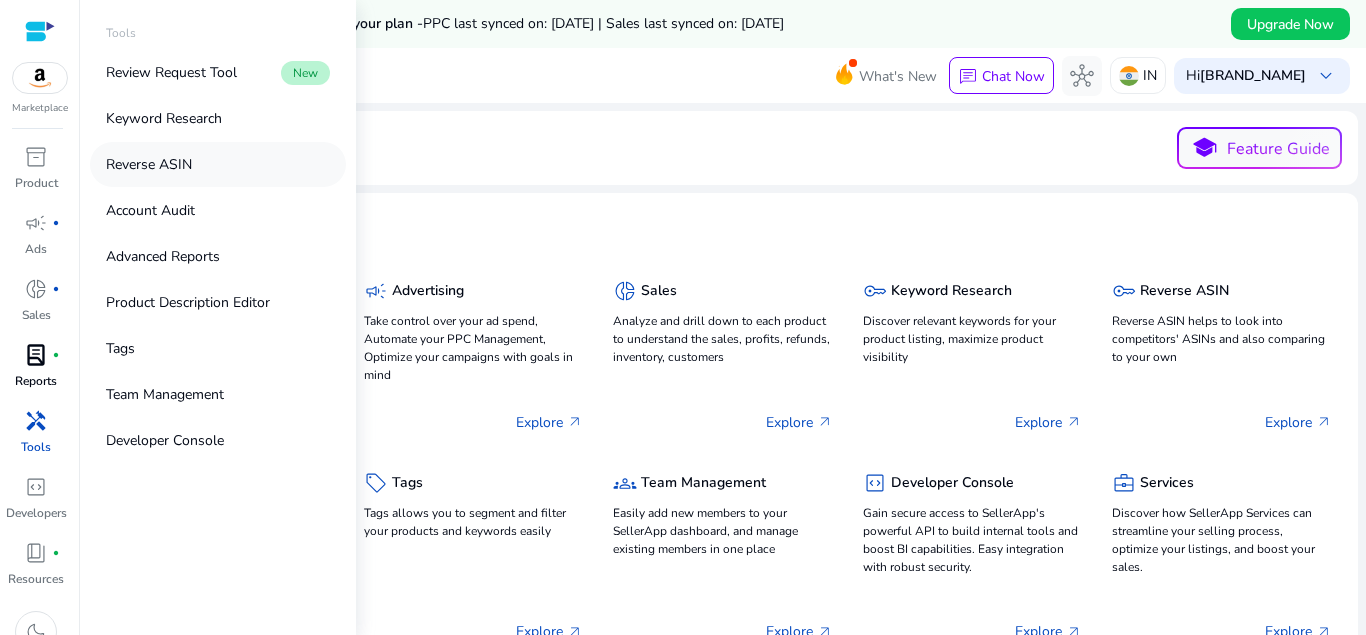 click on "Reverse ASIN" at bounding box center [149, 164] 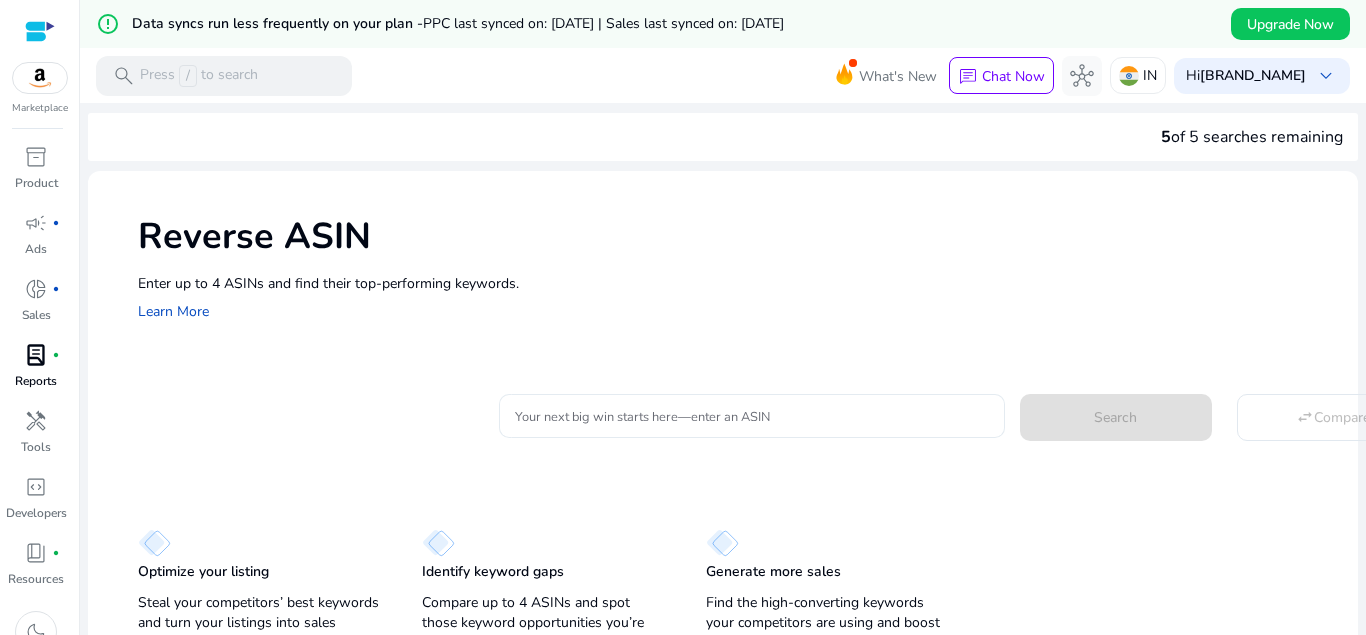 click on "Your next big win starts here—enter an ASIN" at bounding box center (752, 416) 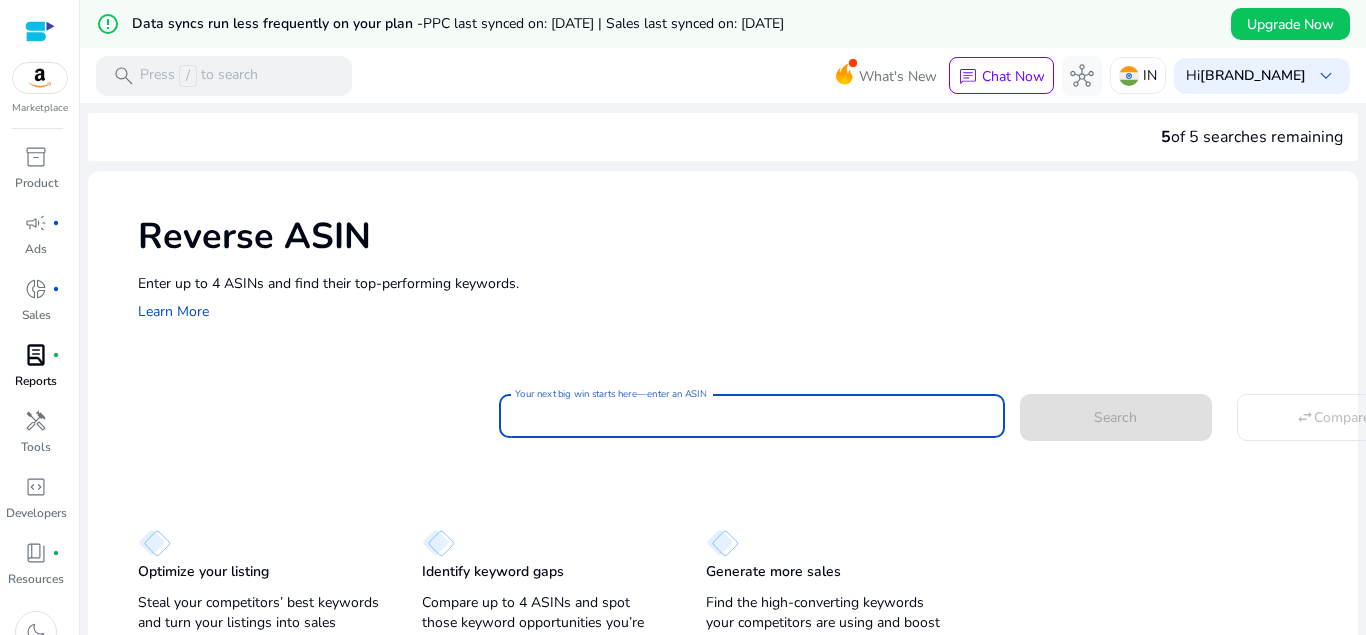 click on "Your next big win starts here—enter an ASIN" at bounding box center [752, 416] 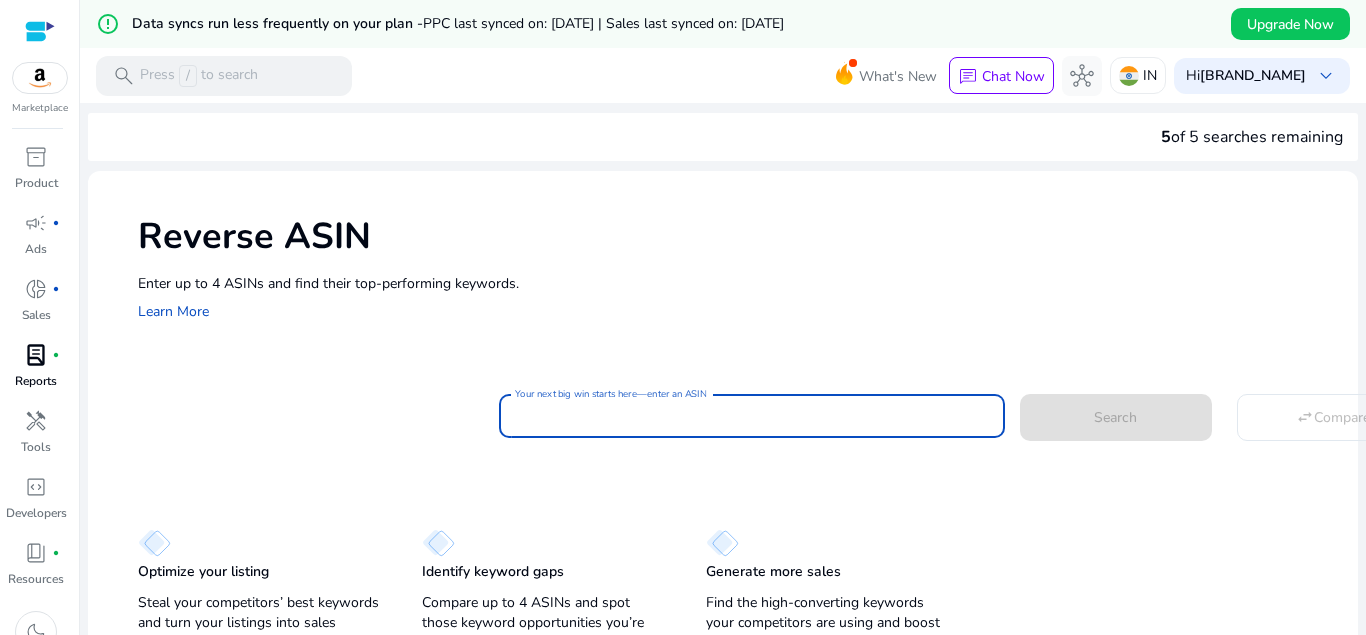 scroll, scrollTop: 48, scrollLeft: 0, axis: vertical 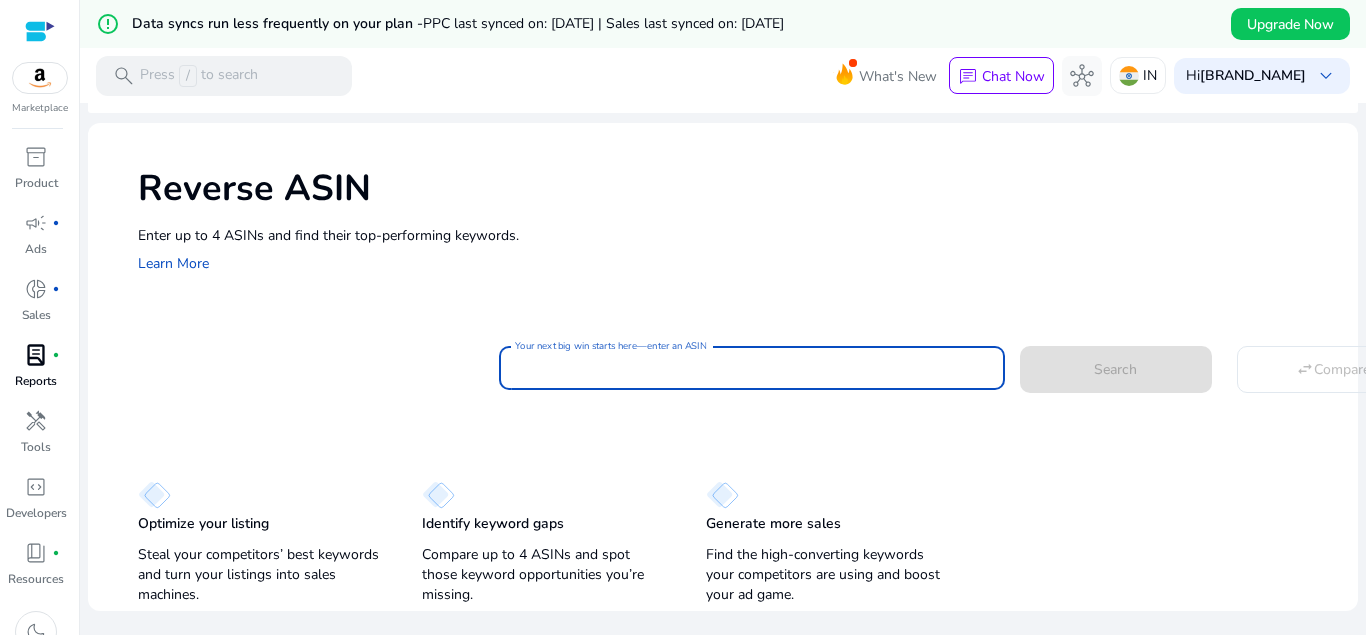 paste on "**********" 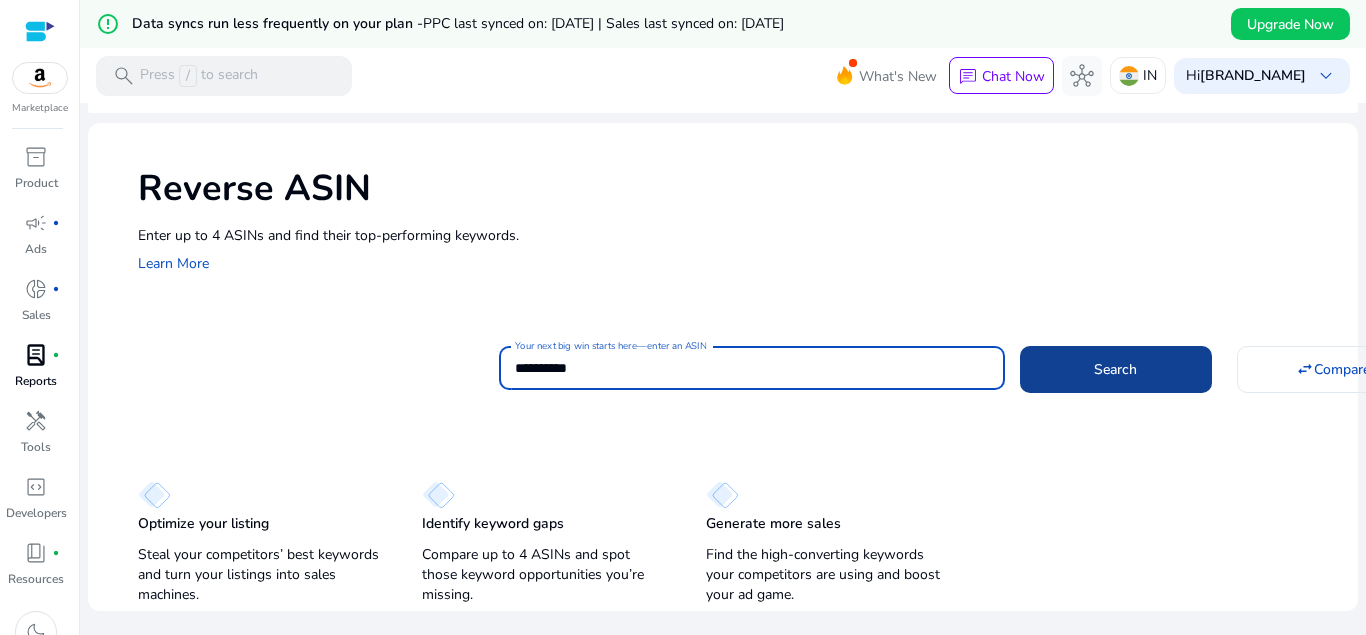 type on "**********" 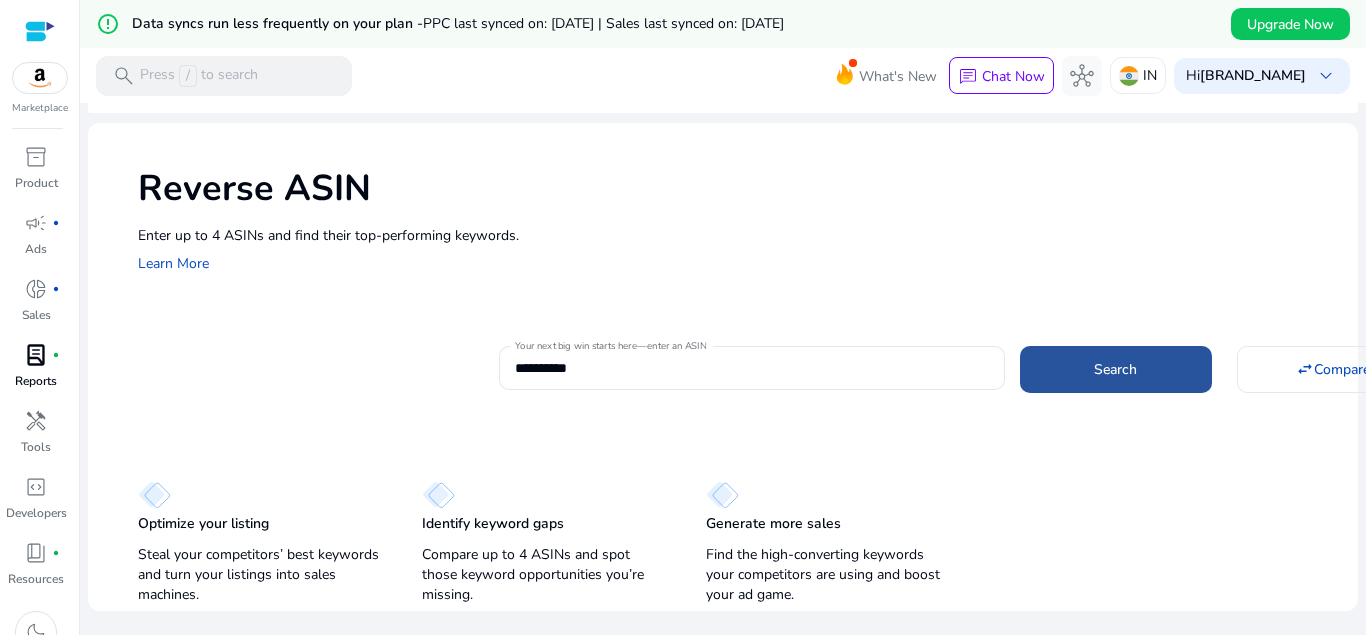 click 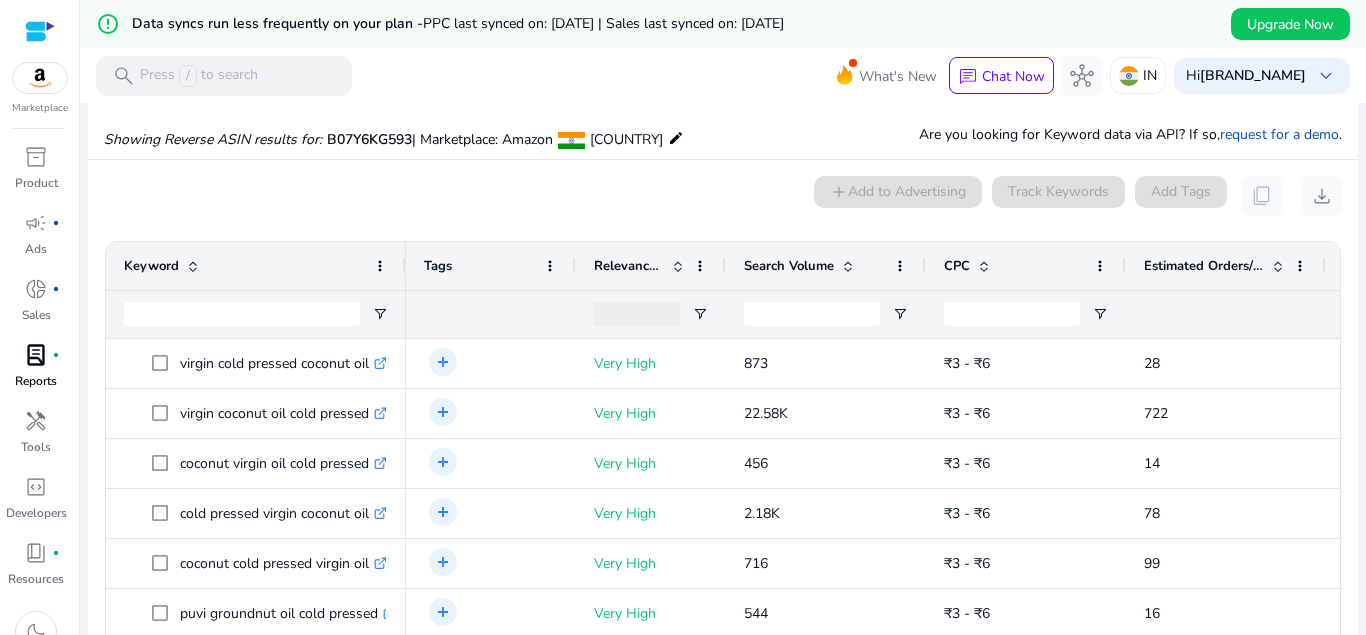 scroll, scrollTop: 282, scrollLeft: 0, axis: vertical 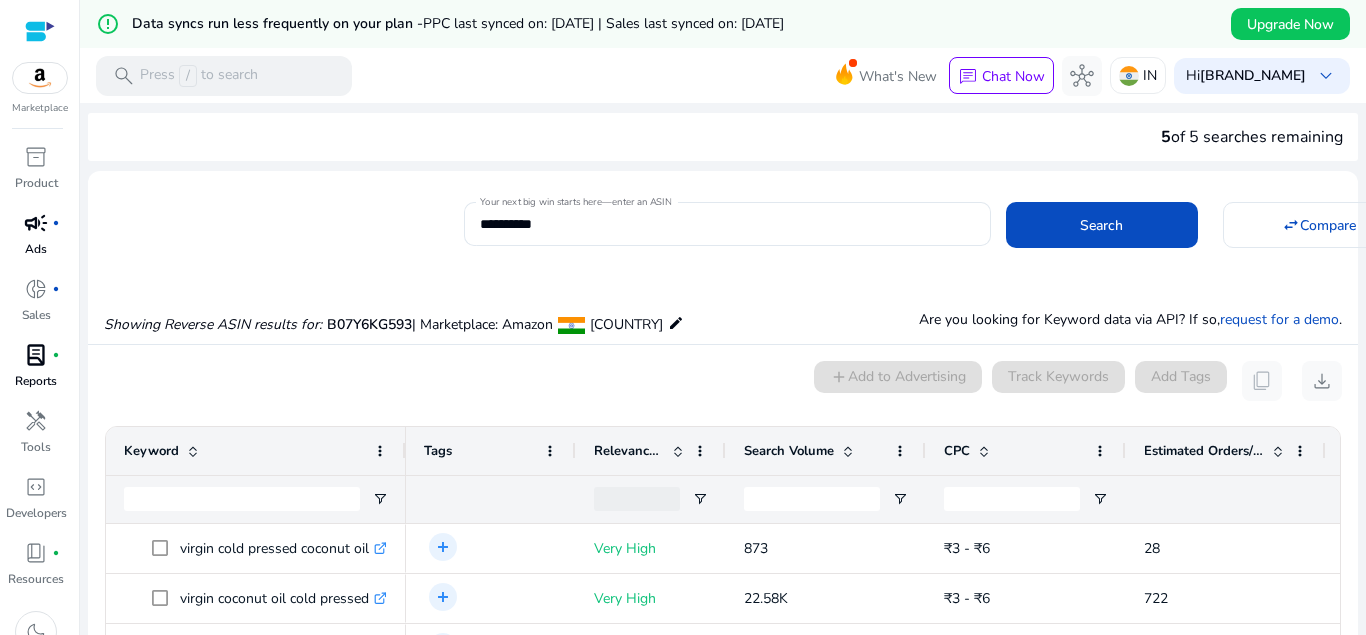 click on "campaign" at bounding box center [36, 223] 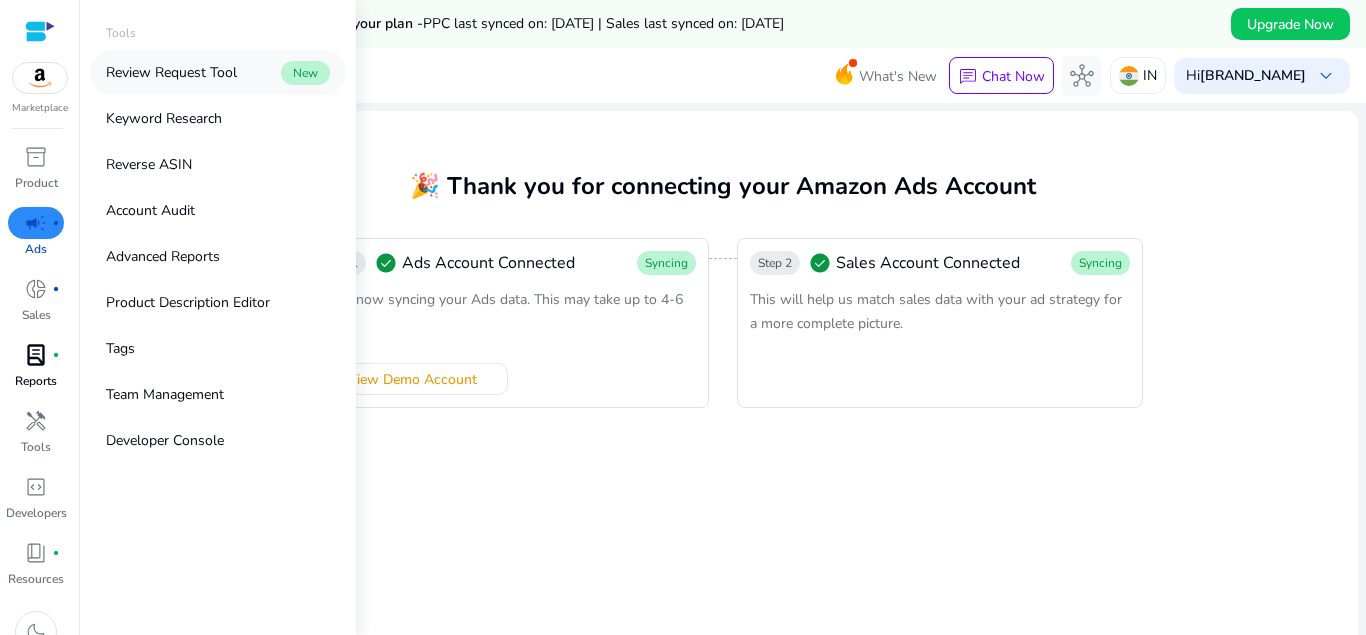 click on "Review Request Tool" at bounding box center (171, 72) 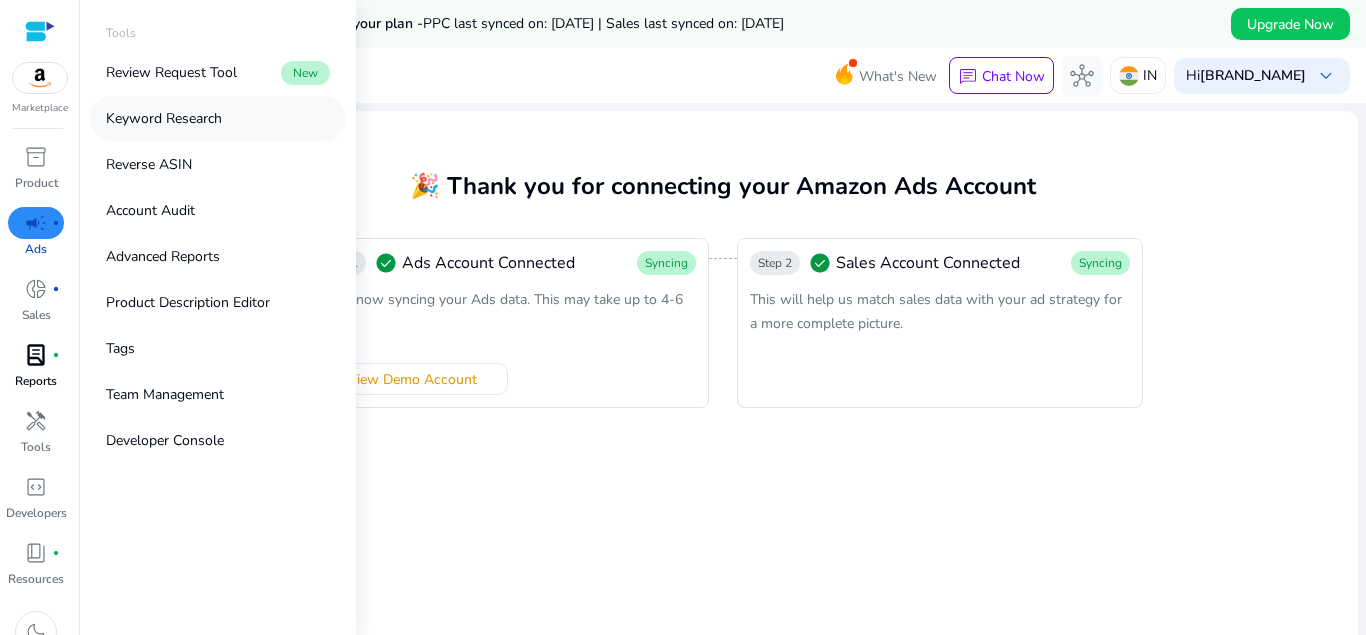 click on "Keyword Research" at bounding box center [164, 118] 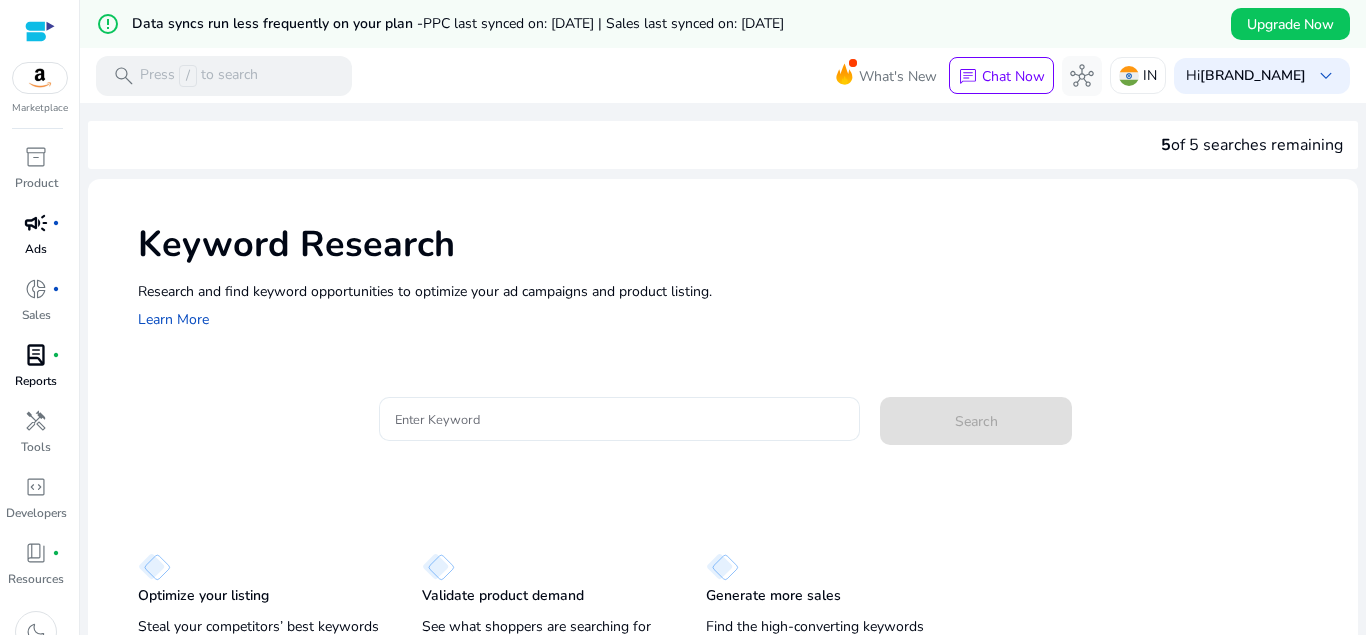 click on "Enter Keyword" at bounding box center (620, 419) 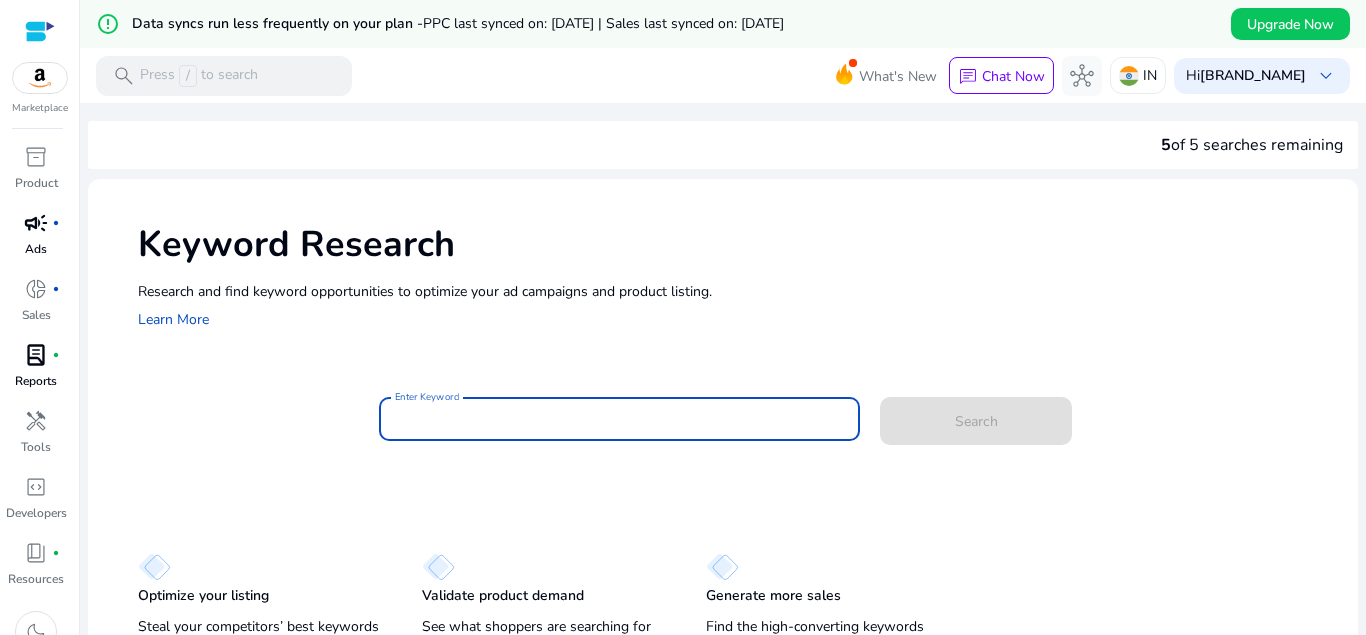 scroll, scrollTop: 48, scrollLeft: 0, axis: vertical 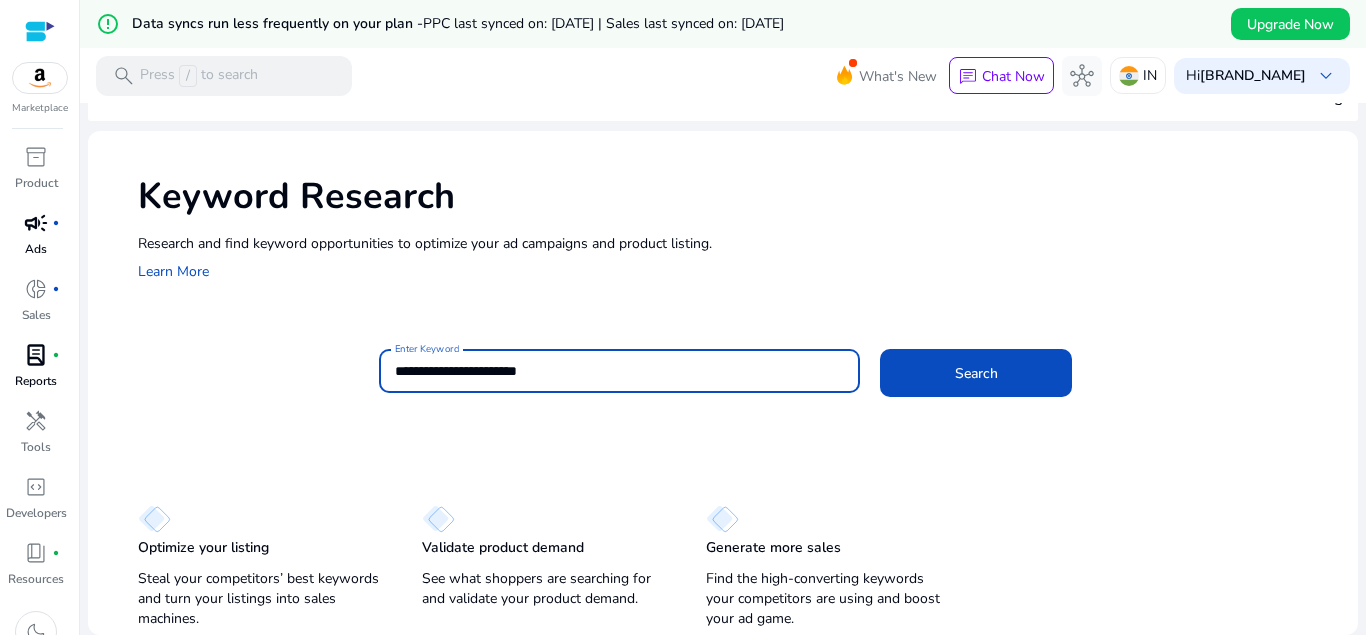 type on "**********" 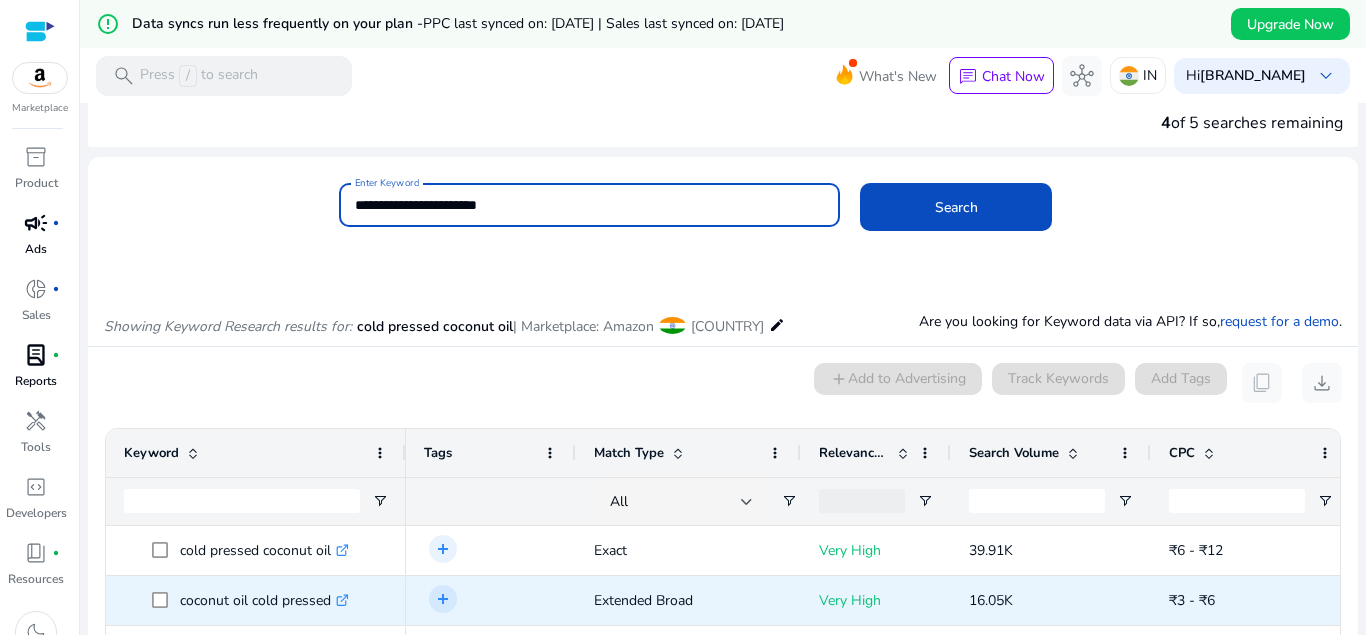 scroll, scrollTop: 306, scrollLeft: 0, axis: vertical 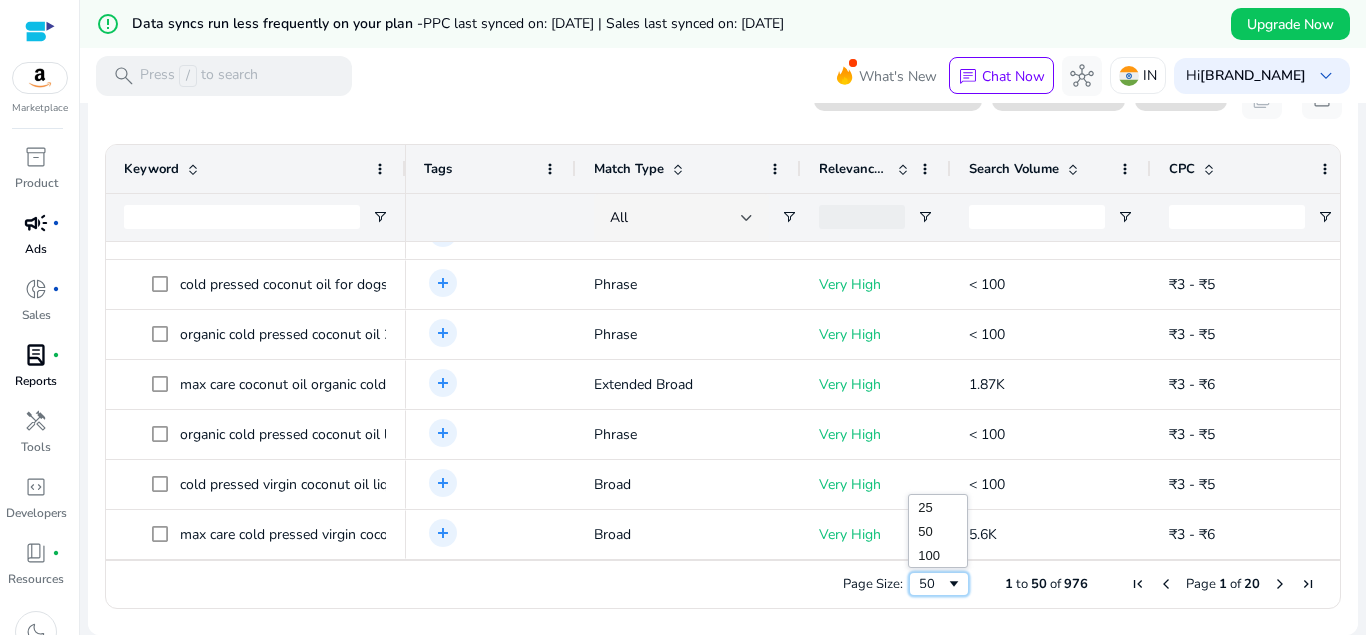 click on "50" at bounding box center (932, 584) 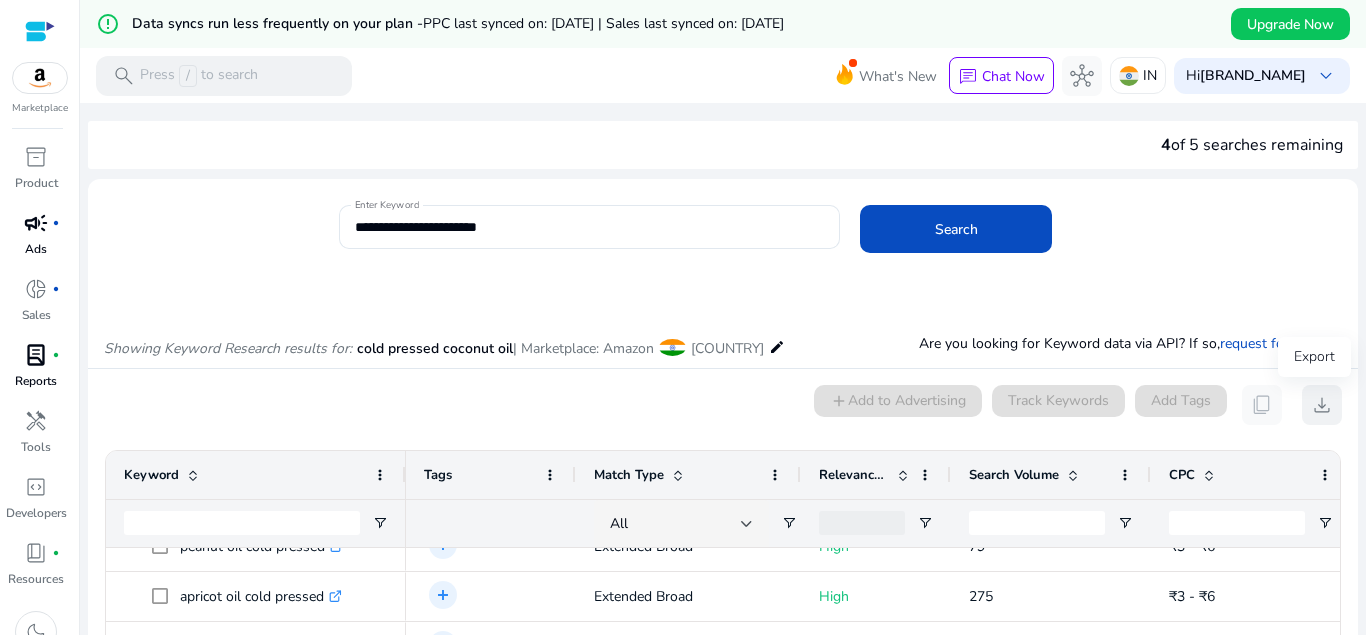 click on "download" 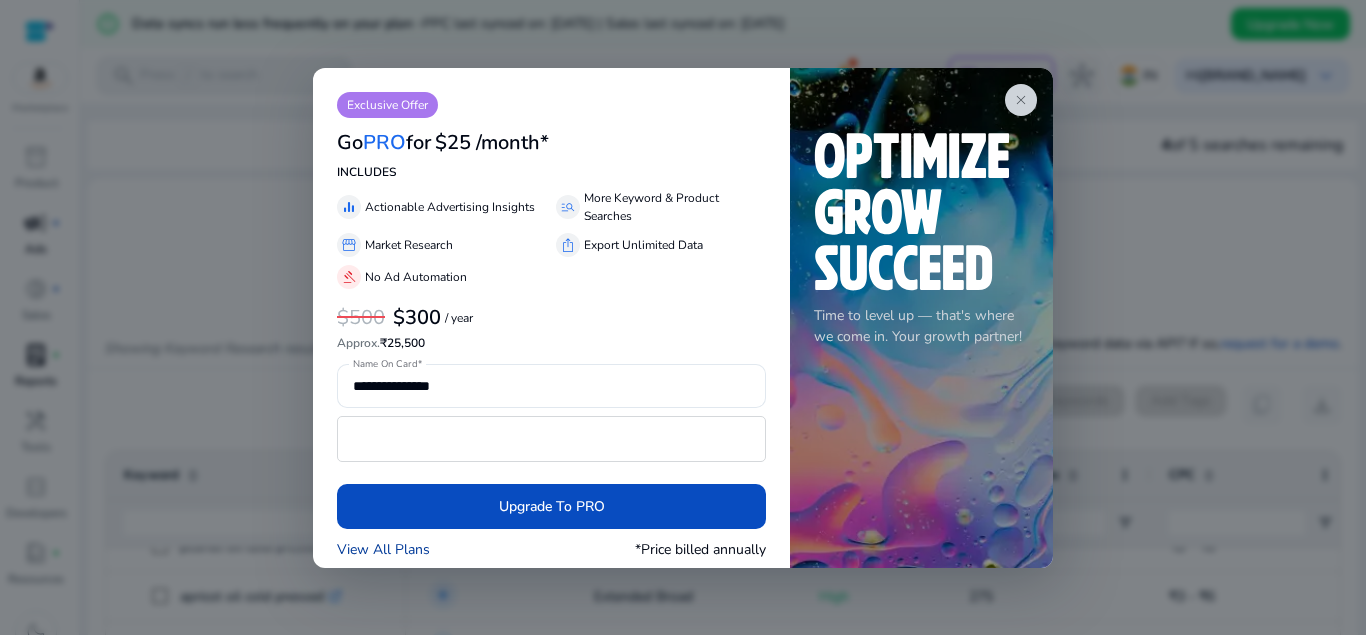 click on "View All Plans" at bounding box center [383, 549] 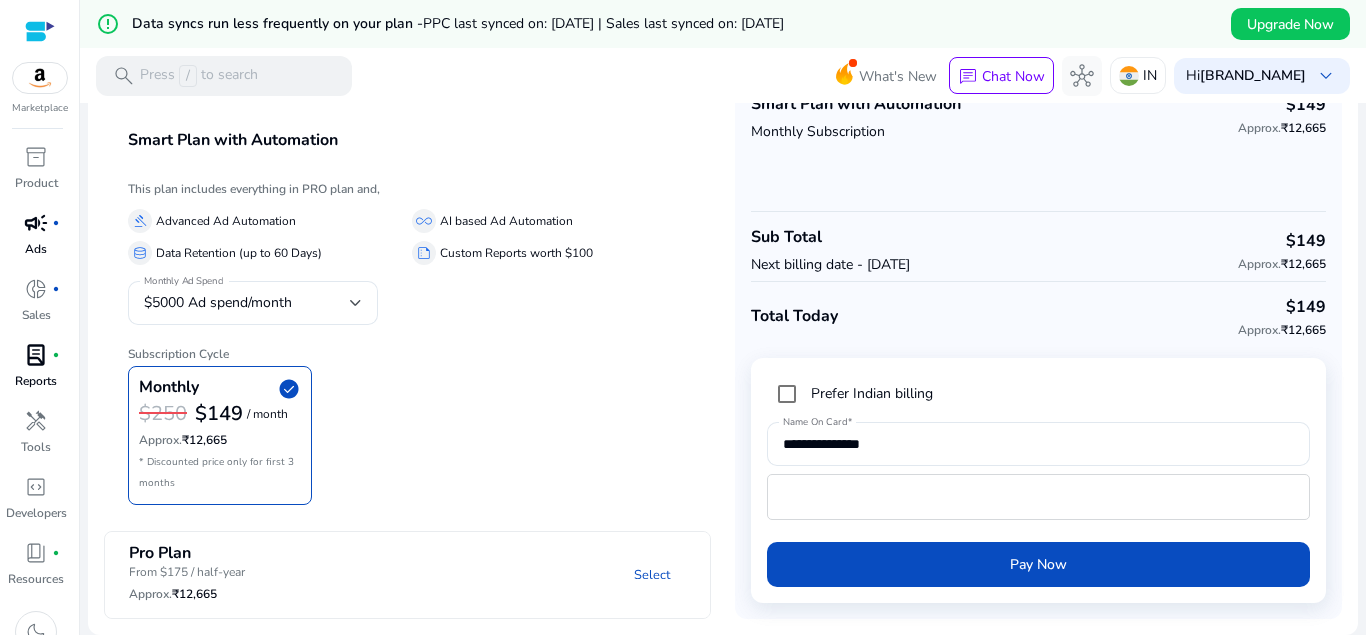 click on "Select" 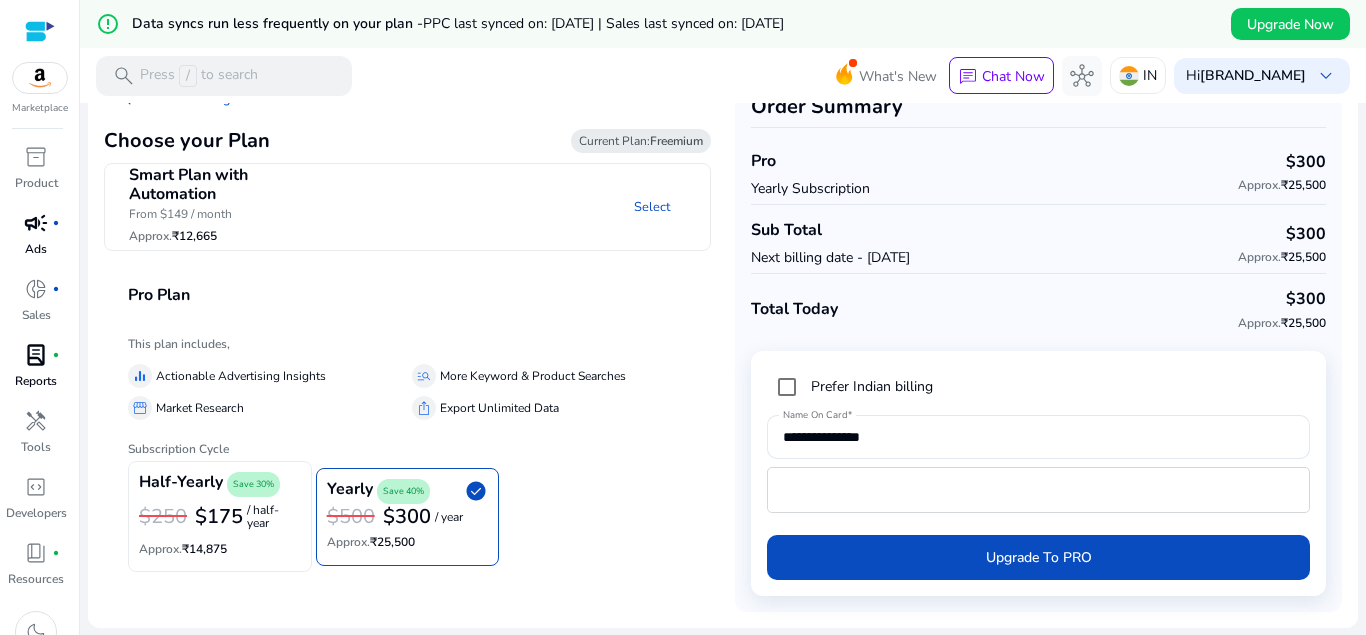 click on "/ half-year" 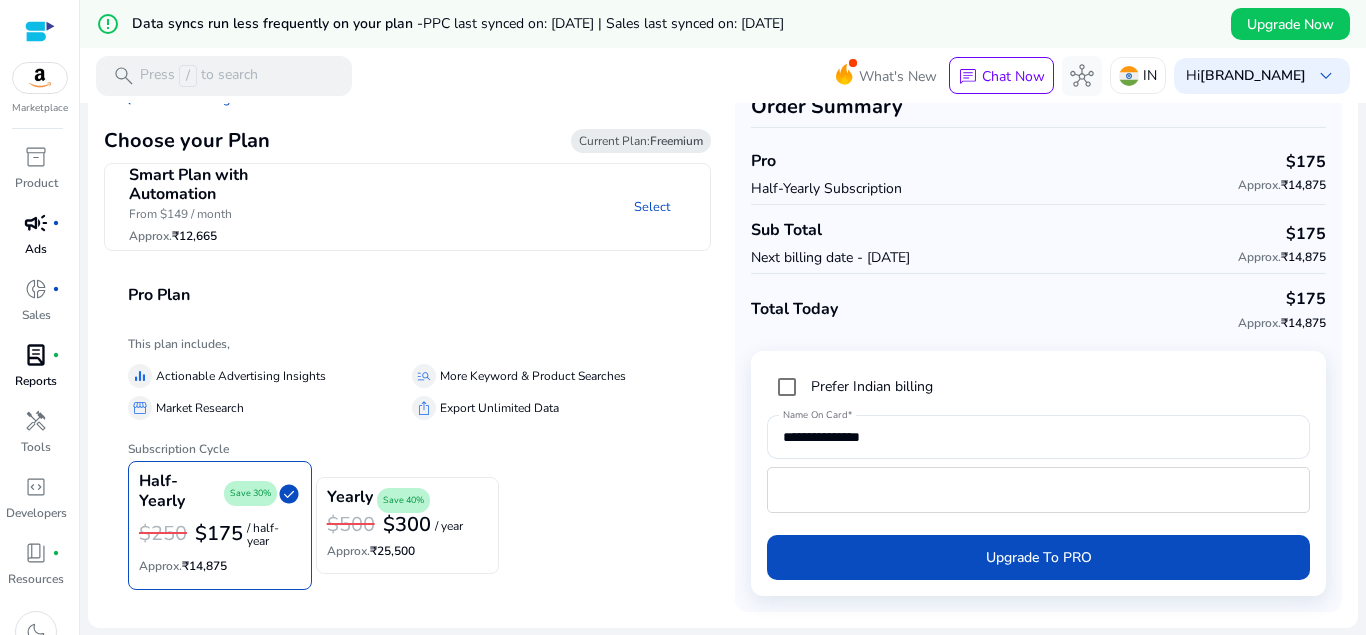 click on "$300" 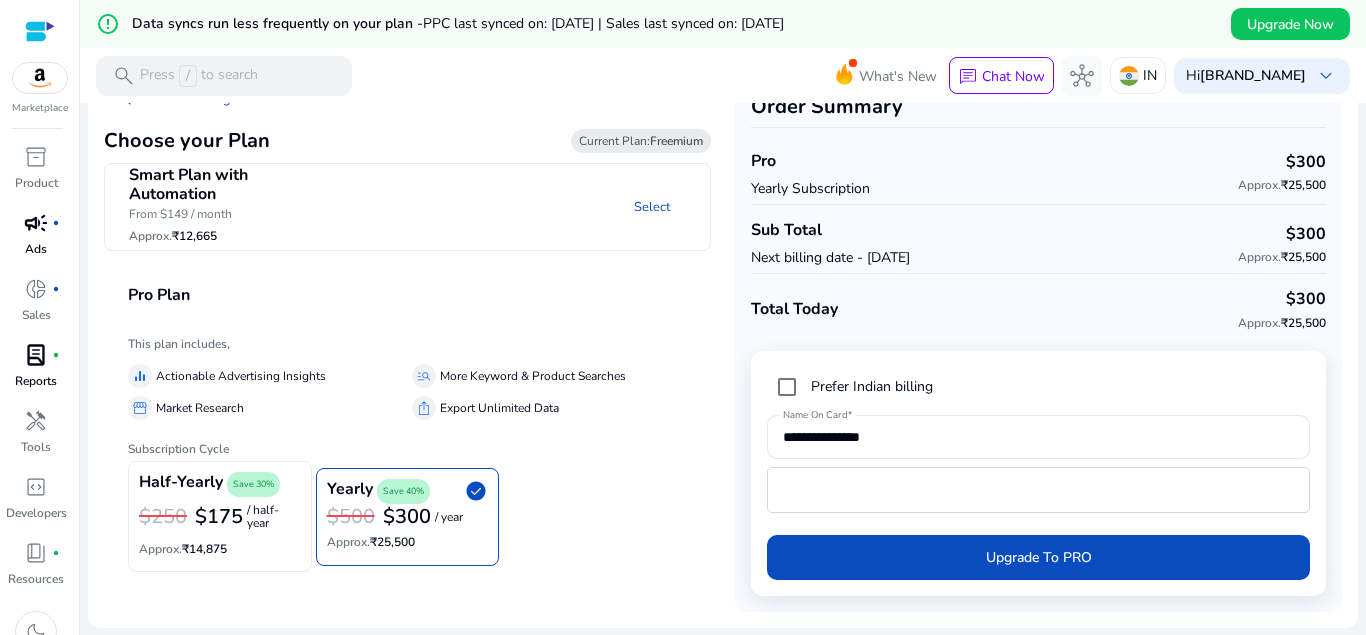 click on "$175" 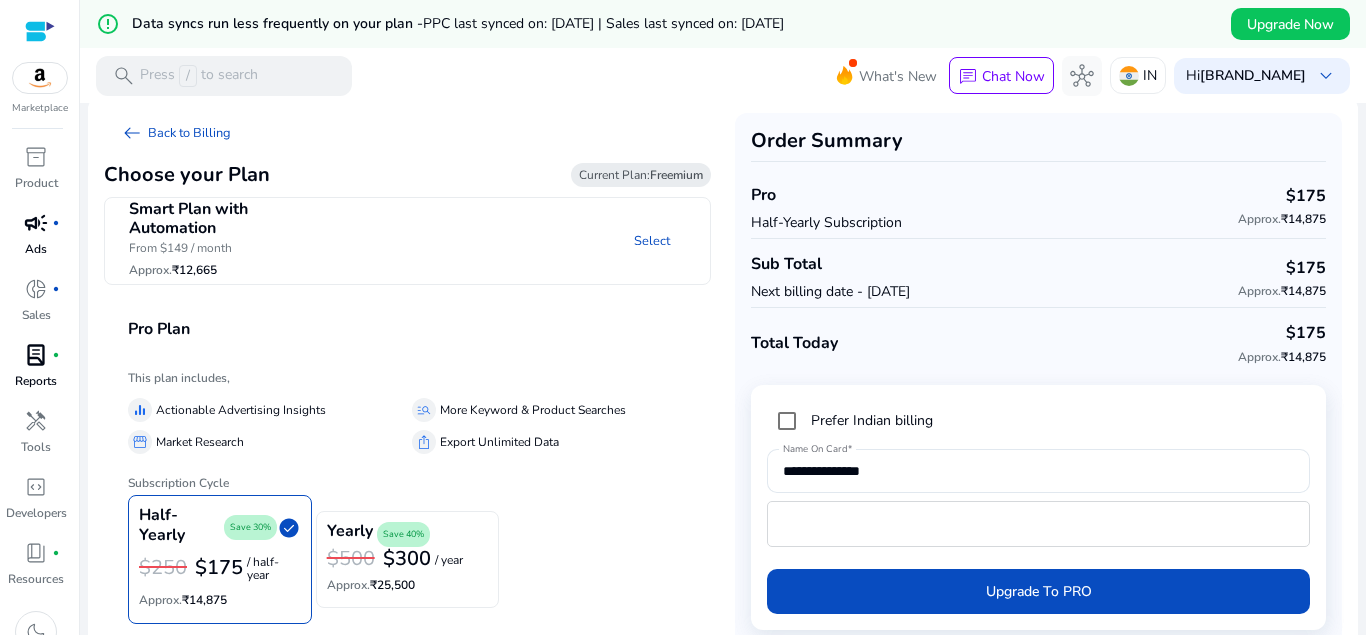 scroll, scrollTop: 0, scrollLeft: 0, axis: both 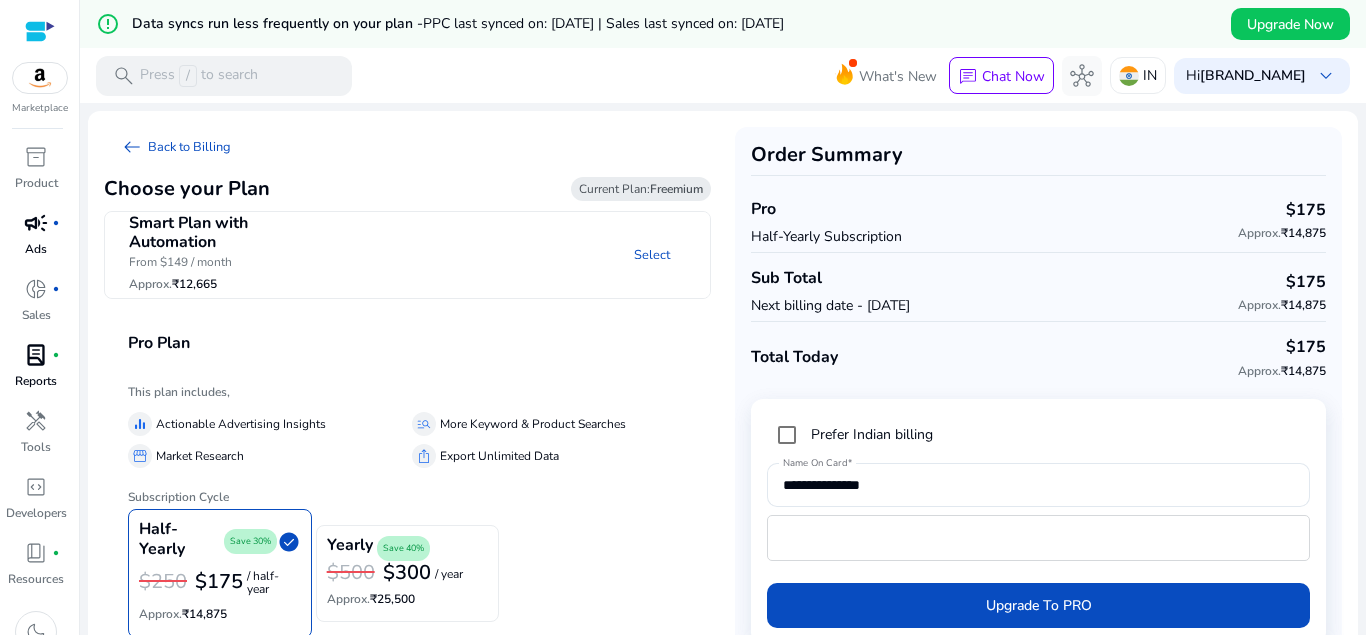 click on "Smart Plan with Automation   From $149 / month  Approx.  ₹12,665  Select" at bounding box center (427, 255) 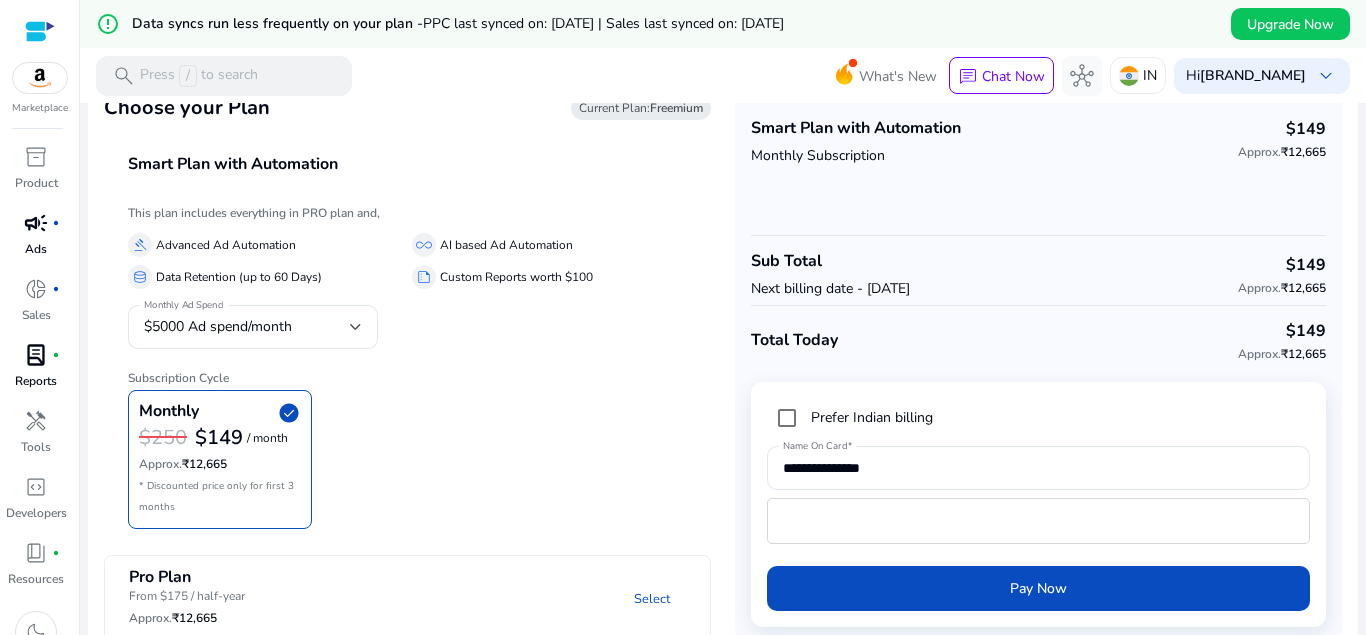 scroll, scrollTop: 105, scrollLeft: 0, axis: vertical 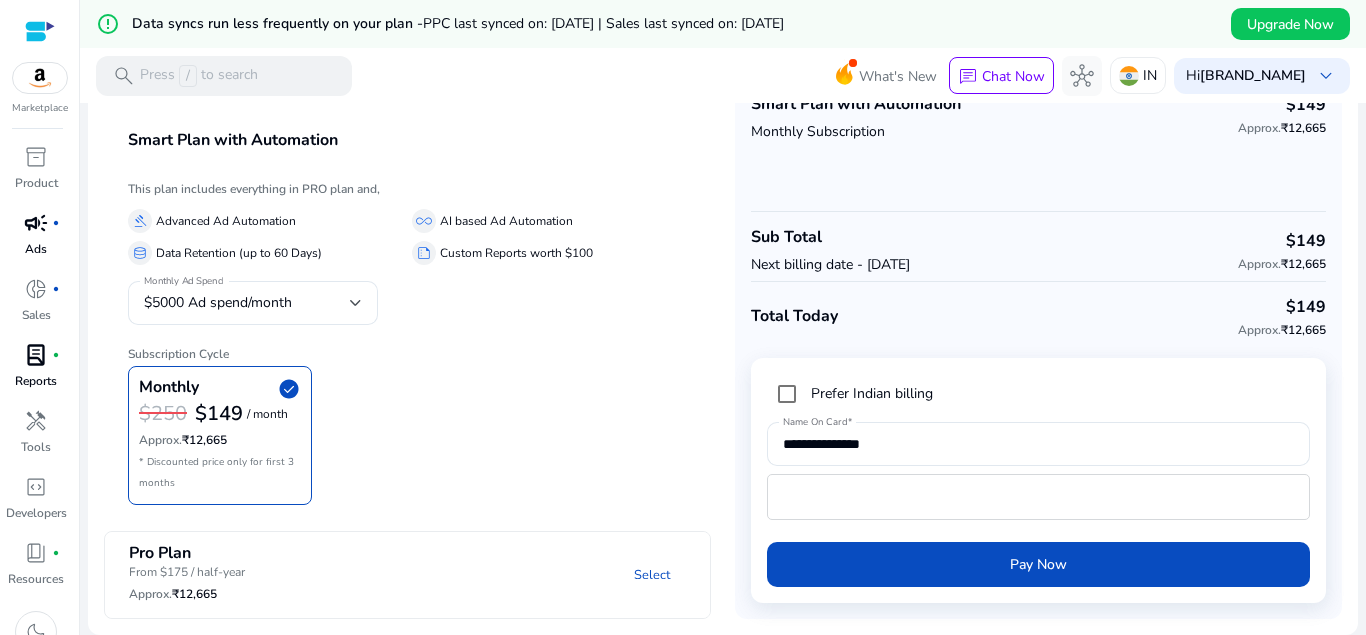 click on "Select" 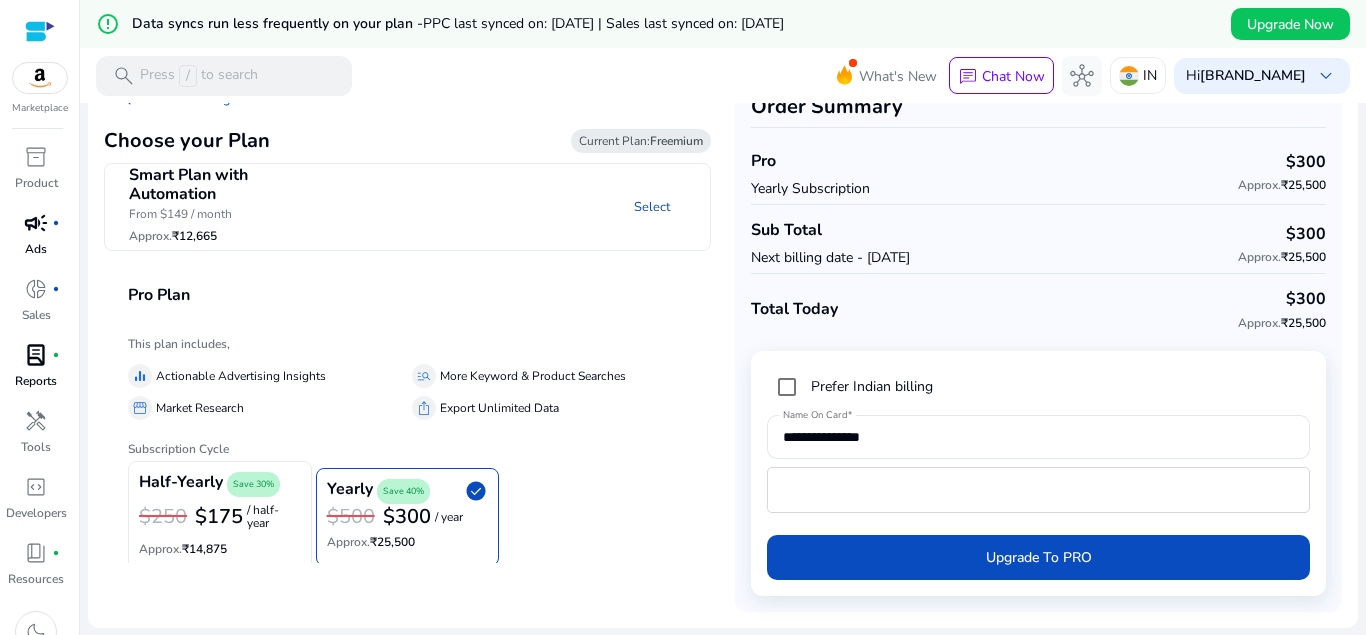 scroll, scrollTop: 48, scrollLeft: 0, axis: vertical 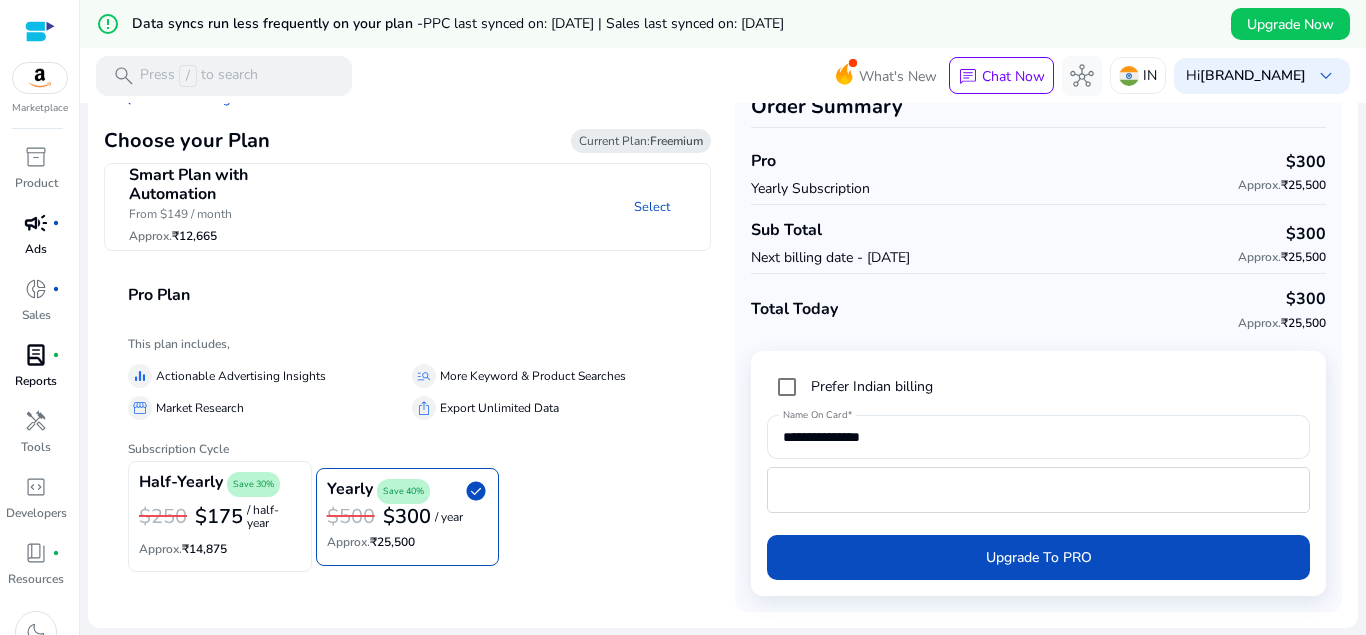 click on "Half-Yearly  Save 30%" 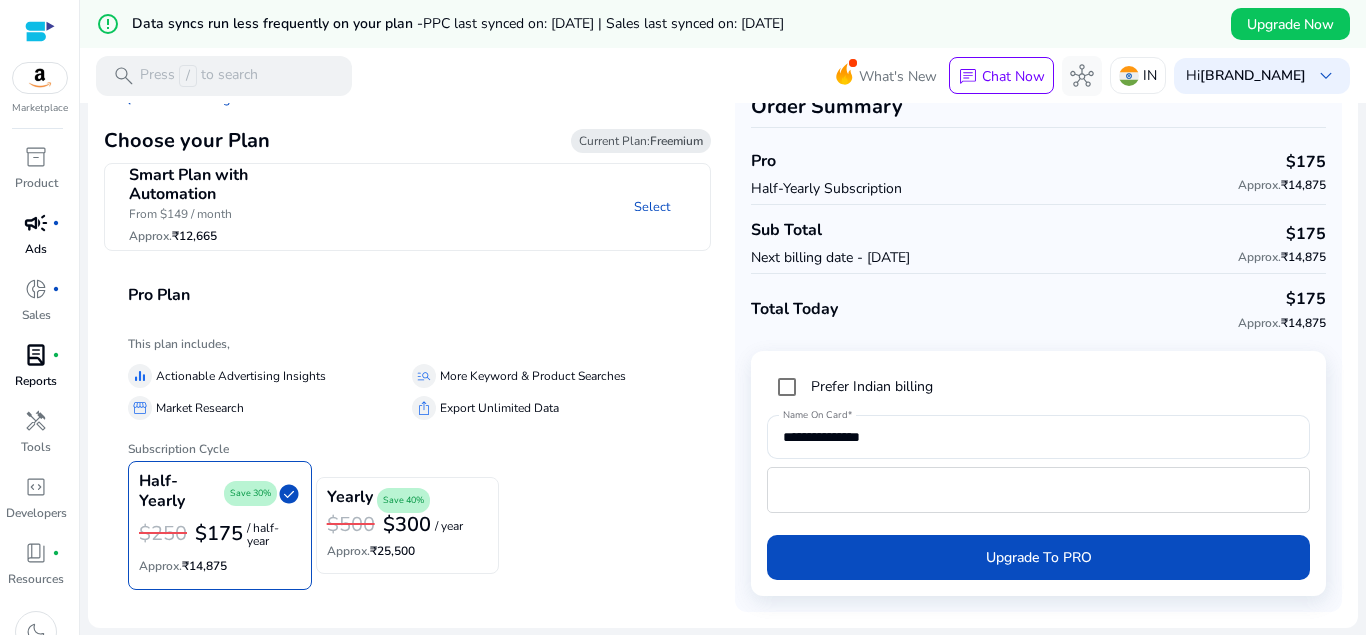 scroll, scrollTop: 0, scrollLeft: 0, axis: both 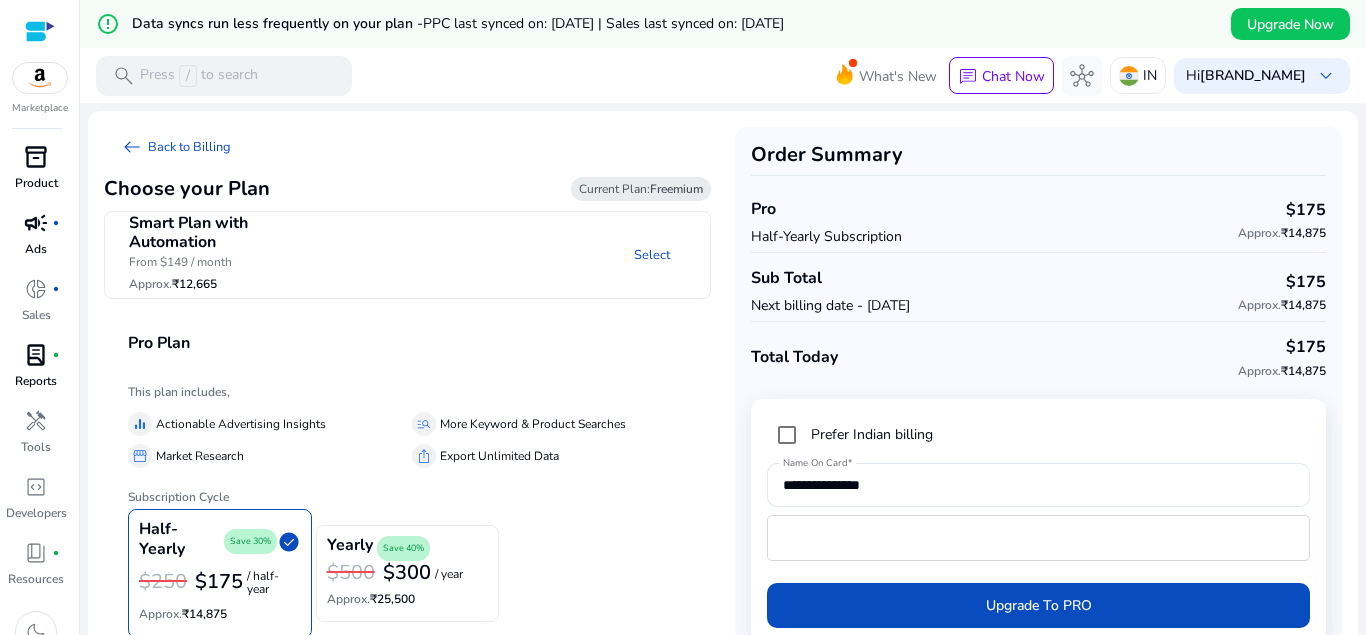 click on "inventory_2" at bounding box center (36, 157) 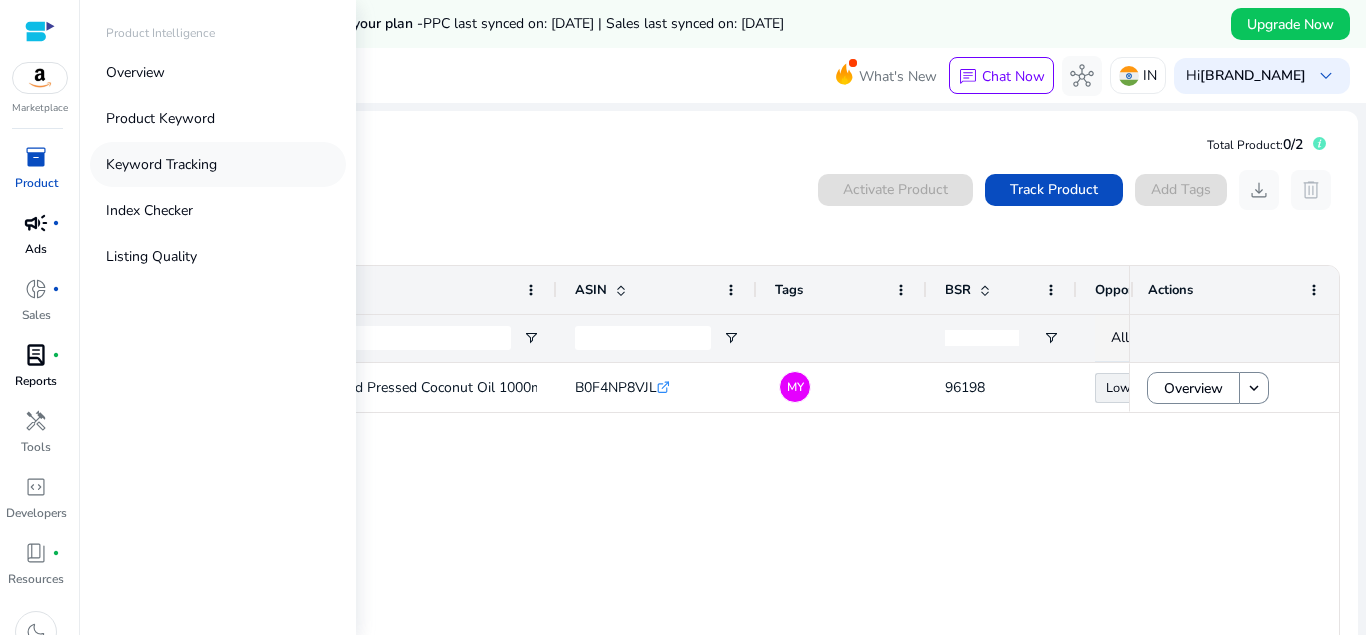 click on "Keyword Tracking" at bounding box center [161, 164] 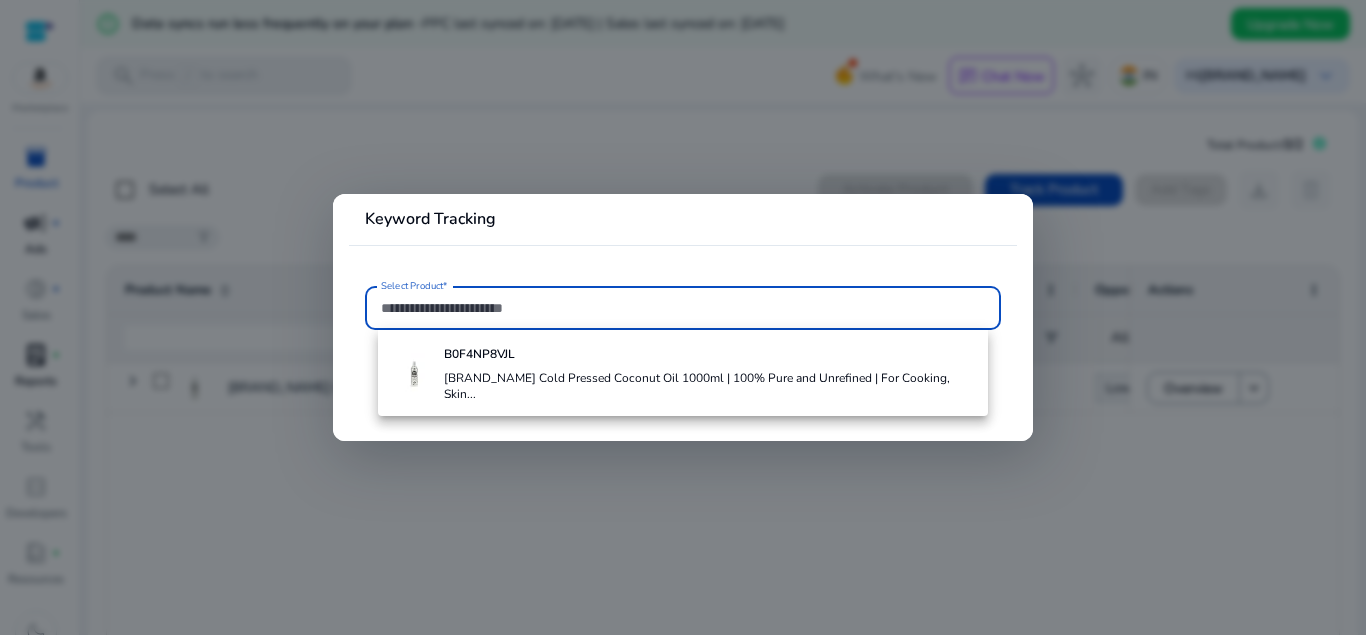 click at bounding box center (683, 317) 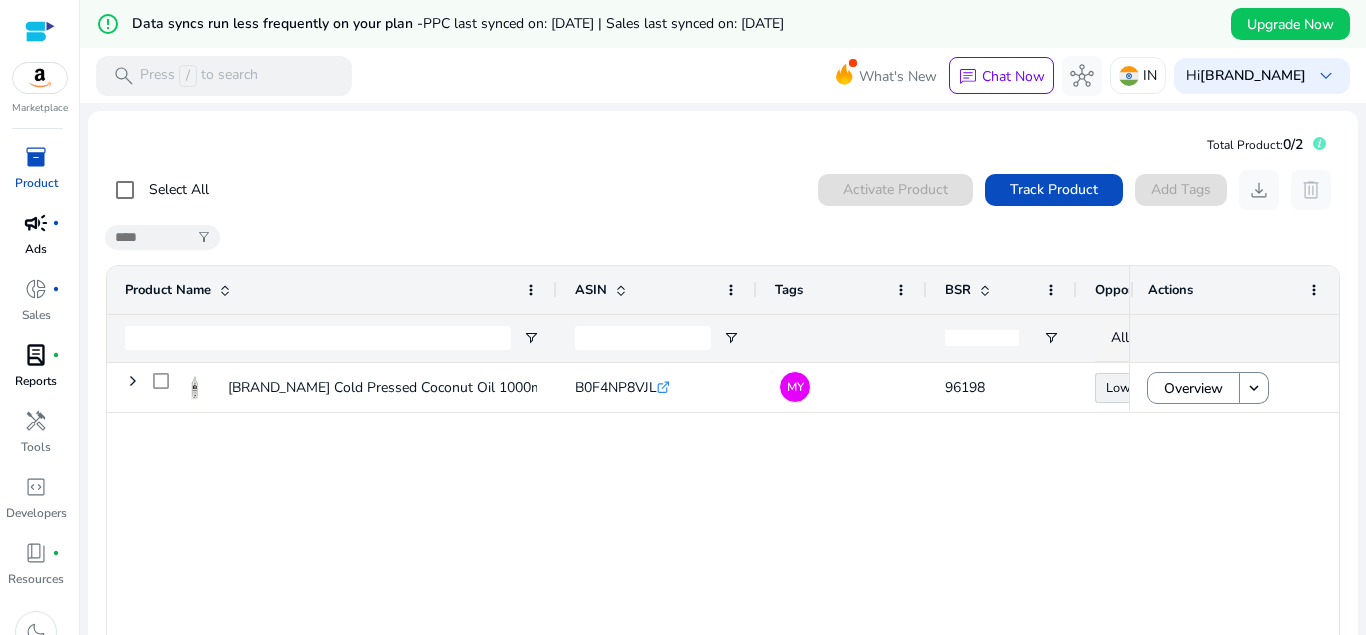 click on "inventory_2" at bounding box center (36, 157) 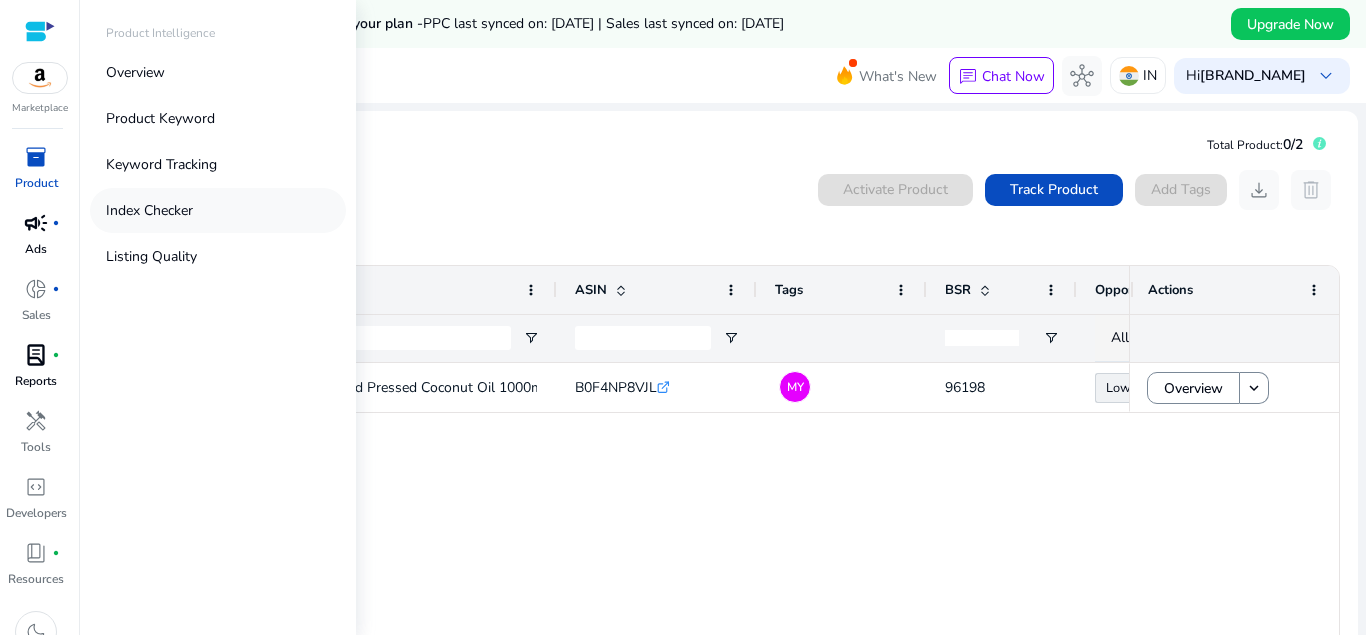 click on "Index Checker" at bounding box center [218, 210] 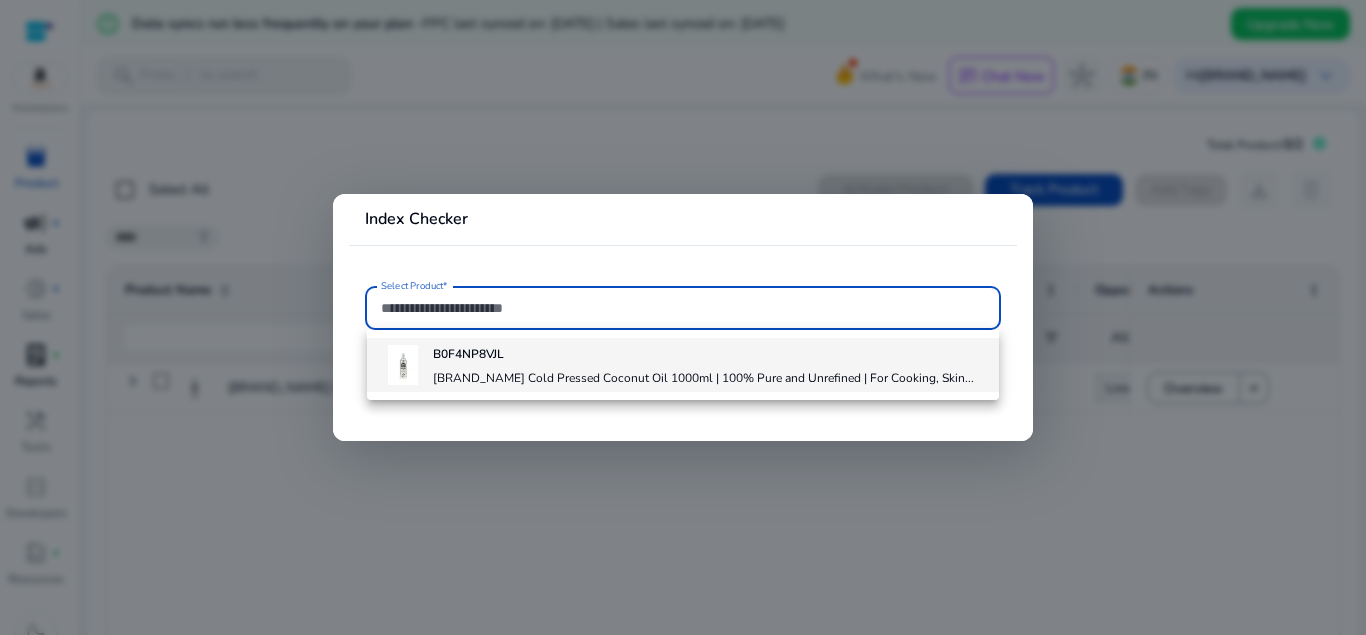 click on "B0F4NP8VJL  Hermon Farms Cold Pressed Coconut Oil 1000ml | 100% Pure and Unrefined | For Cooking, Skin..." at bounding box center (703, 365) 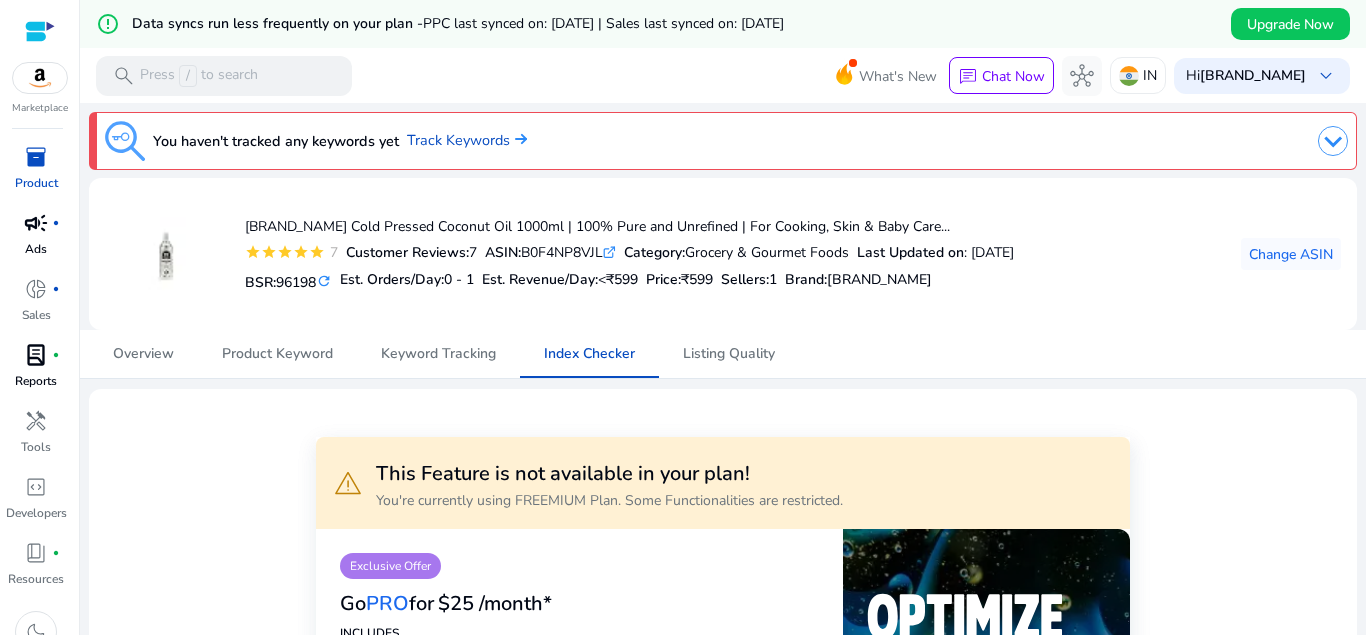 scroll, scrollTop: 254, scrollLeft: 0, axis: vertical 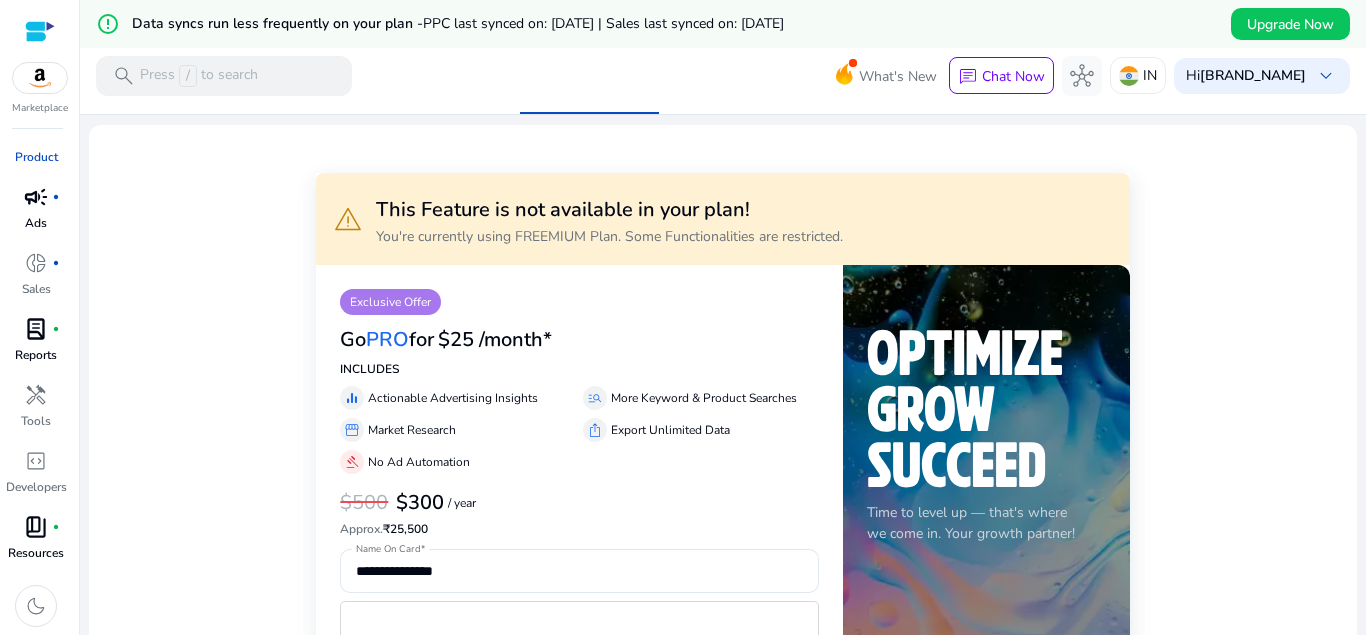 click on "Resources" at bounding box center [36, 553] 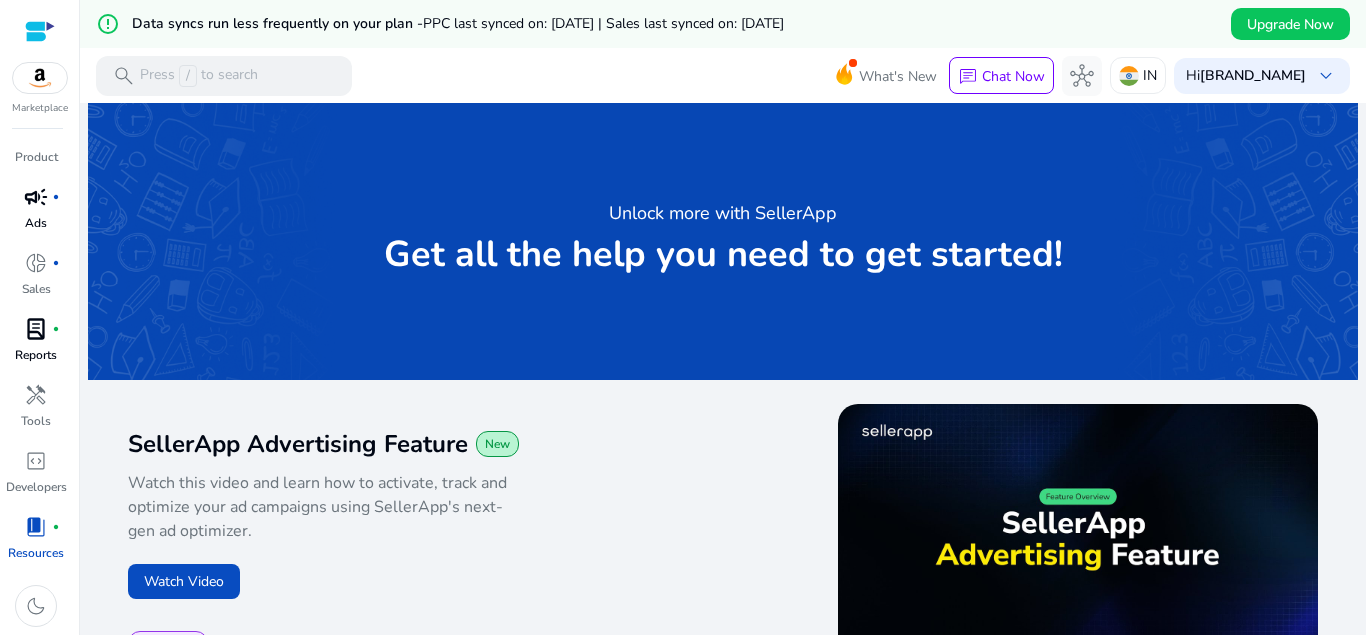 scroll, scrollTop: 0, scrollLeft: 0, axis: both 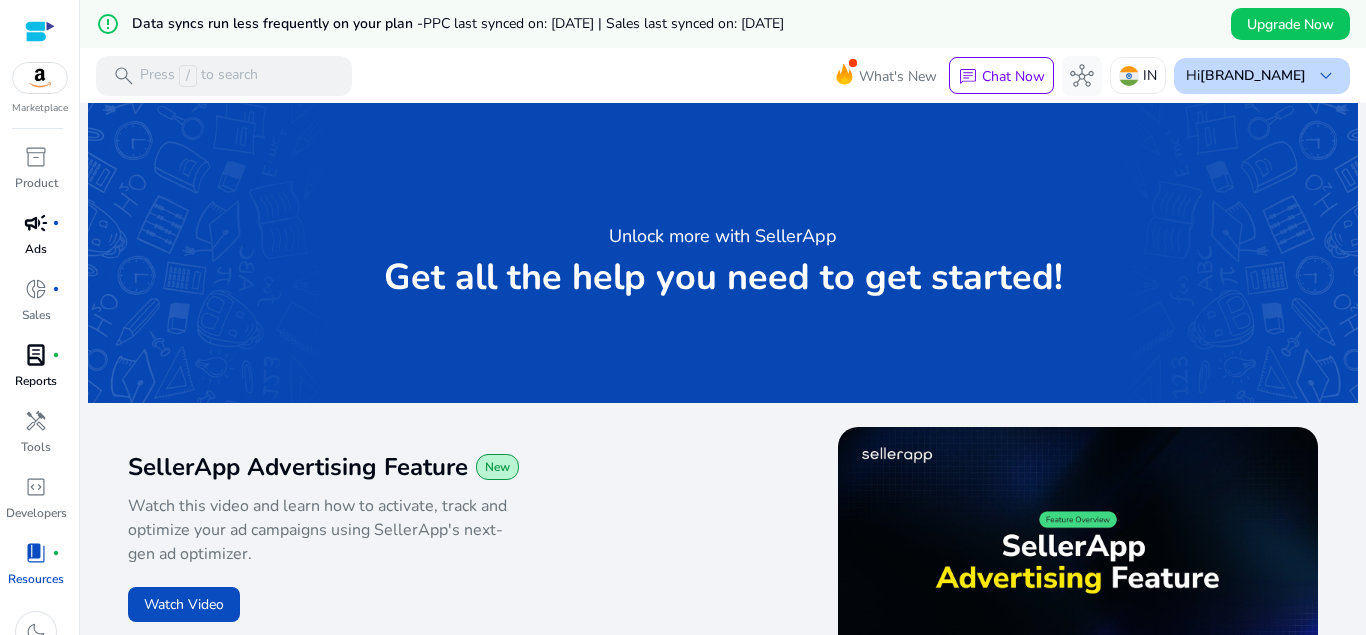 click on "Hi  Hermon Organics" at bounding box center (1246, 76) 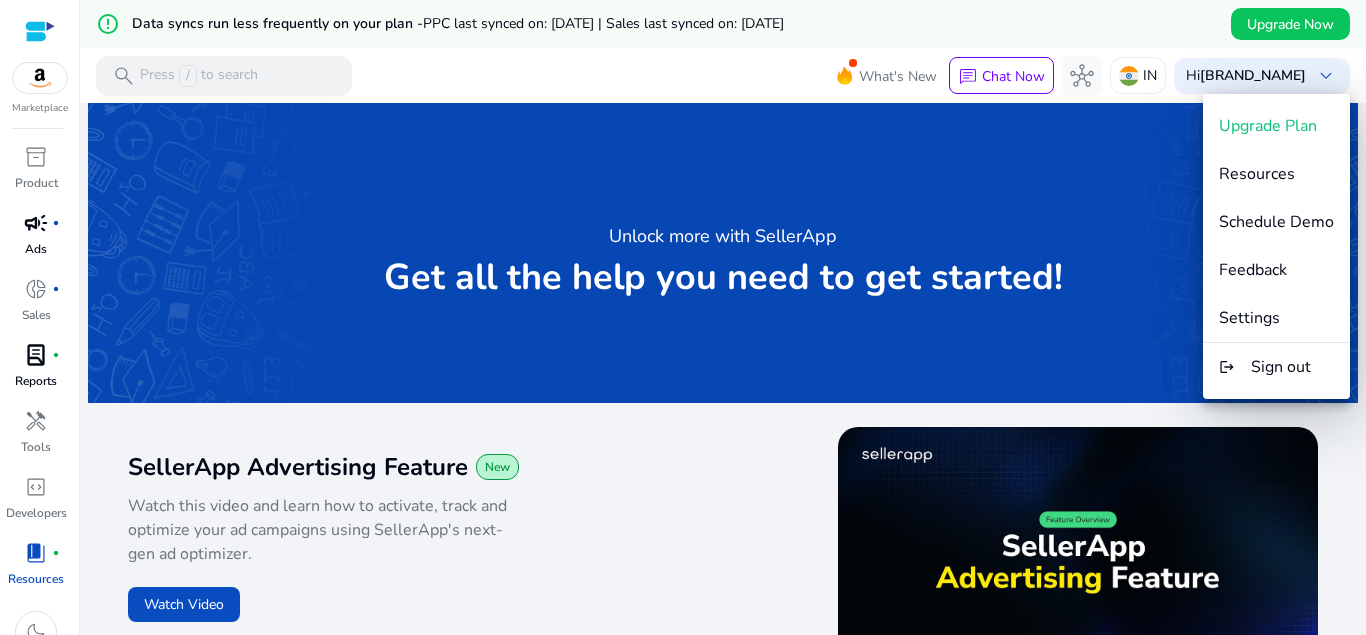 click at bounding box center (683, 317) 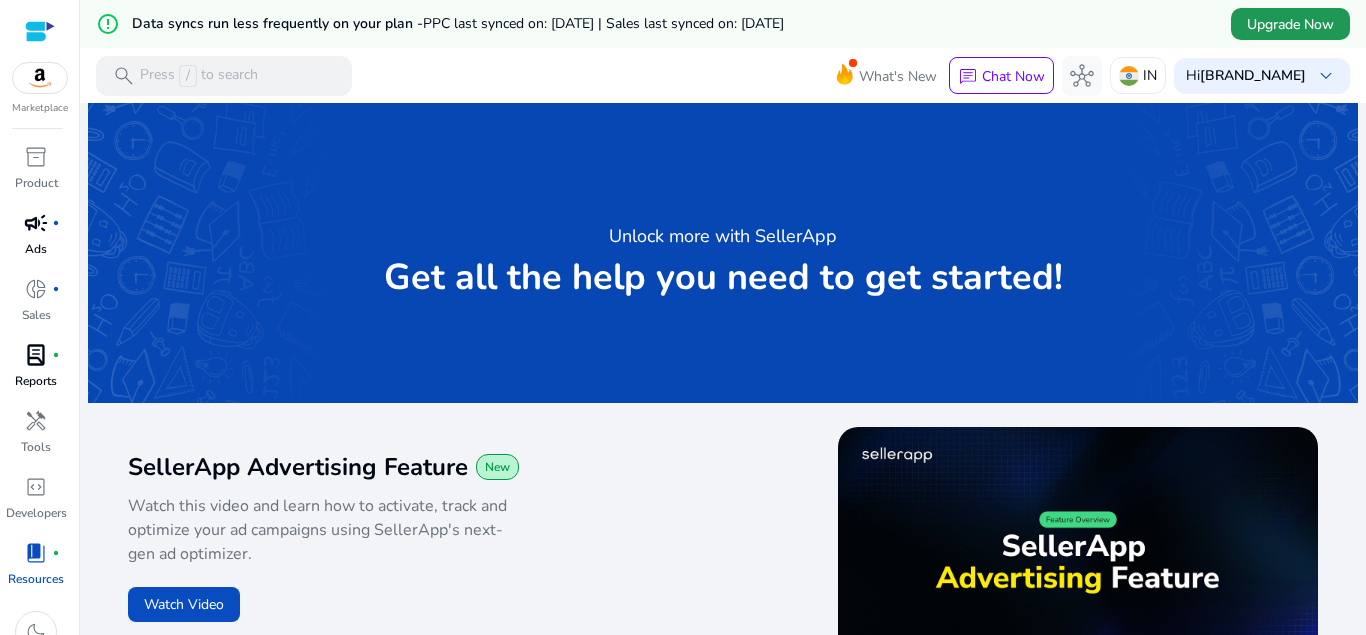 click on "Upgrade Now" at bounding box center (1290, 24) 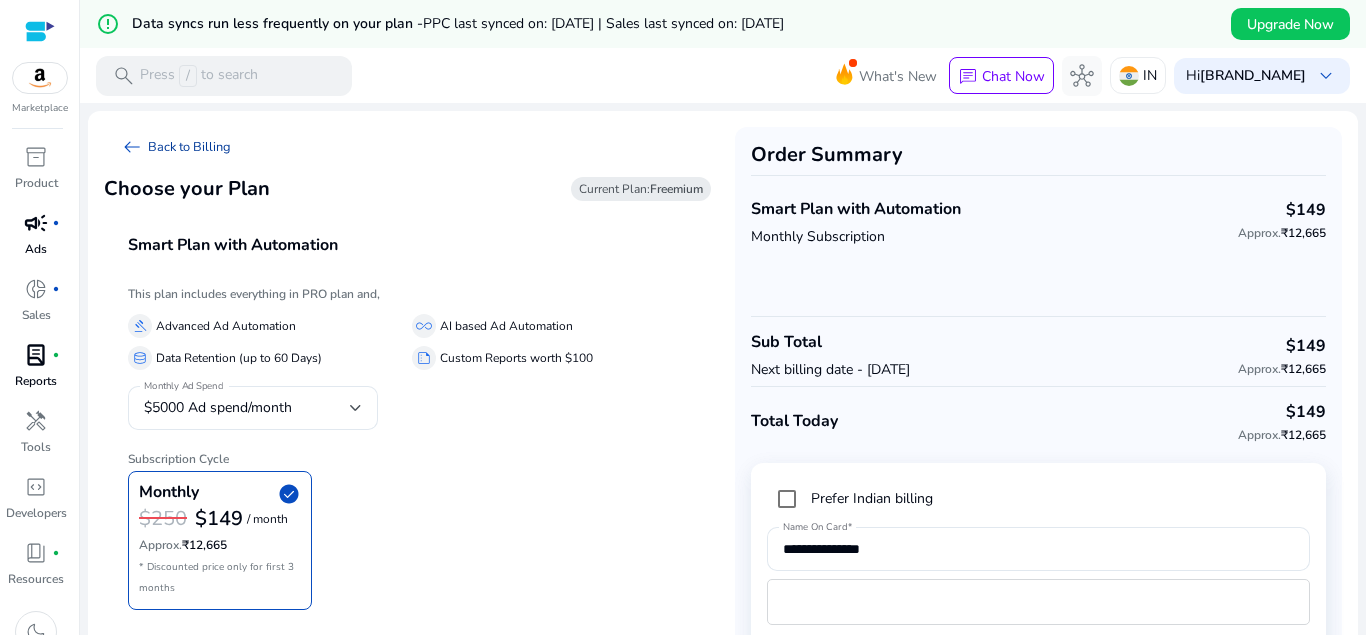 click on "arrow_left_alt   Back to Billing" 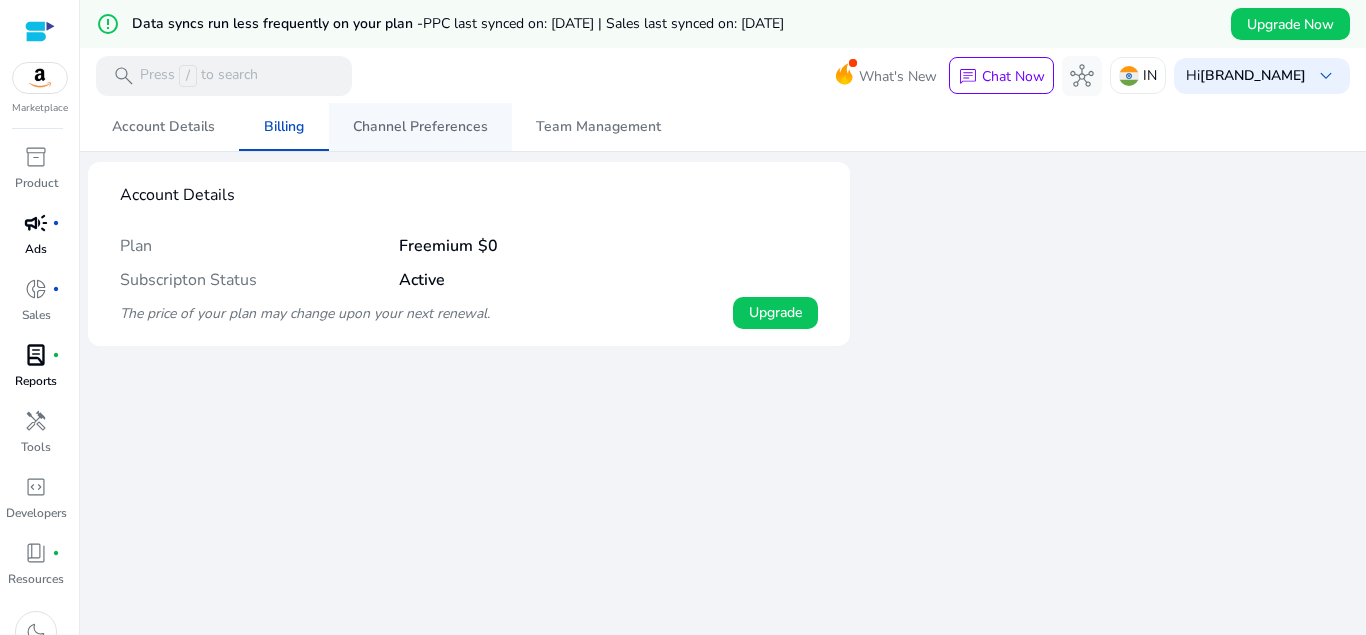 click on "Channel Preferences" at bounding box center [420, 127] 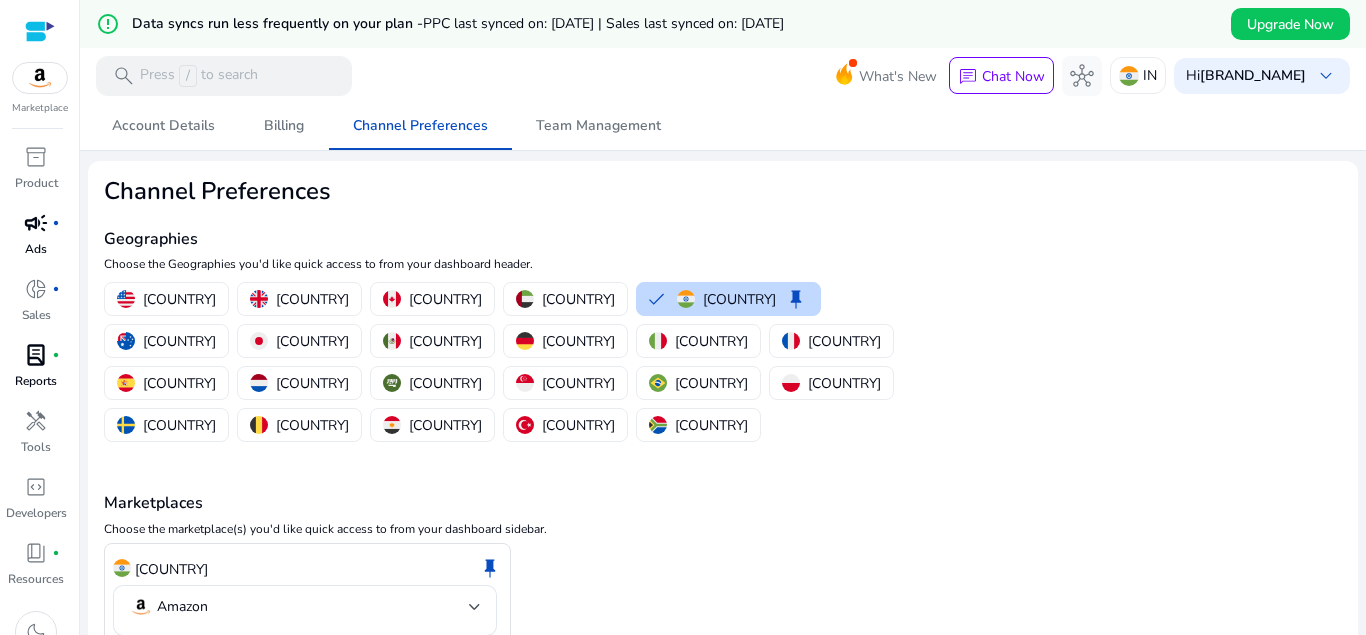 scroll, scrollTop: 0, scrollLeft: 0, axis: both 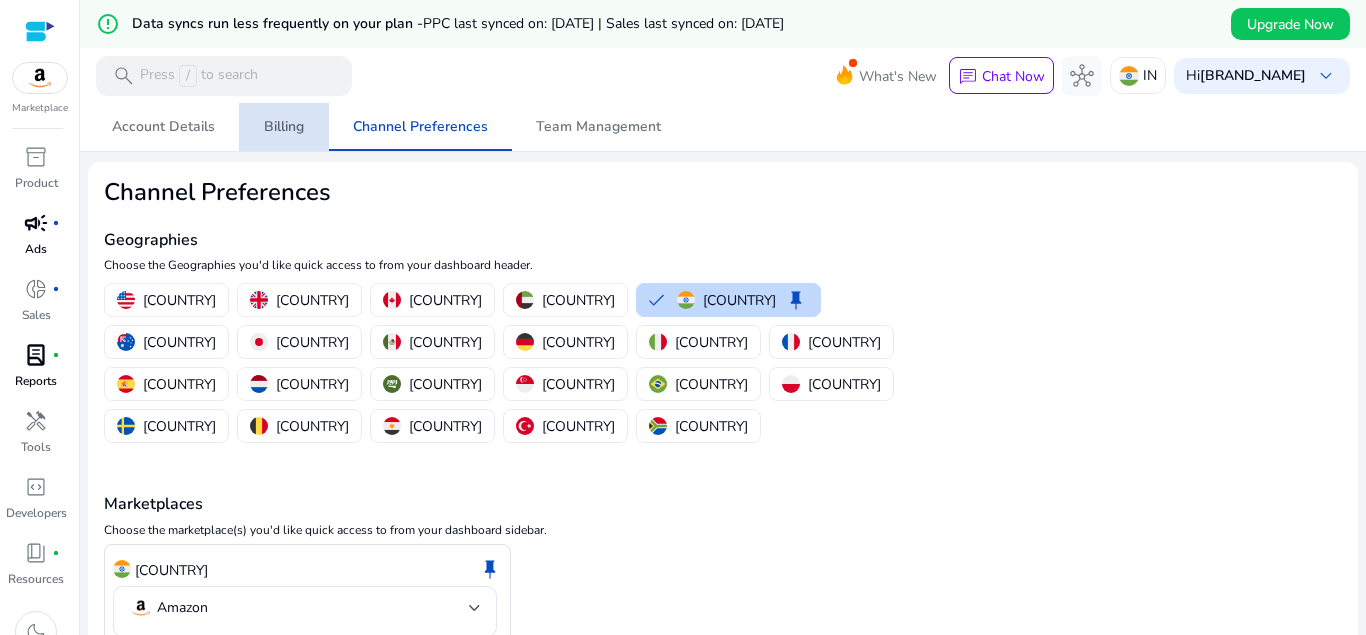 click on "Billing" at bounding box center (284, 127) 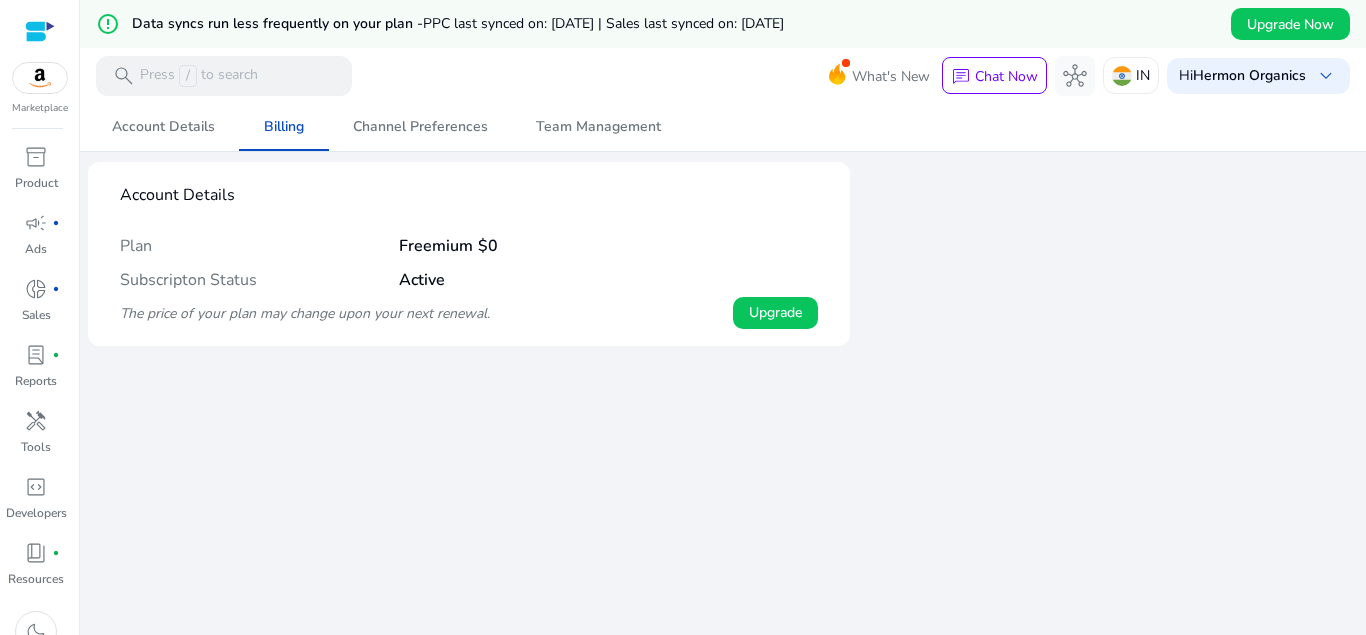 scroll, scrollTop: 0, scrollLeft: 0, axis: both 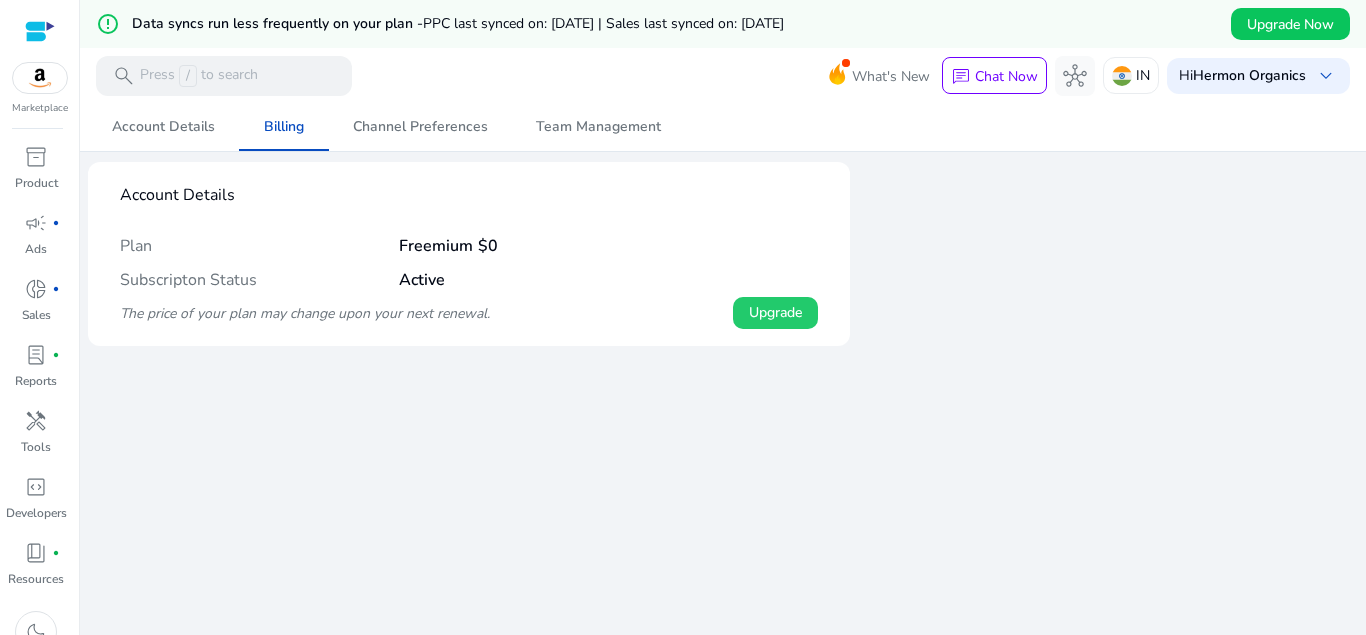 click on "Upgrade" 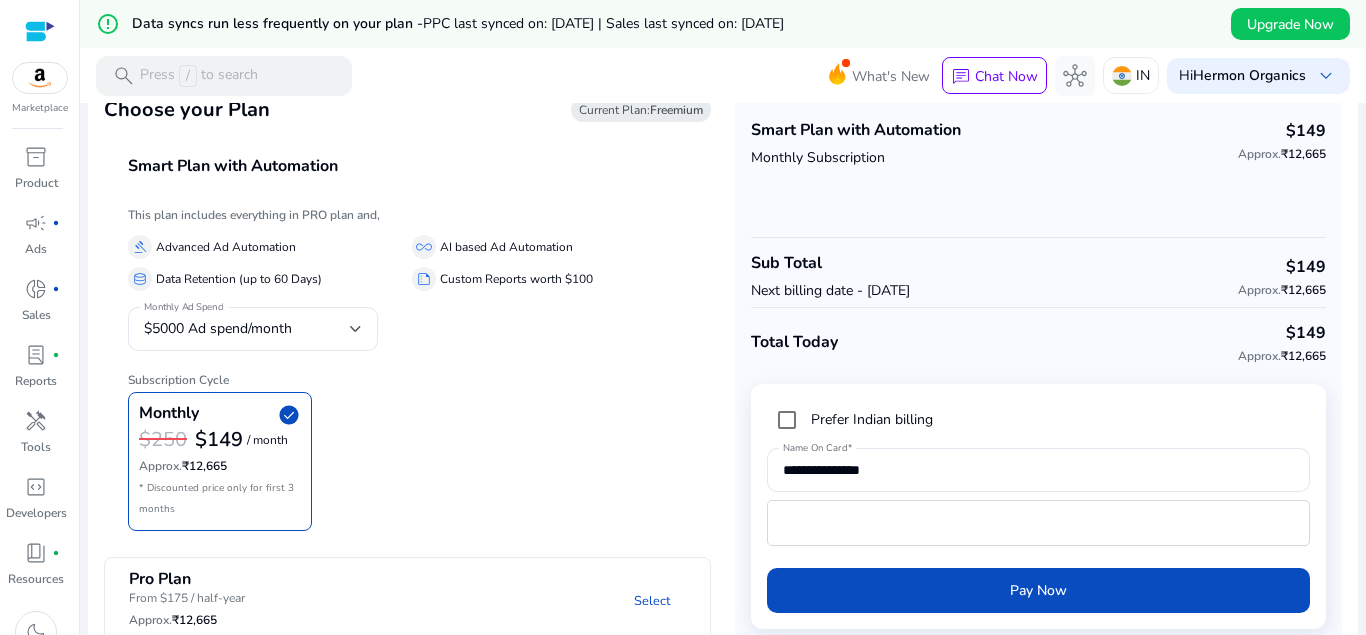 scroll, scrollTop: 105, scrollLeft: 0, axis: vertical 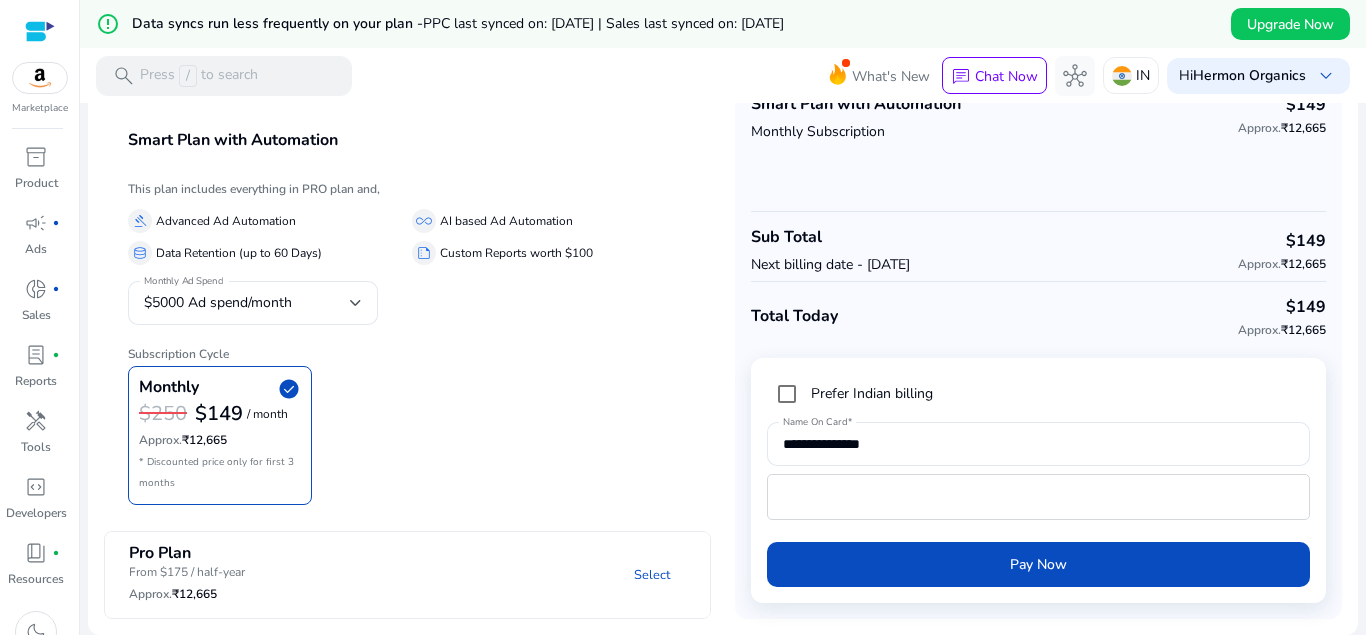 click on "Select" 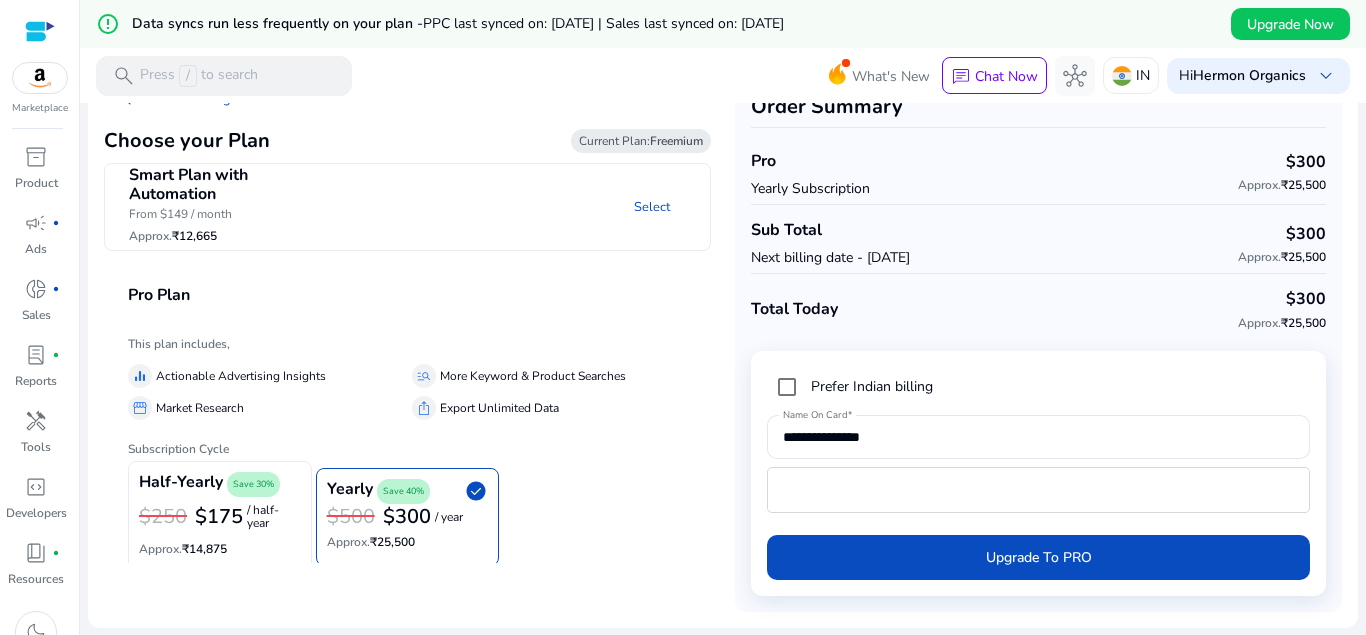 scroll, scrollTop: 48, scrollLeft: 0, axis: vertical 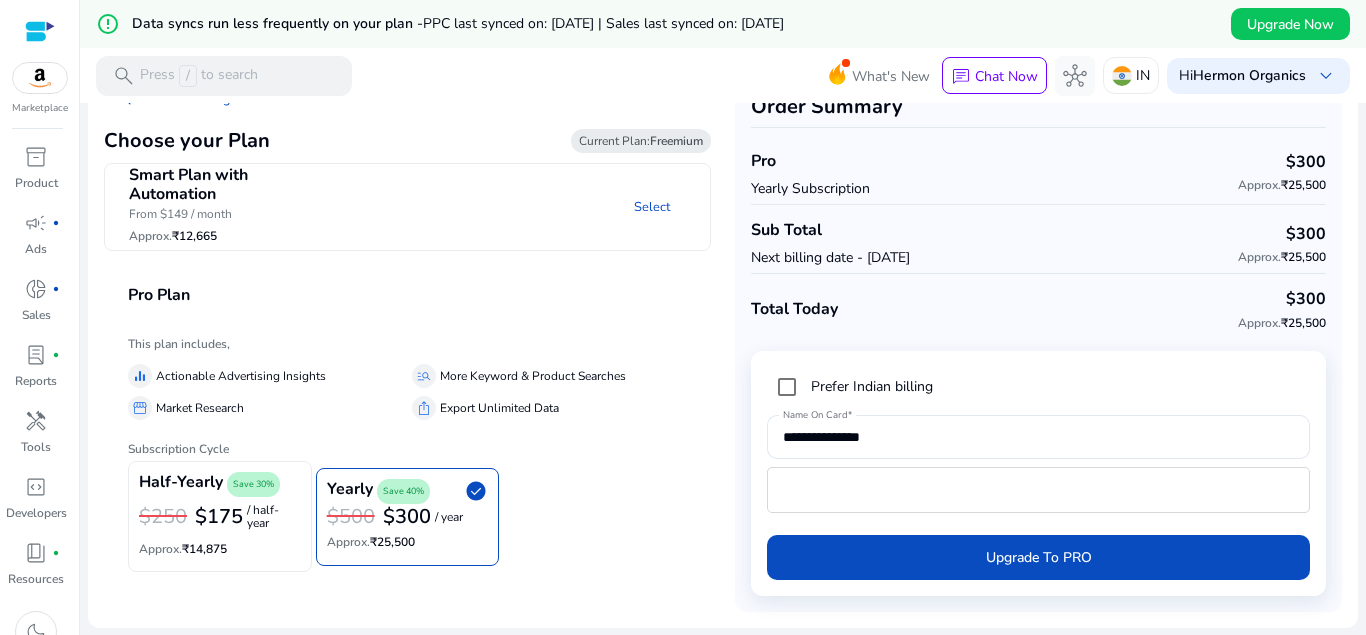 click on "Approx.  ₹14,875" 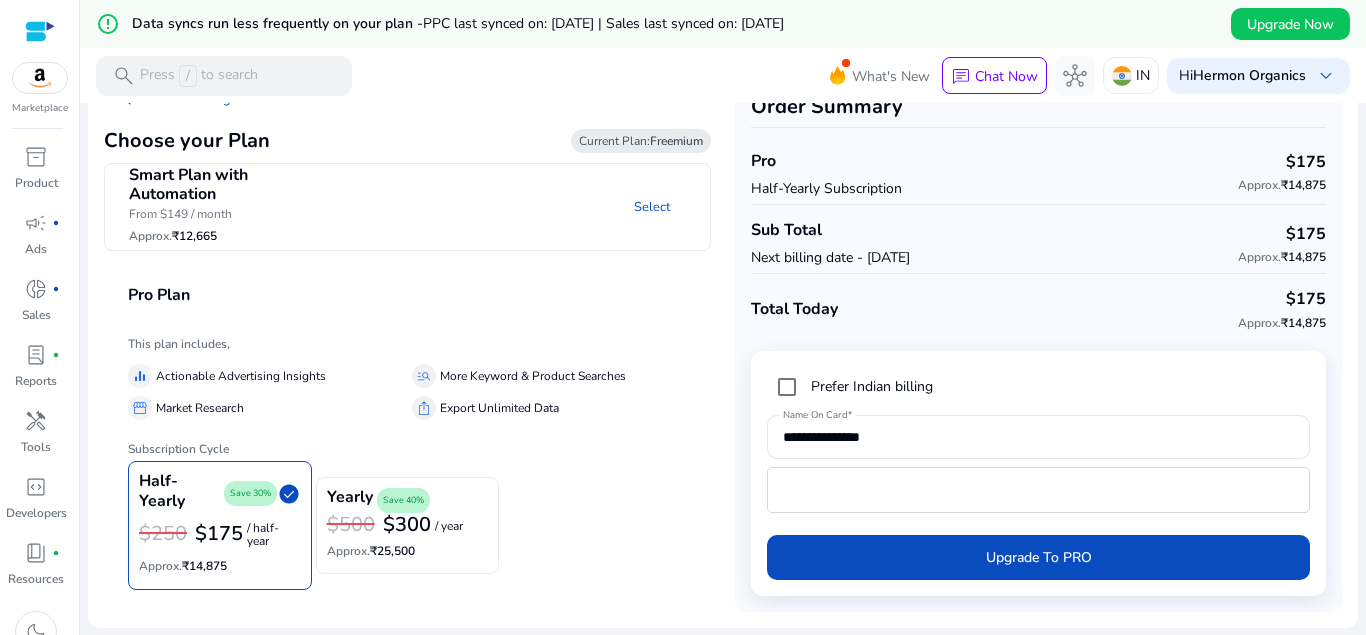scroll, scrollTop: 0, scrollLeft: 0, axis: both 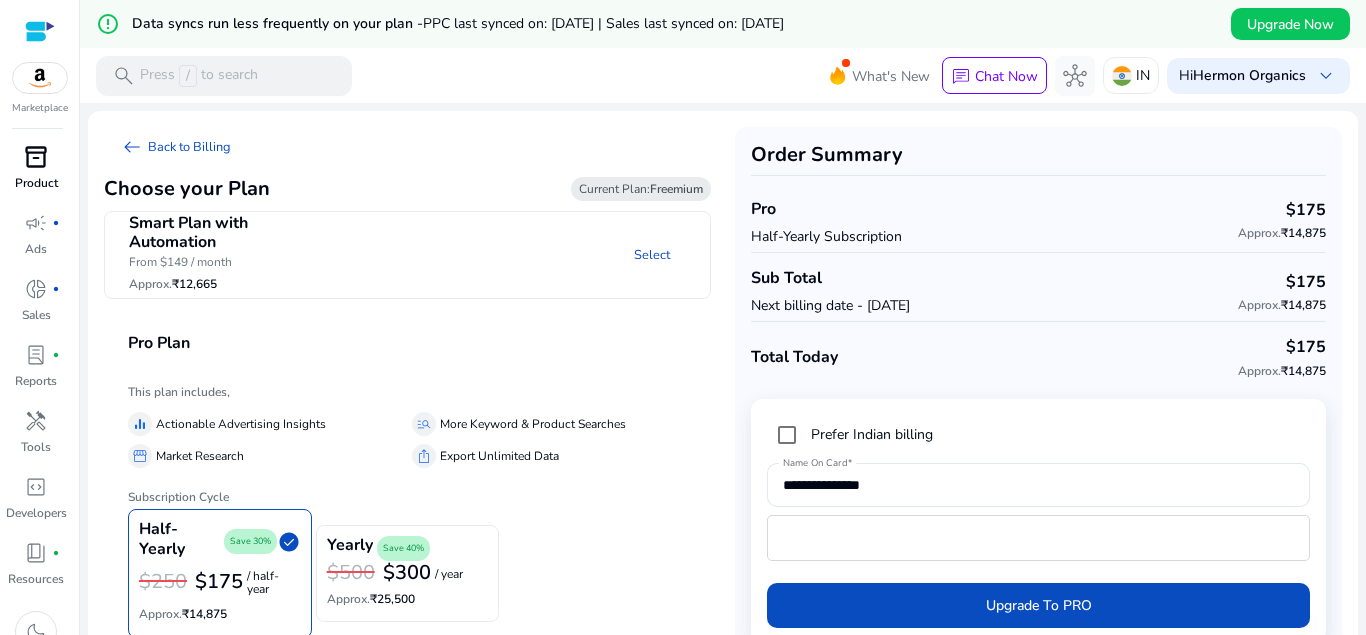 click on "inventory_2" at bounding box center (36, 157) 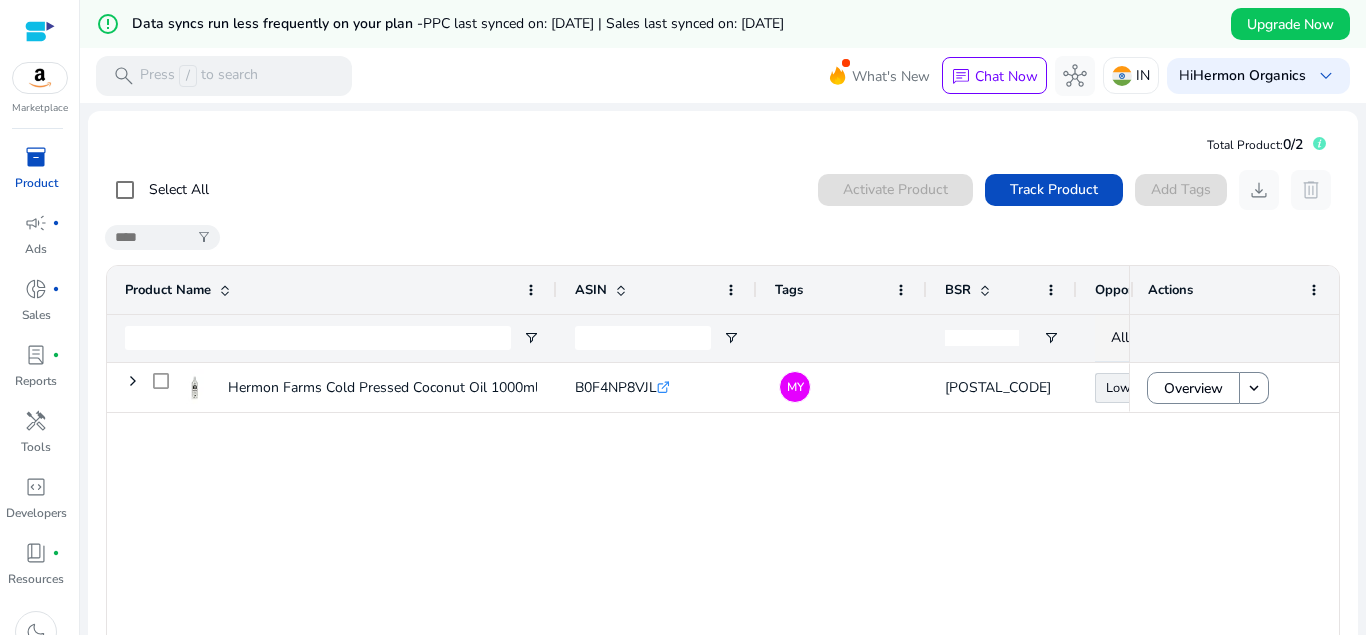 drag, startPoint x: 1130, startPoint y: 283, endPoint x: 1216, endPoint y: 285, distance: 86.023254 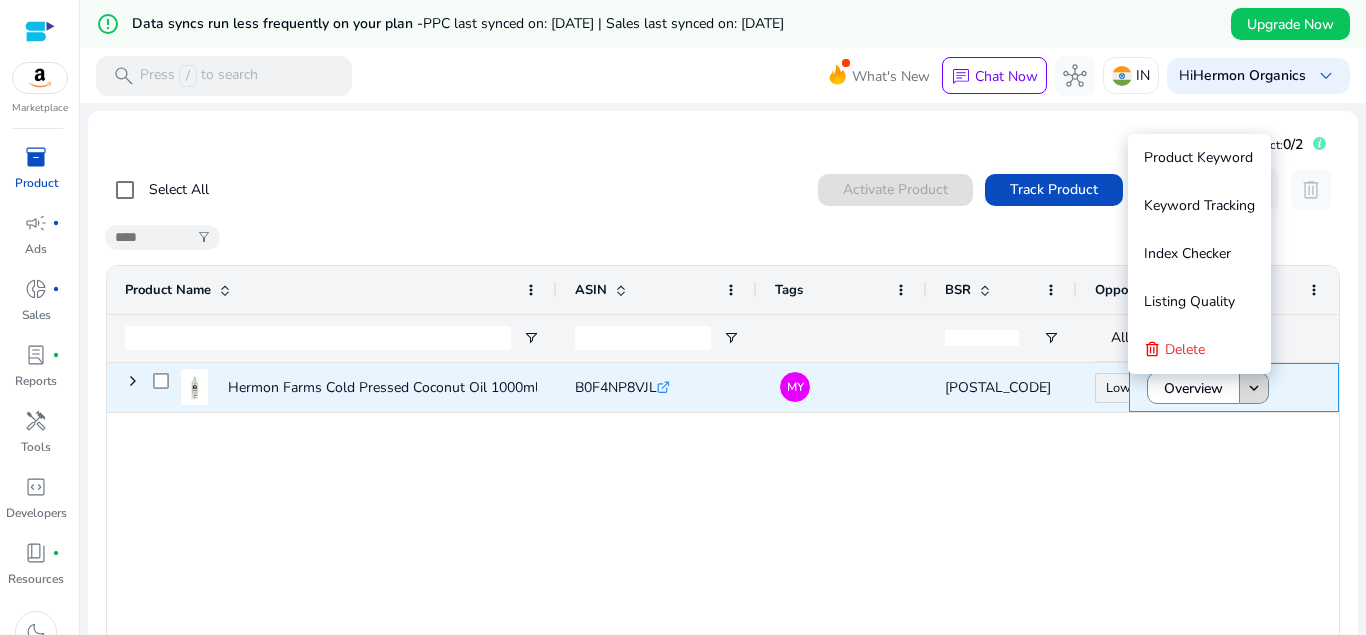 click on "keyboard_arrow_down" 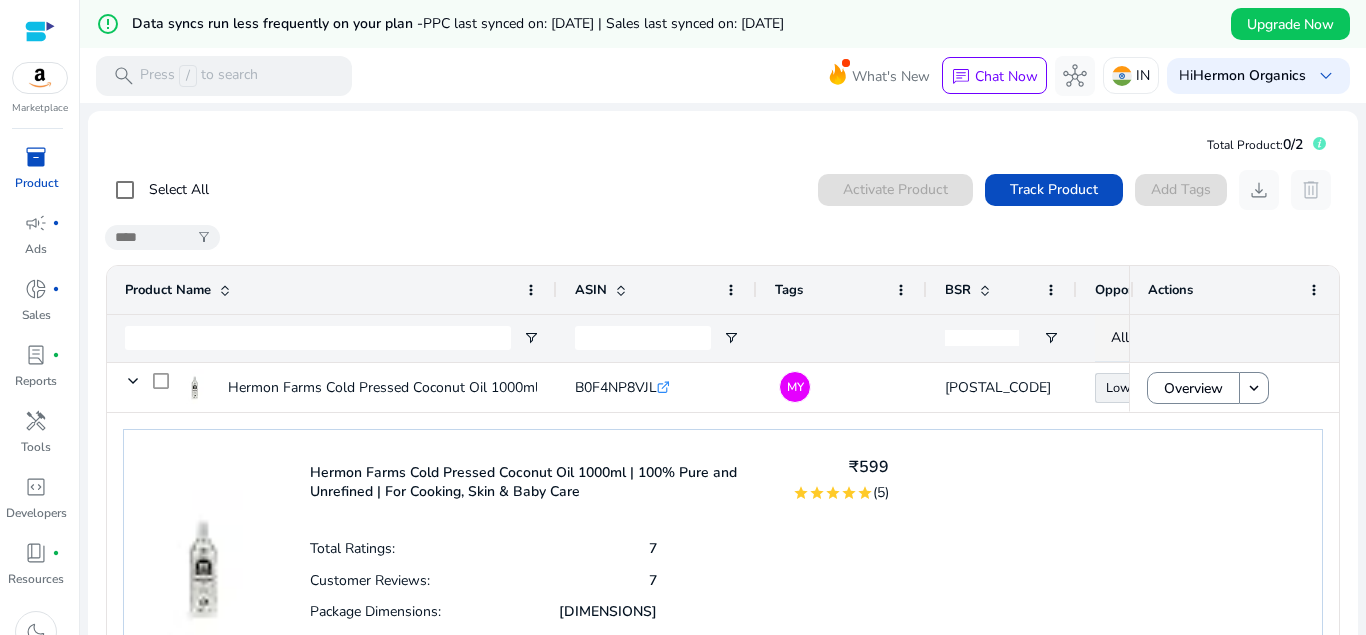 click on "Hermon Farms Cold Pressed Coconut Oil 1000ml | 100% Pure and Unrefined | For Cooking, Skin & Baby Care   ₹599  star star star star star (5) Total Ratings:  7  Customer Reviews:  7  Package Dimensions:  7.5L x 7.5W x 26.0H cm  No. of Sellers:  1  Keywords Tracked:  0" 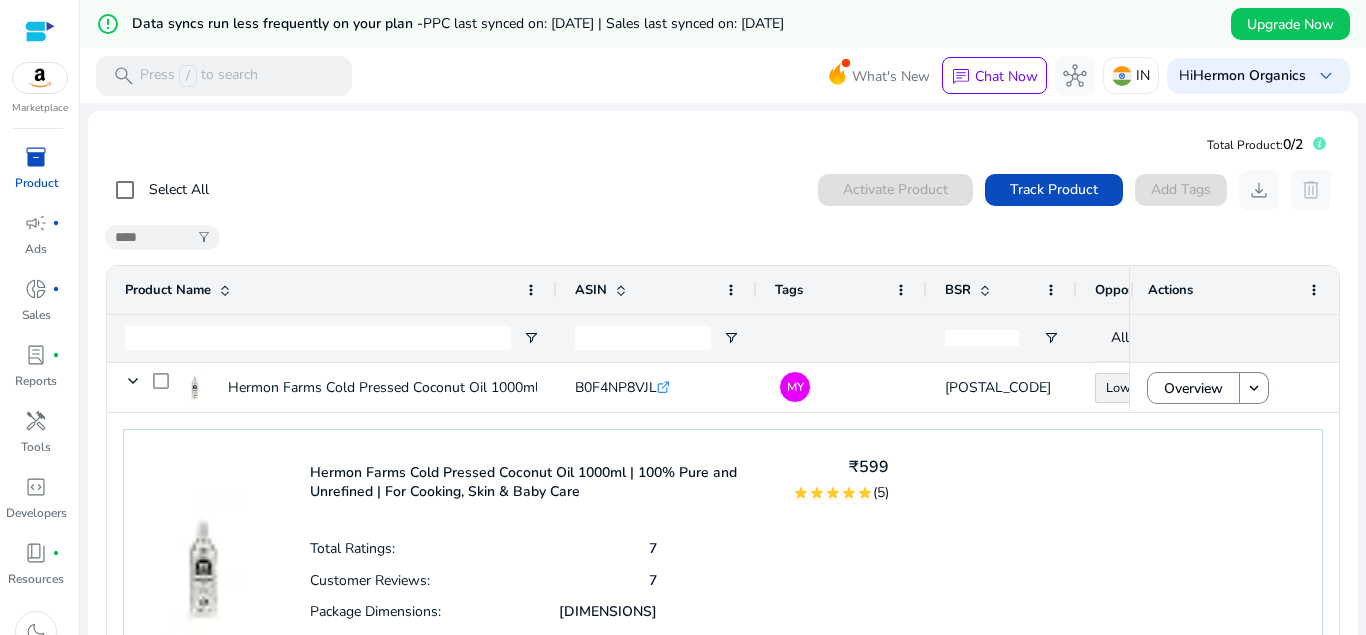 scroll, scrollTop: 82, scrollLeft: 0, axis: vertical 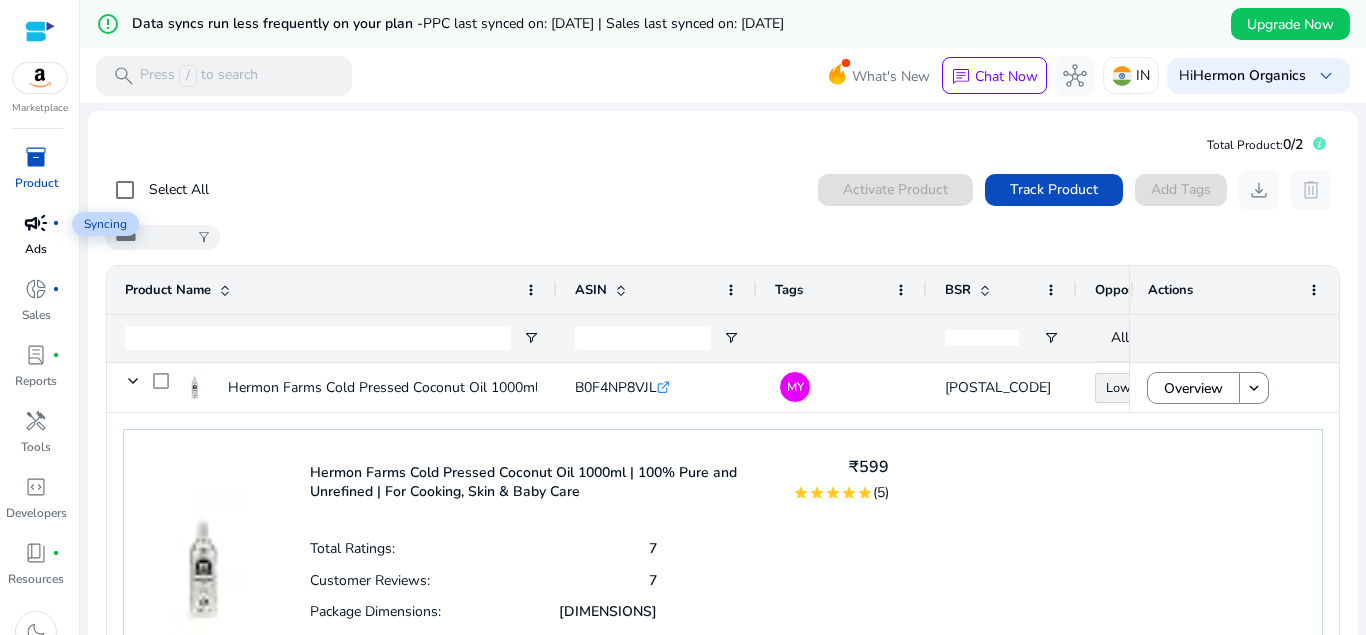 click on "campaign" at bounding box center [36, 223] 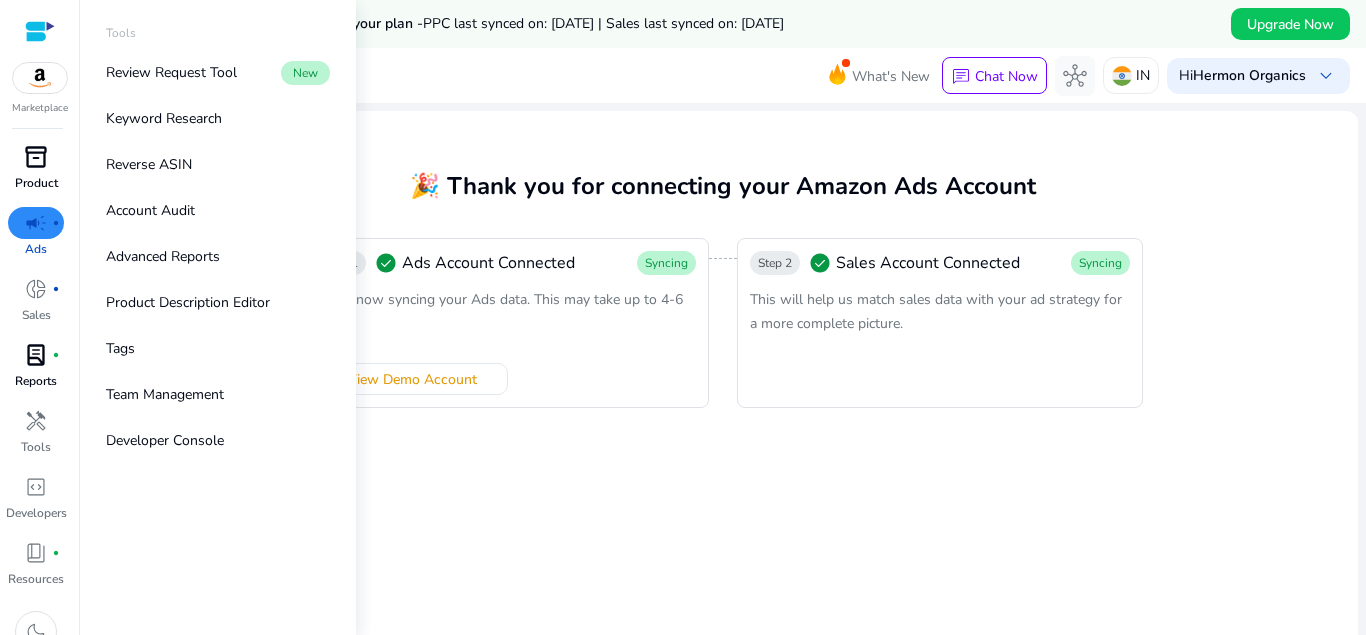 click on "Reports" at bounding box center (36, 381) 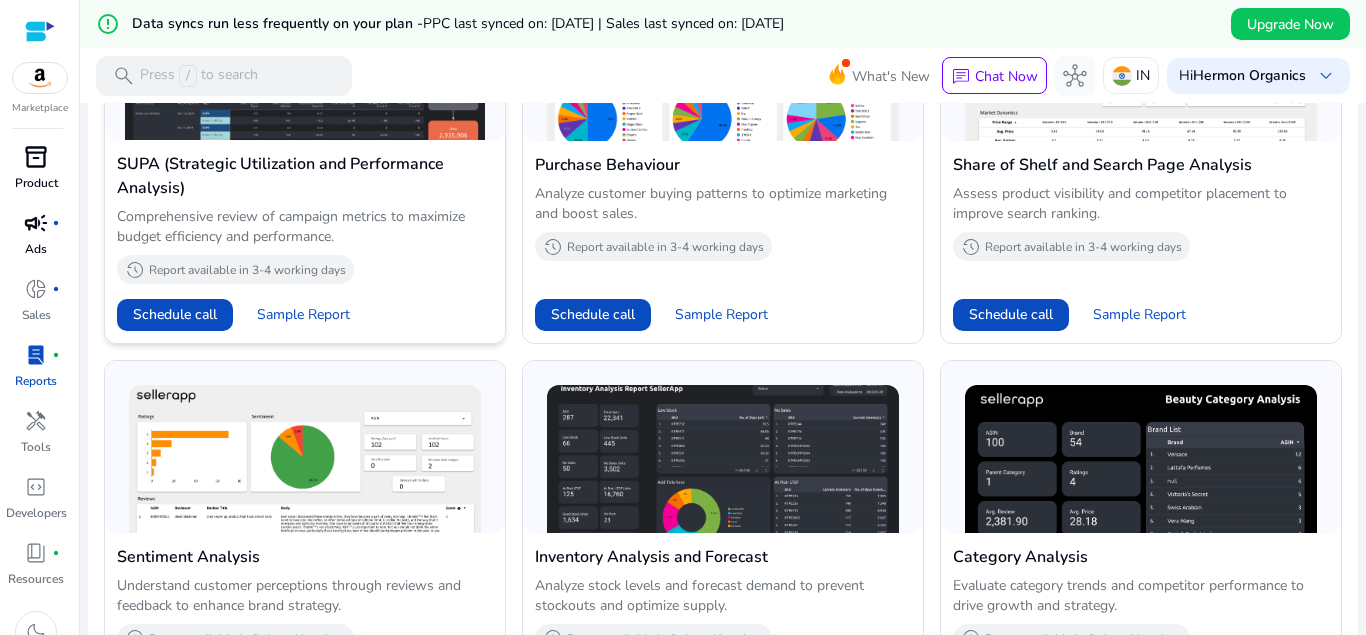 scroll, scrollTop: 1057, scrollLeft: 0, axis: vertical 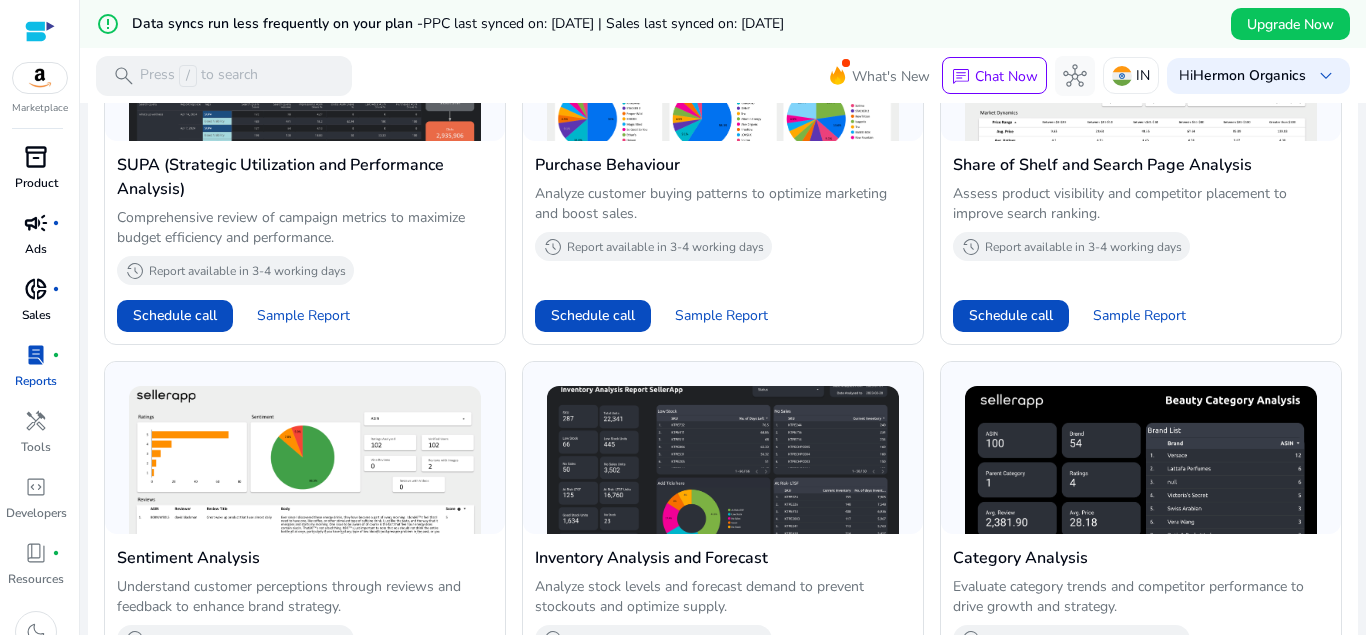 click on "donut_small" at bounding box center (36, 289) 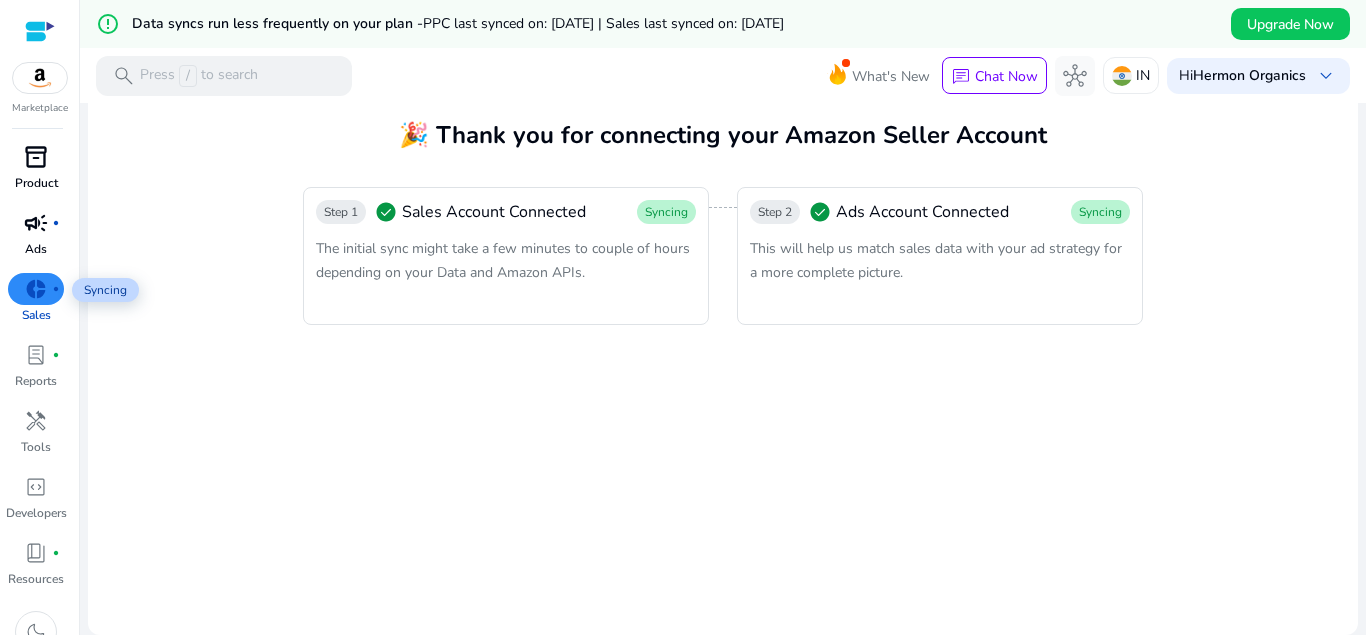 scroll, scrollTop: 0, scrollLeft: 0, axis: both 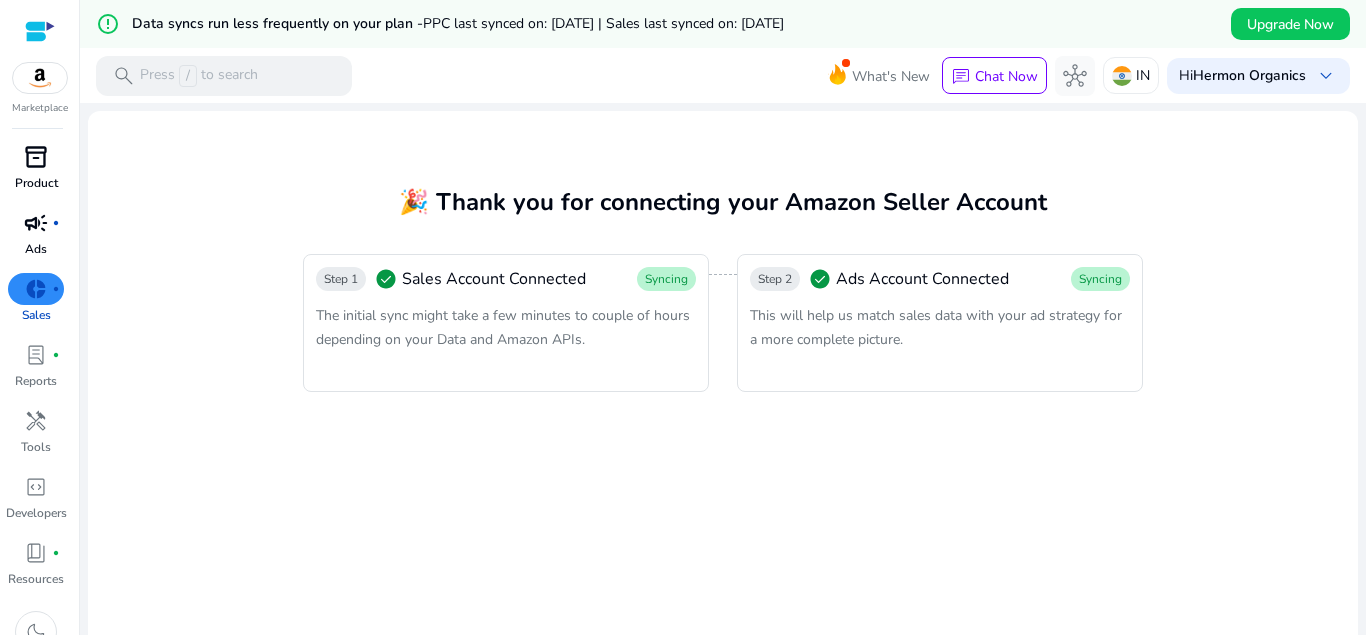 click on "The initial sync might take a few minutes to couple of hours depending on your Data and Amazon APIs." 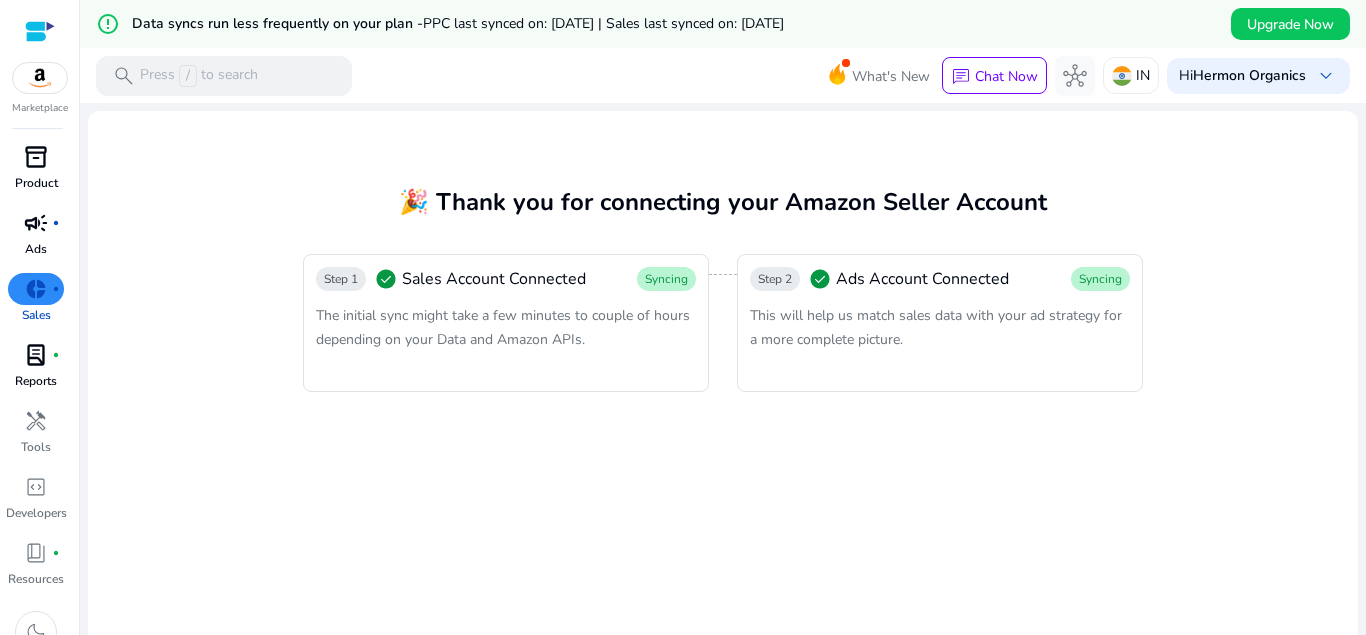 click on "lab_profile   fiber_manual_record   Reports" at bounding box center (36, 372) 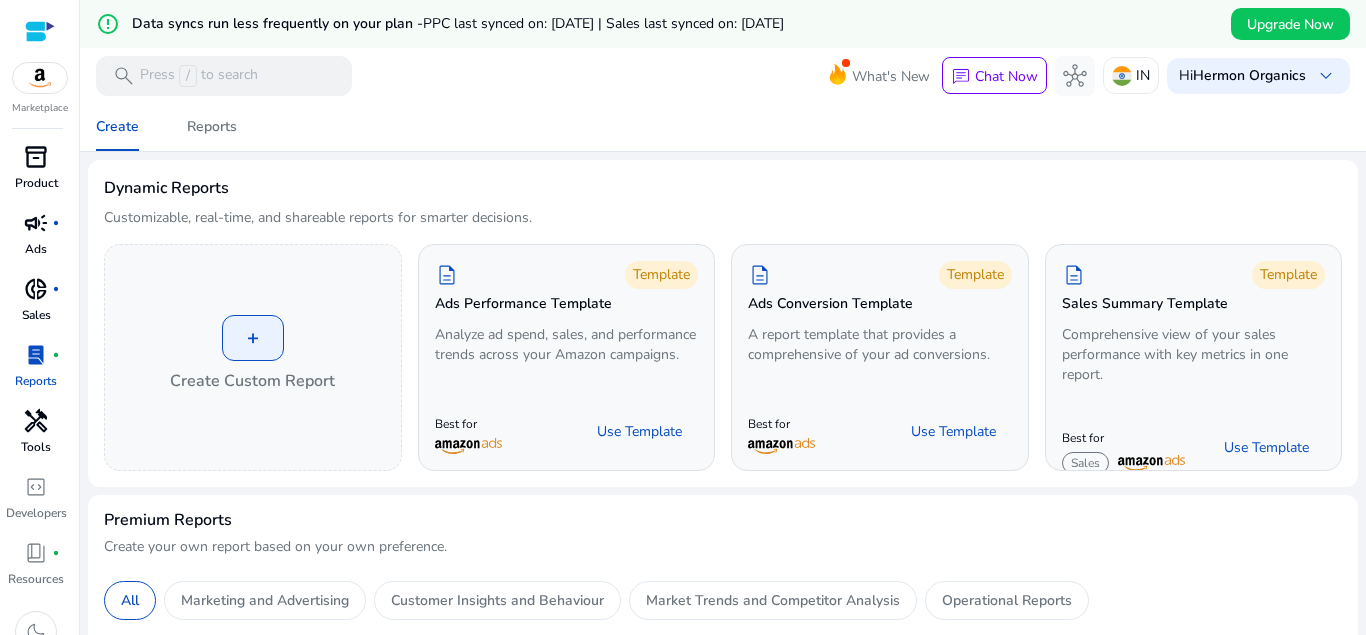 click on "handyman   Tools" at bounding box center [36, 438] 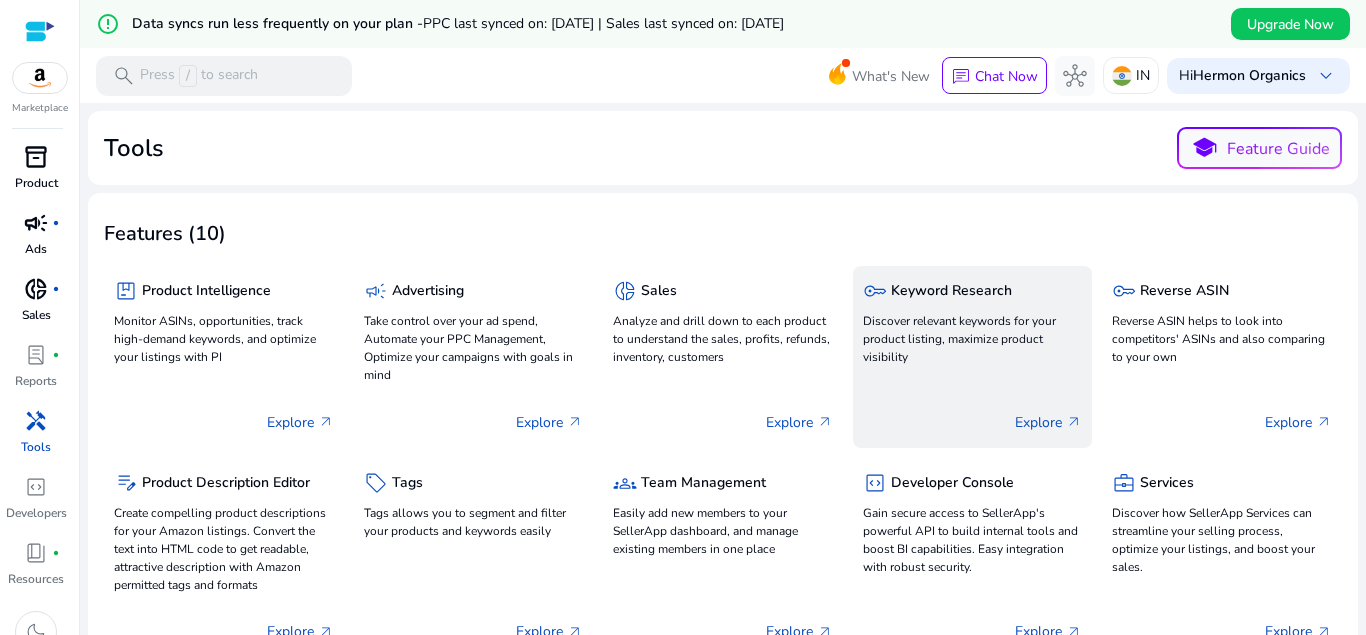 click on "Discover relevant keywords for your product listing, maximize product visibility" 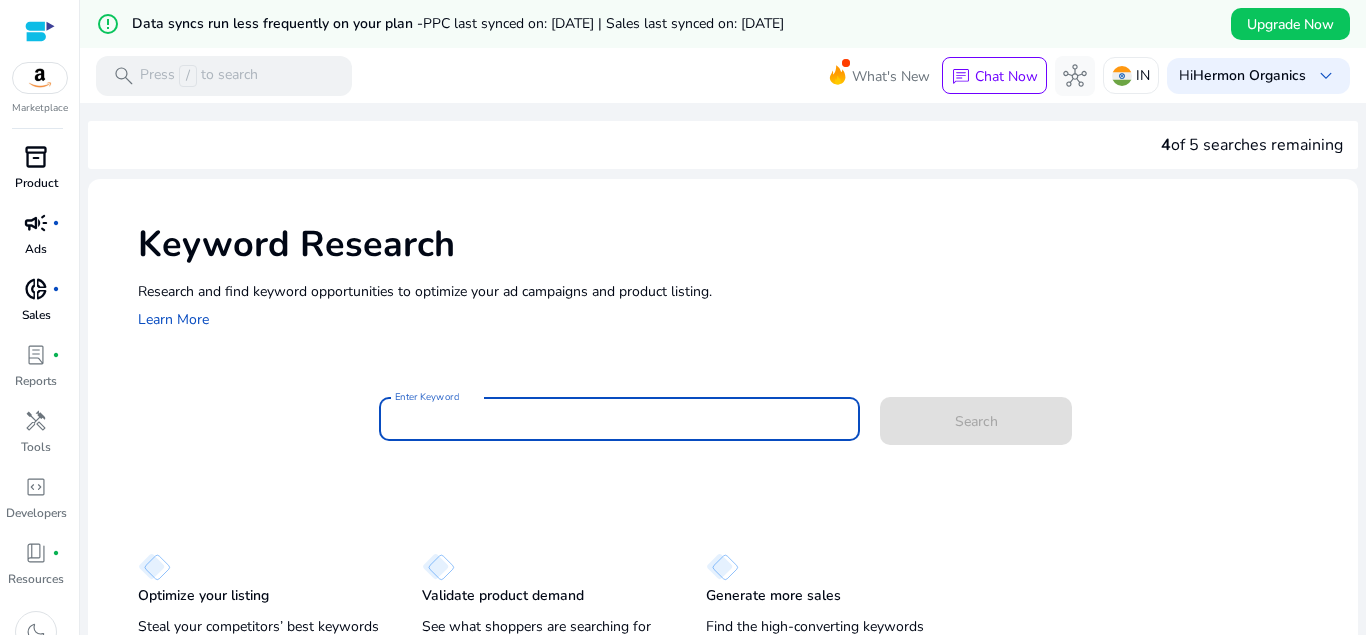 click on "Enter Keyword" at bounding box center (620, 419) 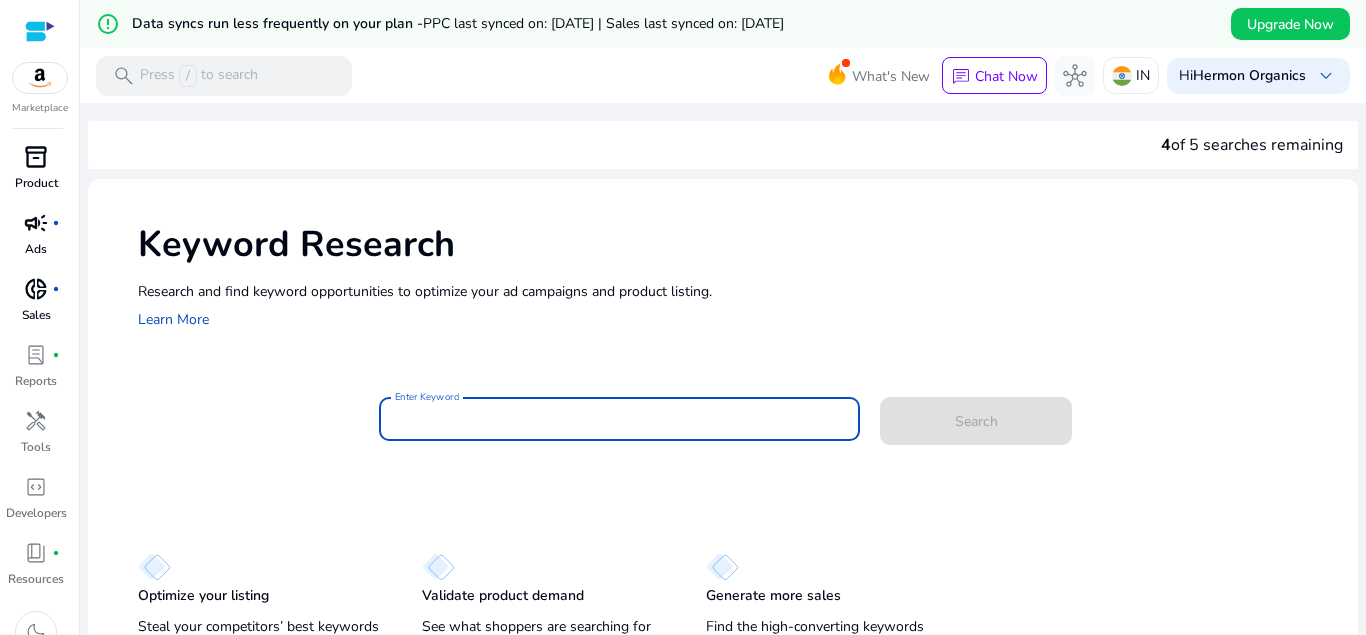 click on "Enter Keyword" at bounding box center [620, 419] 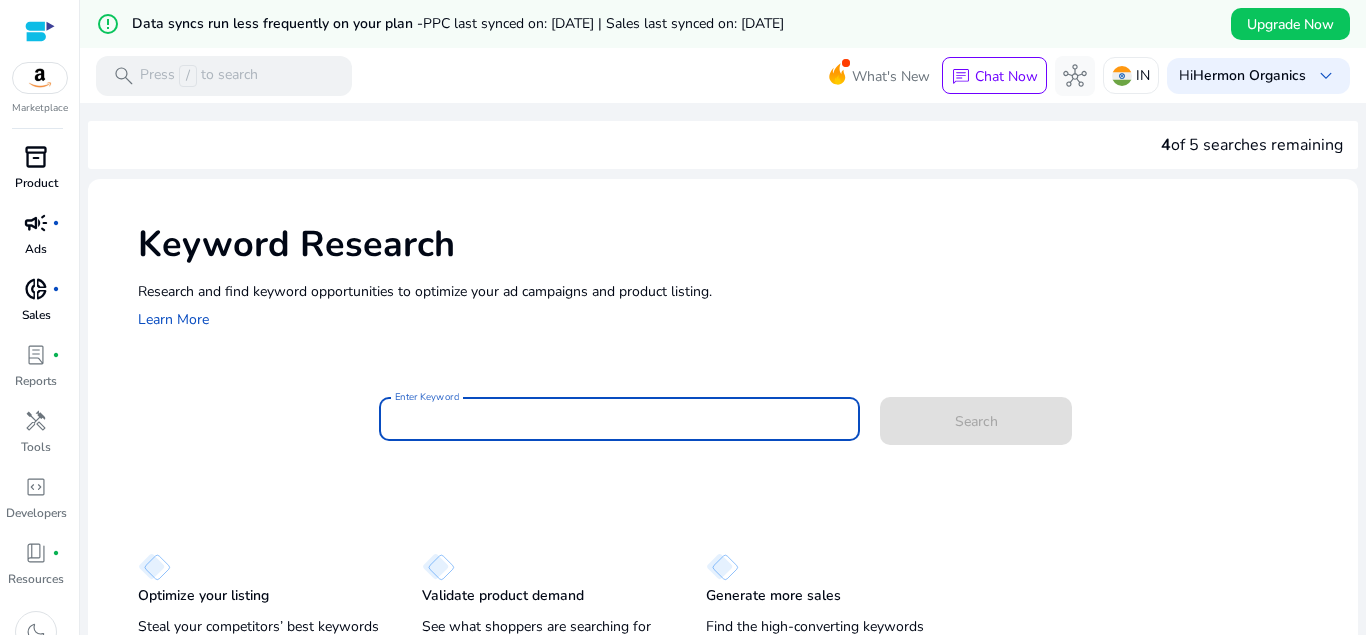 click on "Enter Keyword" at bounding box center (620, 419) 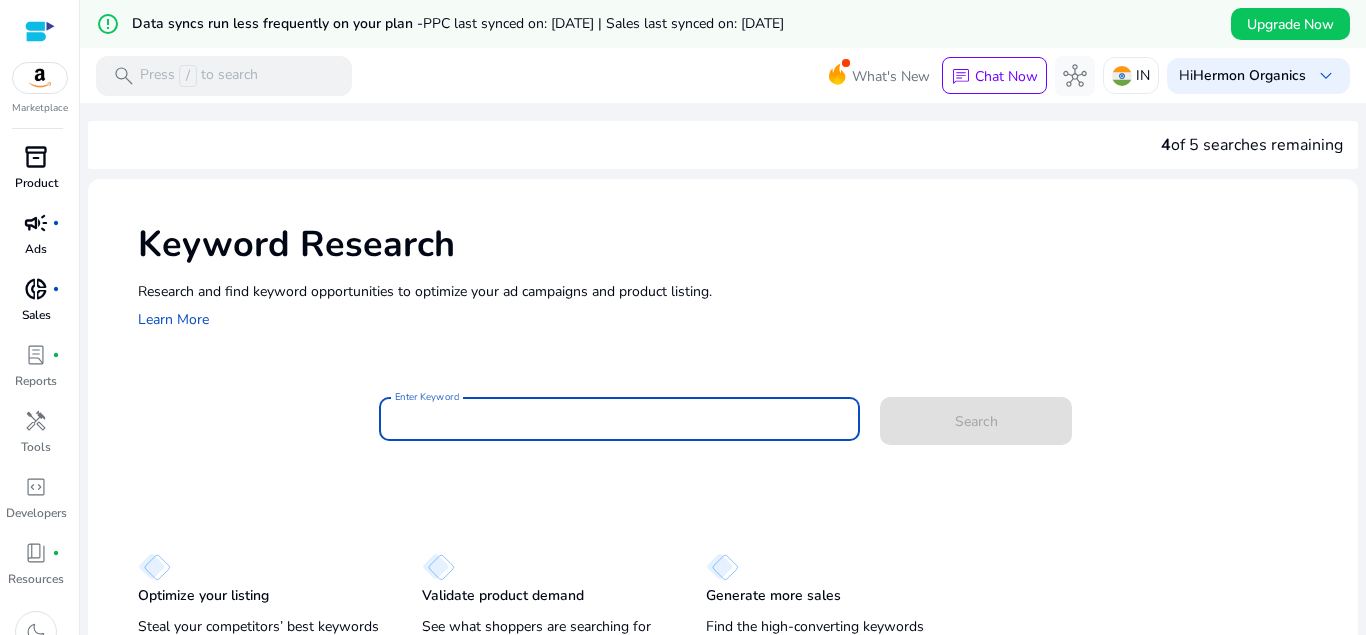 scroll, scrollTop: 48, scrollLeft: 0, axis: vertical 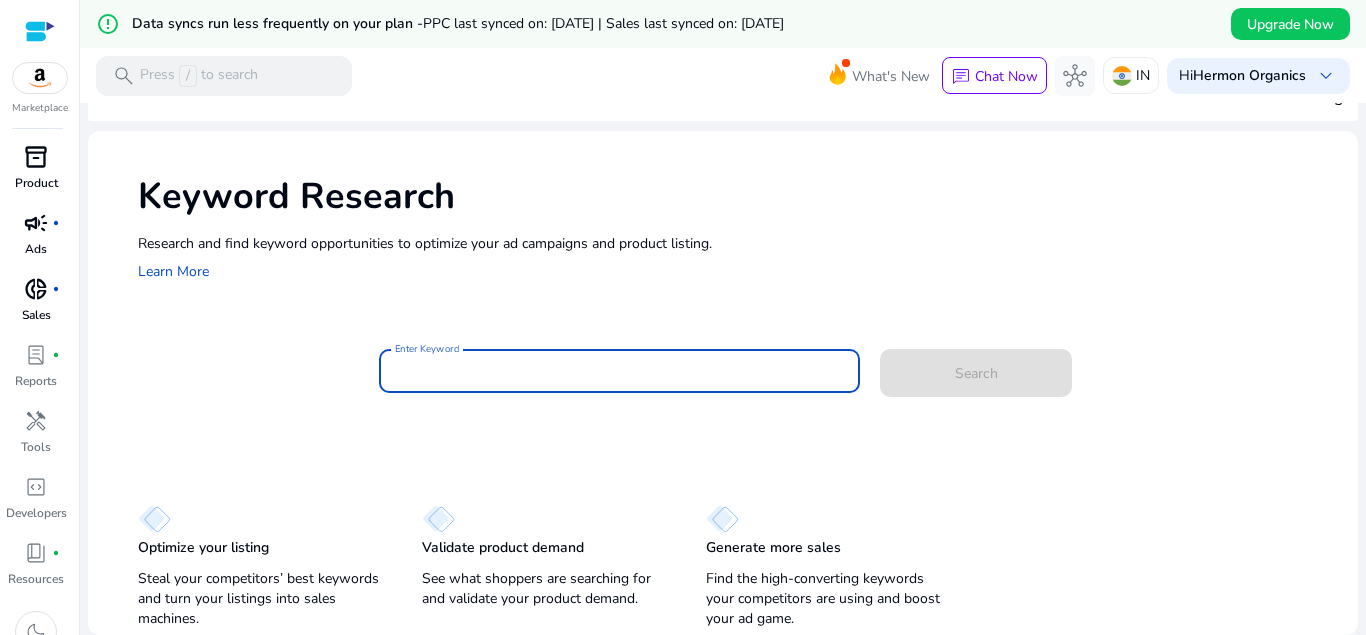 click on "Enter Keyword" at bounding box center (620, 371) 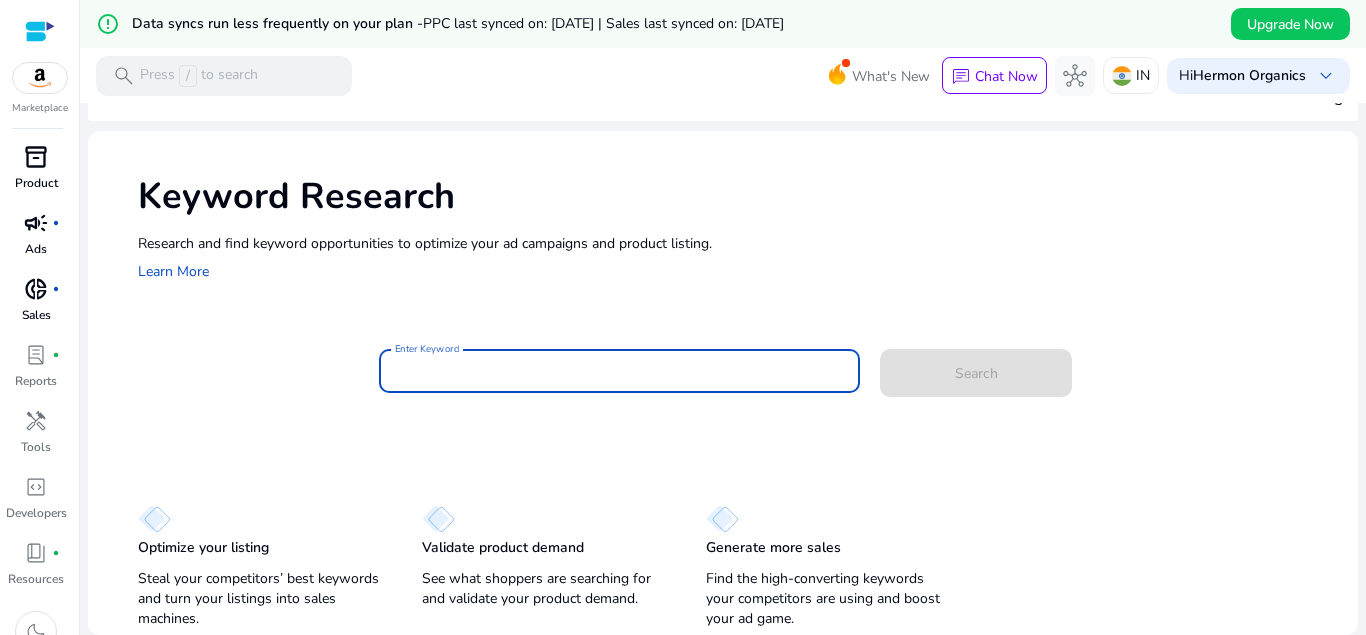 click on "Enter Keyword" at bounding box center [620, 371] 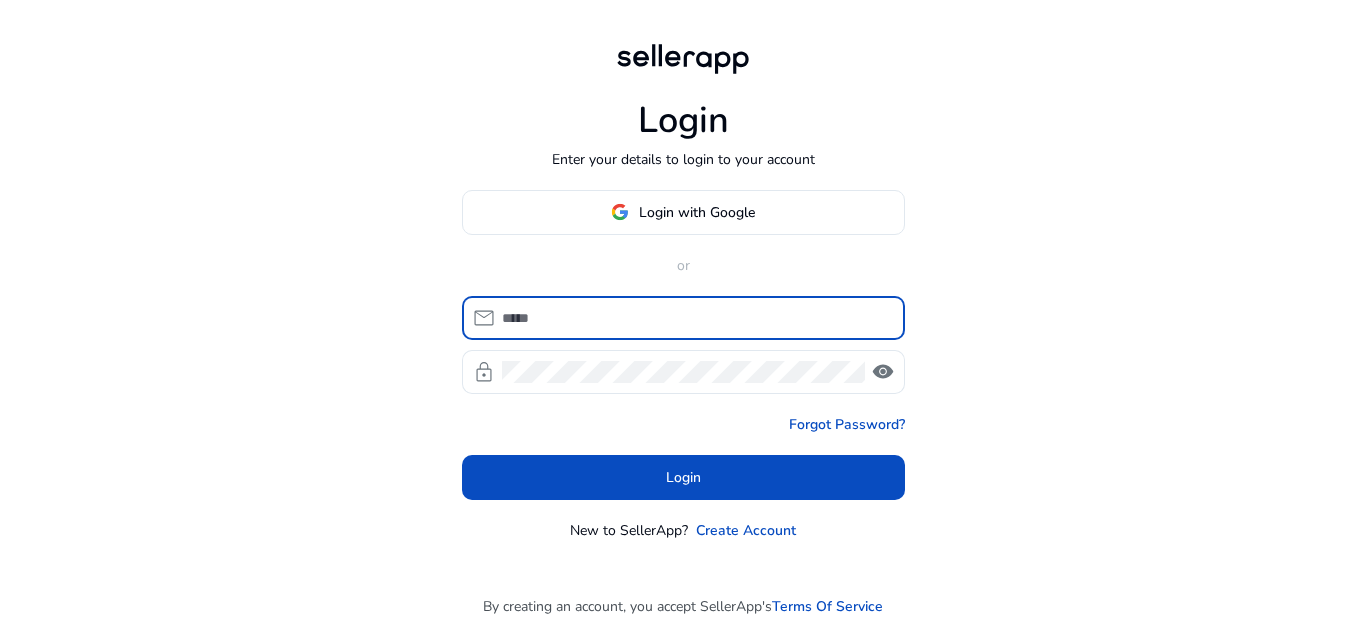 scroll, scrollTop: 0, scrollLeft: 0, axis: both 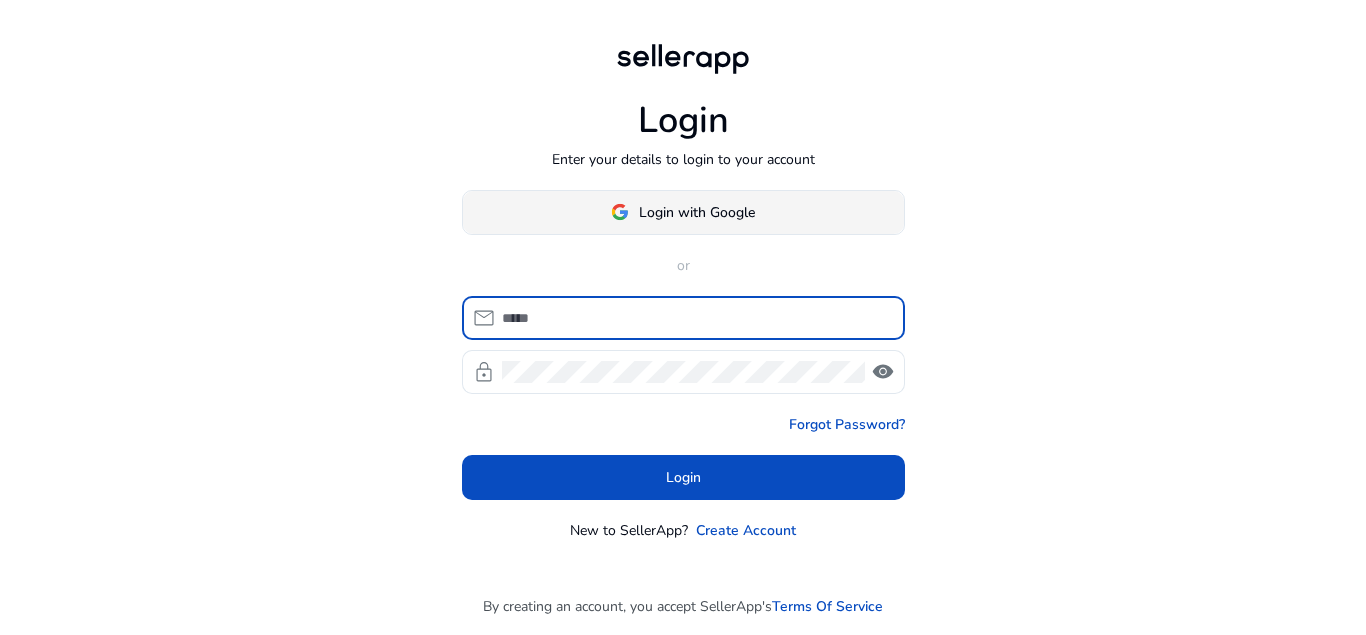 click 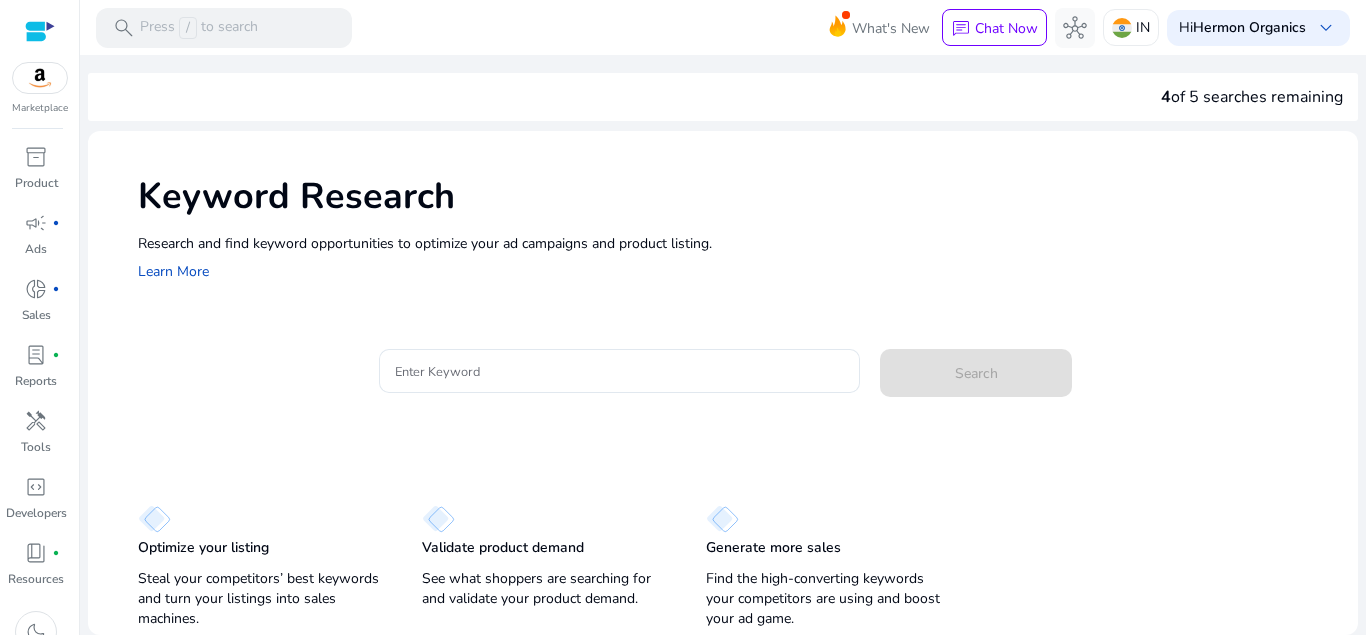 click on "Keyword Research" 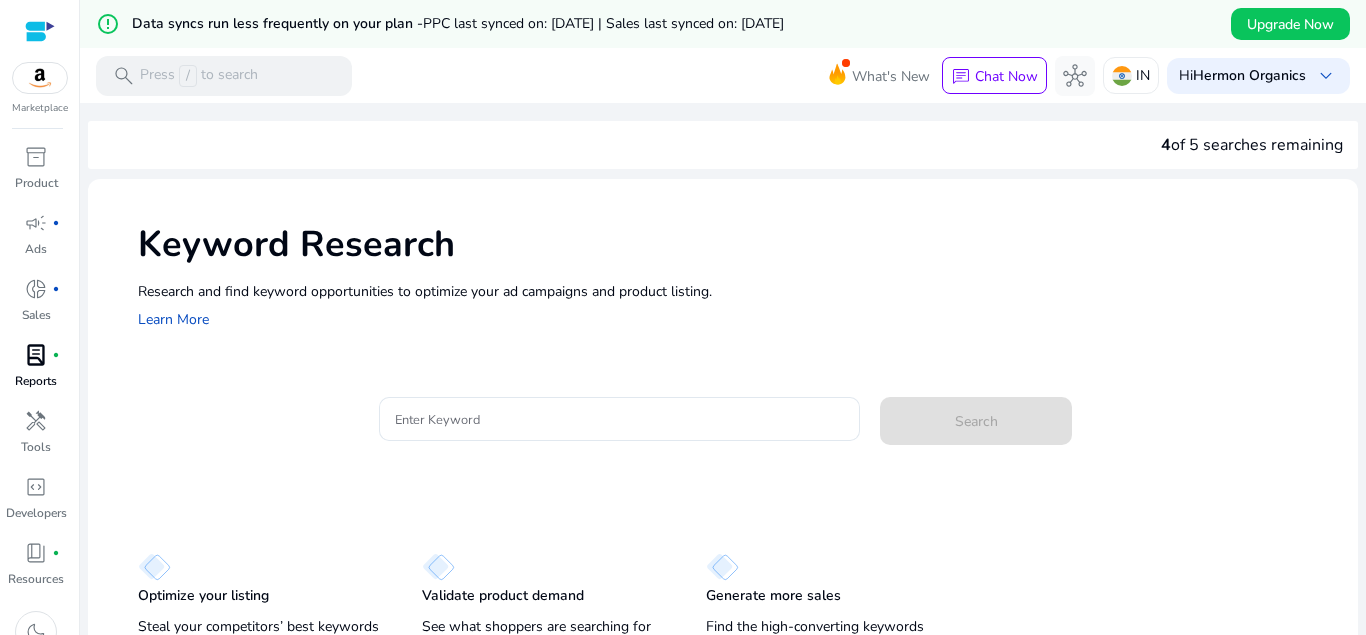 click on "Reports" at bounding box center [36, 381] 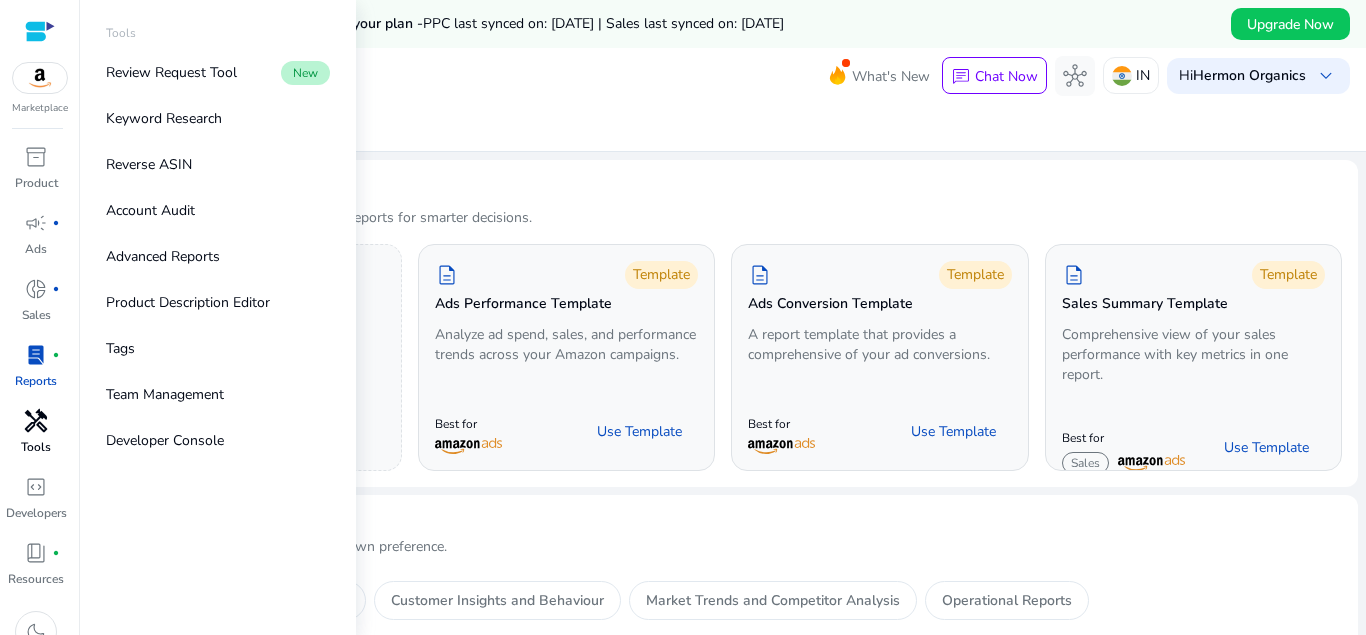 click on "handyman" at bounding box center (36, 421) 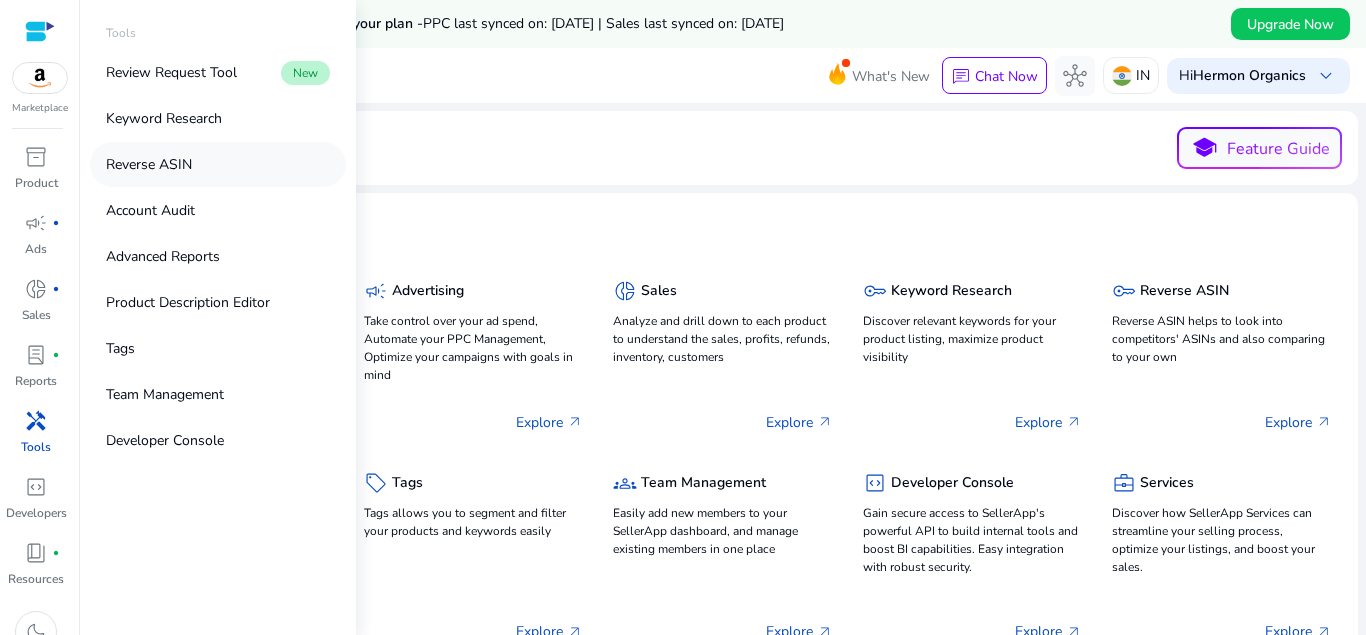 click on "Reverse ASIN" at bounding box center (149, 164) 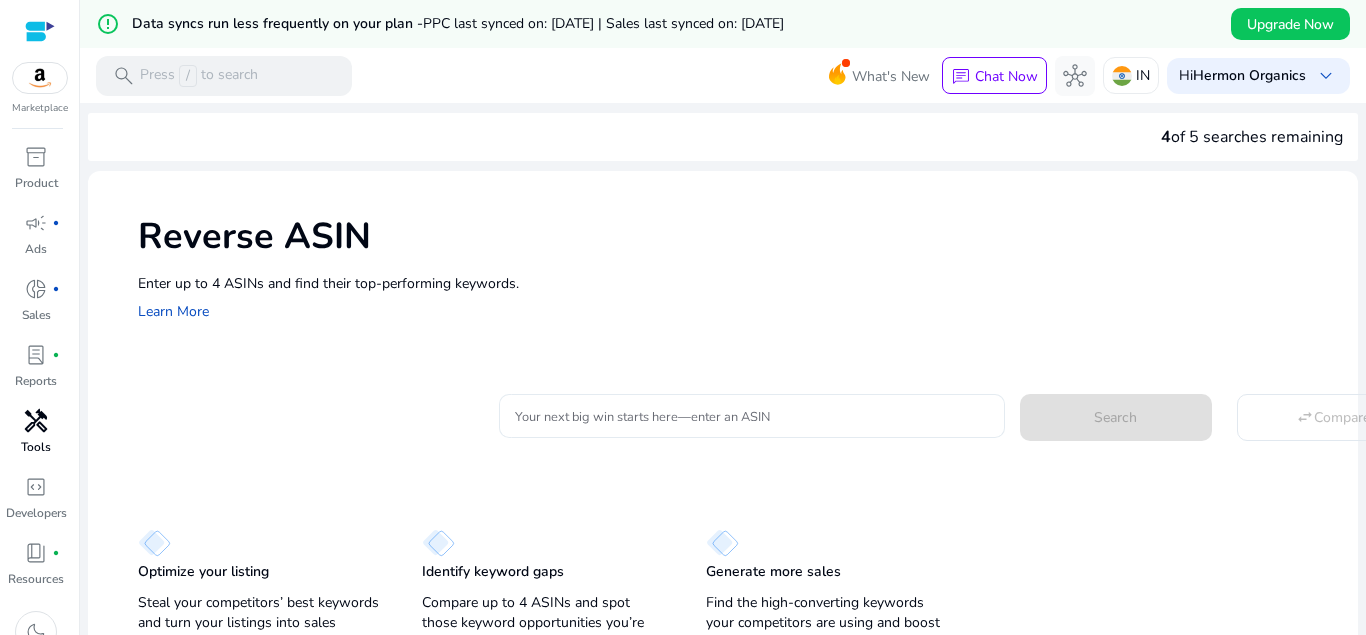 click on "Your next big win starts here—enter an ASIN" at bounding box center (752, 416) 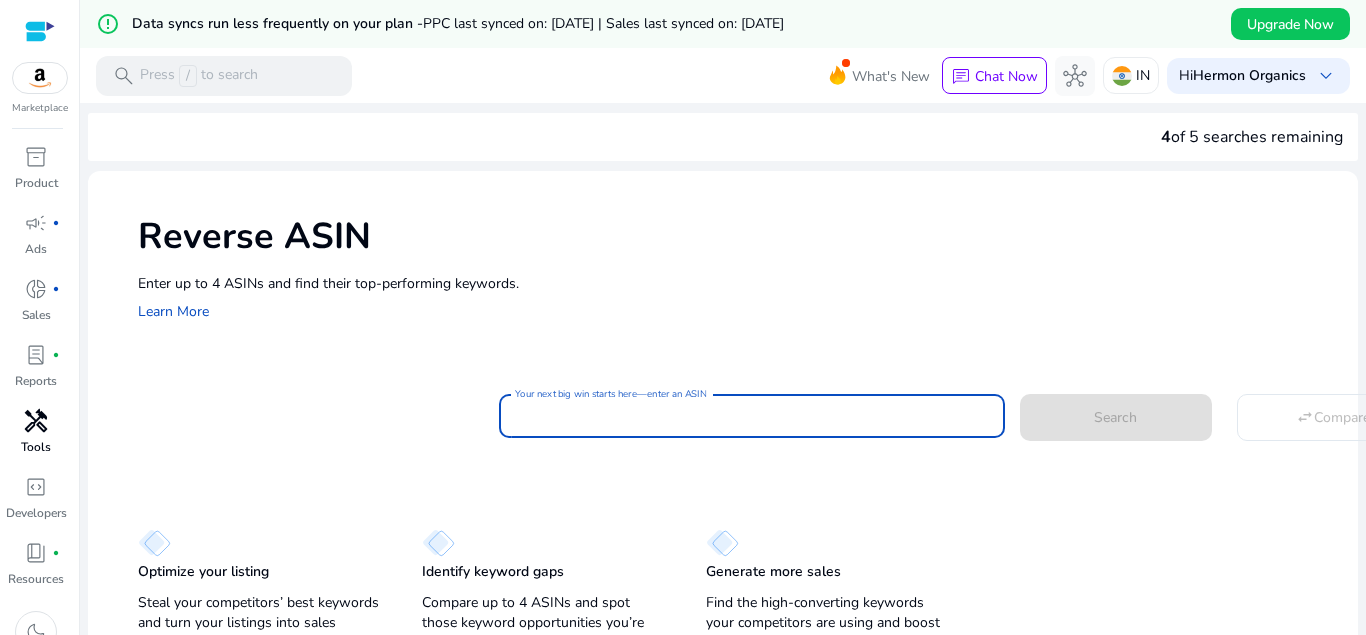 paste on "**********" 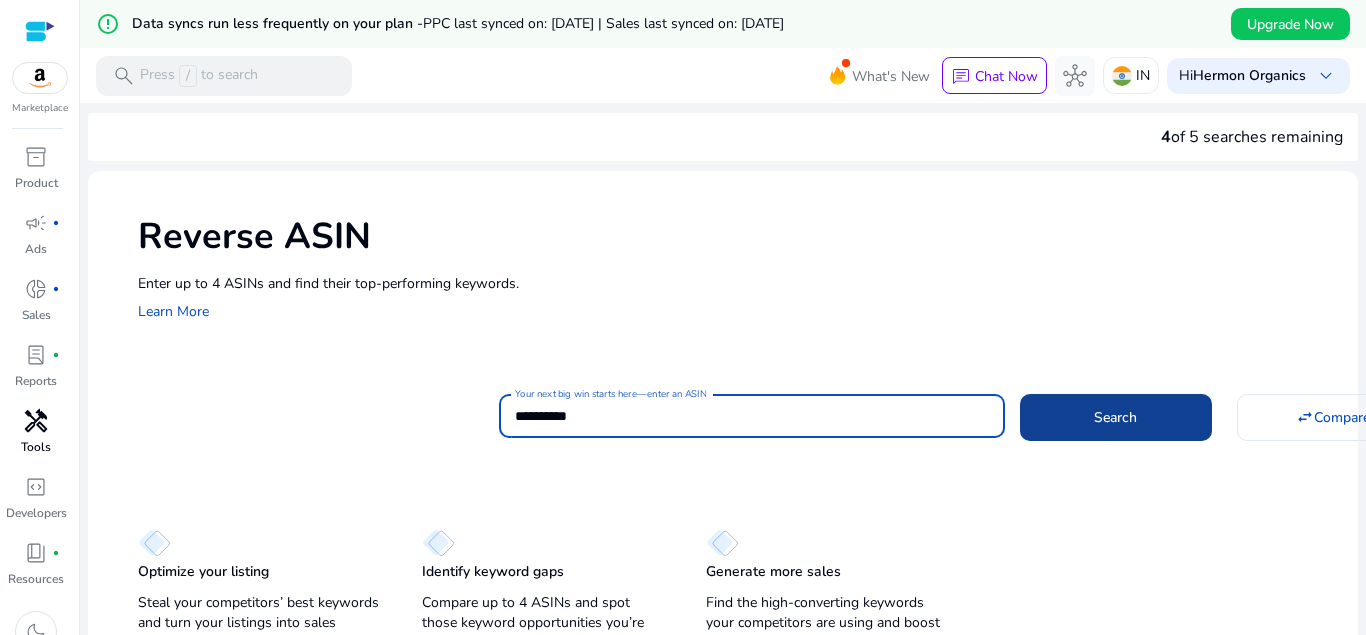 type on "**********" 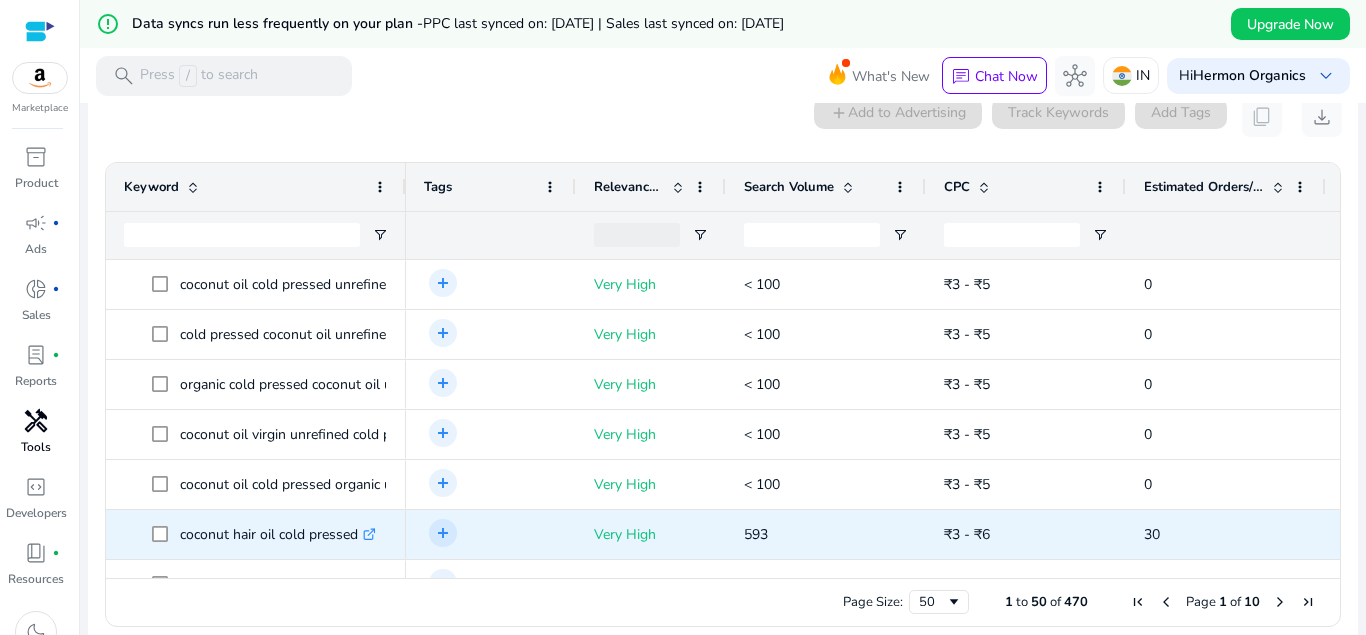 scroll, scrollTop: 262, scrollLeft: 0, axis: vertical 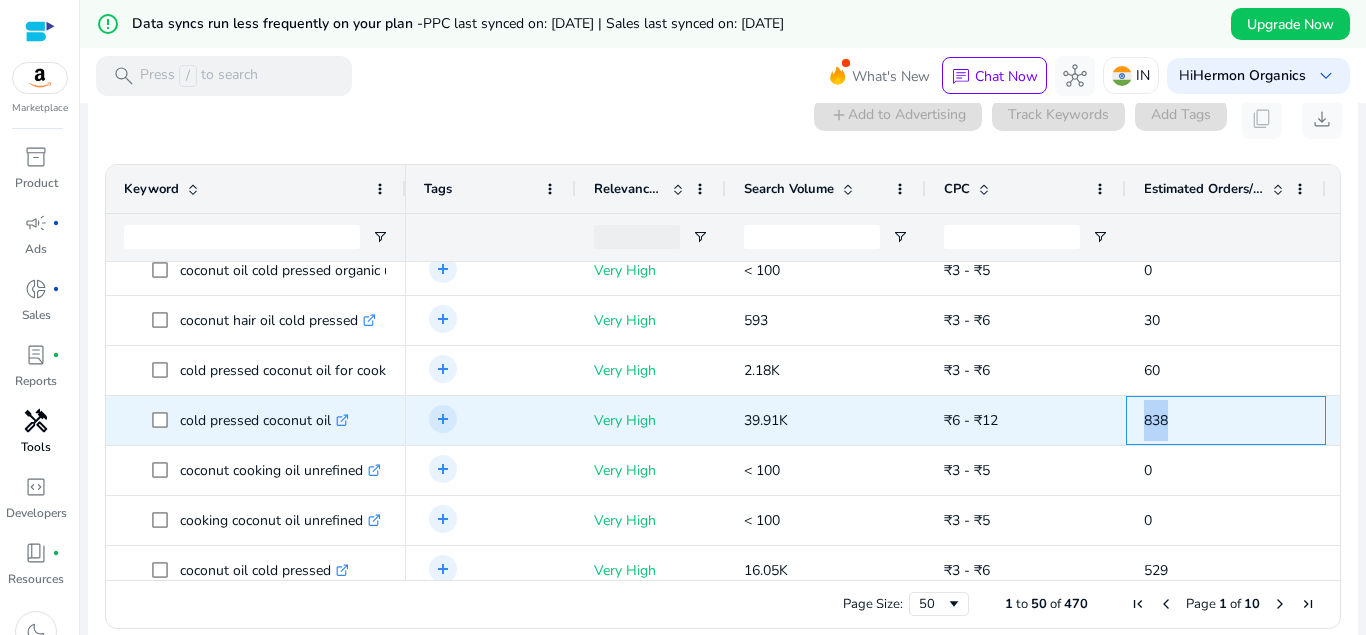 drag, startPoint x: 1137, startPoint y: 422, endPoint x: 1171, endPoint y: 421, distance: 34.0147 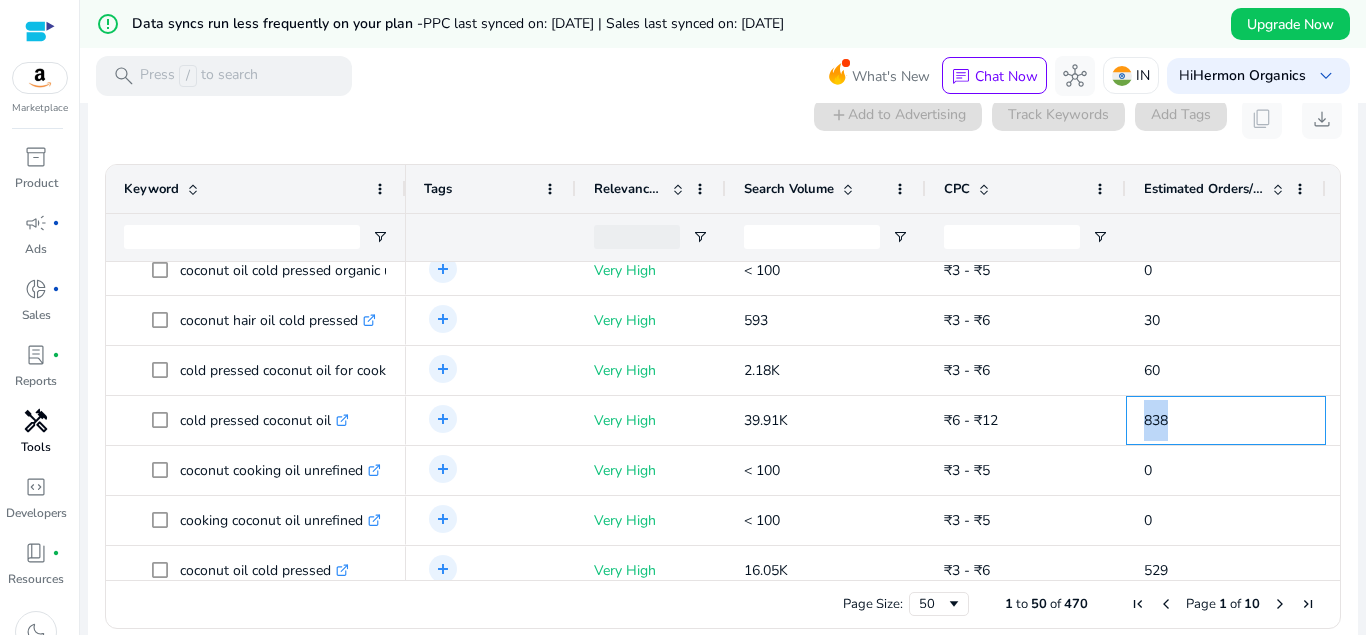 scroll, scrollTop: 0, scrollLeft: 125, axis: horizontal 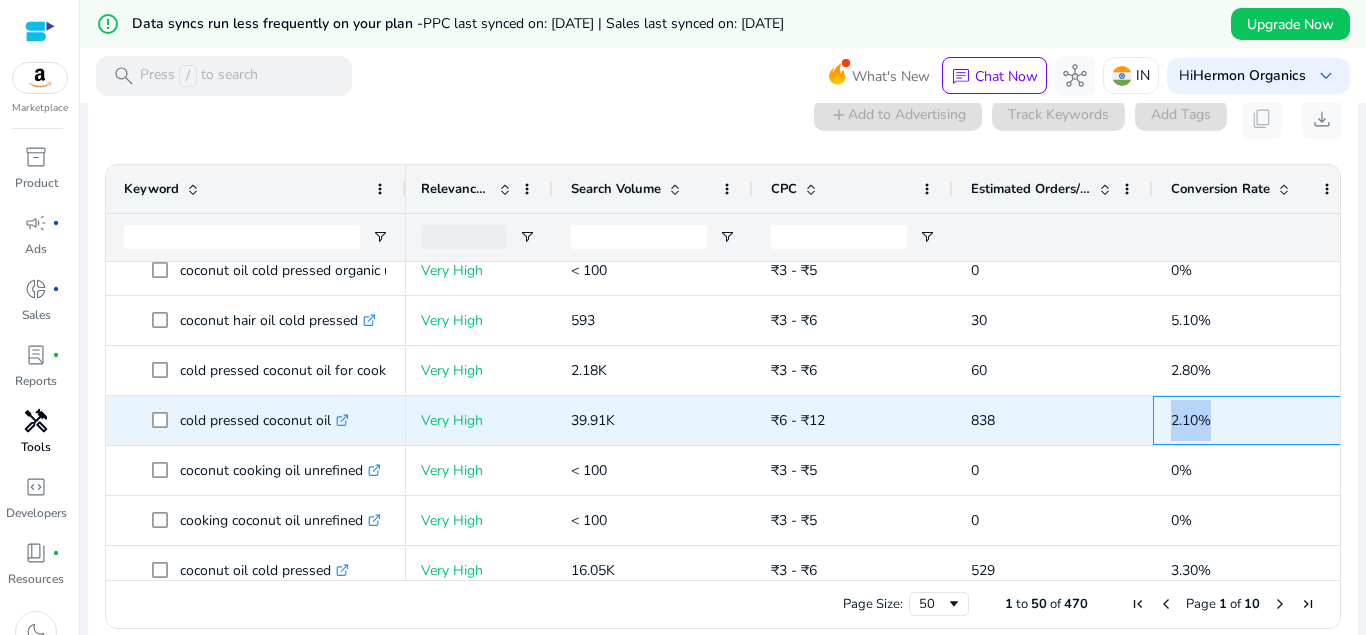 drag, startPoint x: 1171, startPoint y: 417, endPoint x: 1209, endPoint y: 426, distance: 39.051247 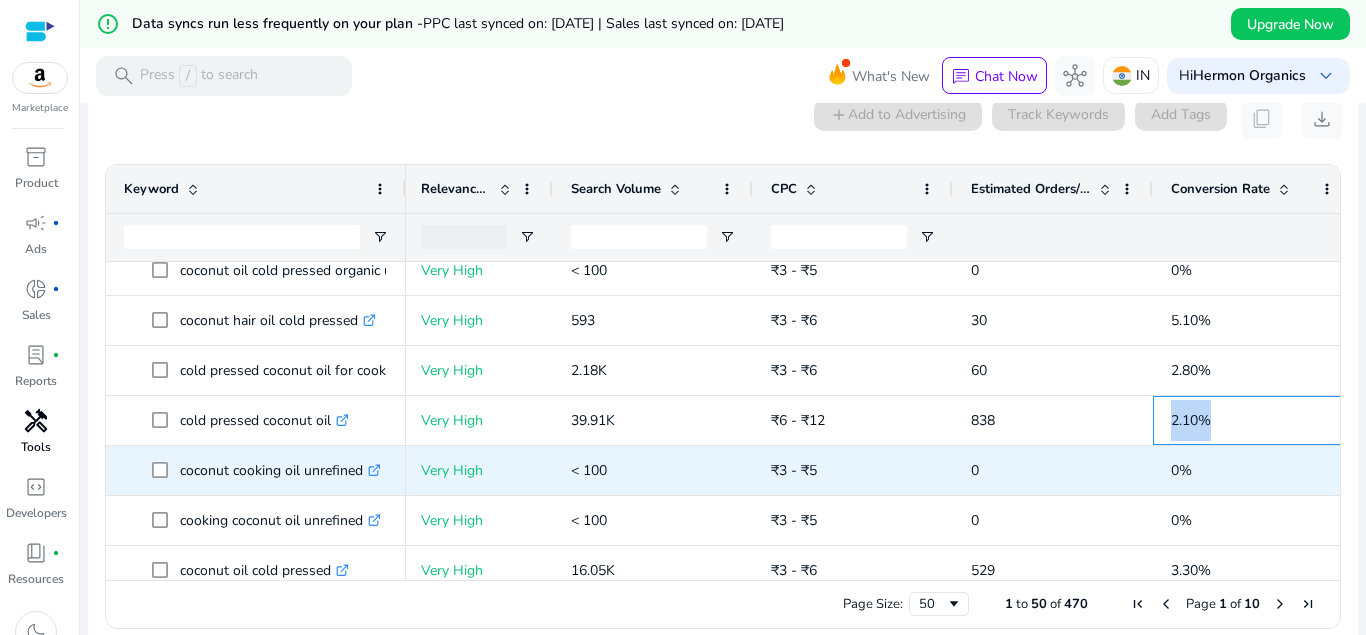 scroll, scrollTop: 432, scrollLeft: 0, axis: vertical 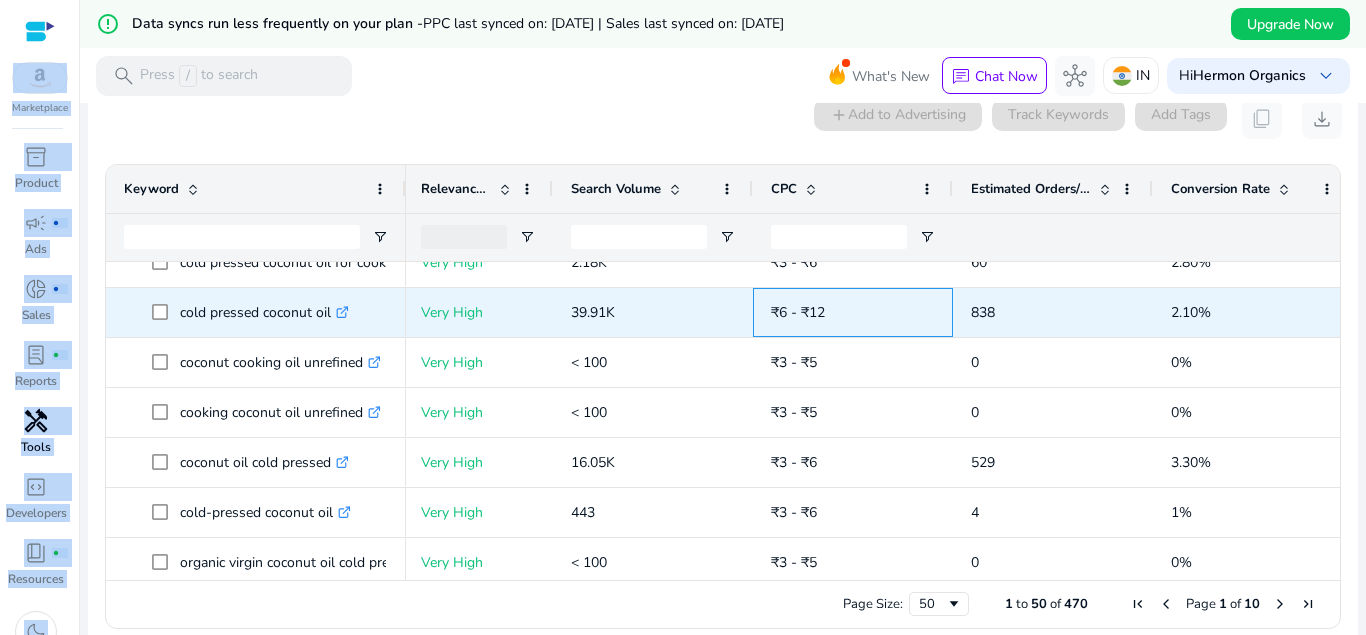 drag, startPoint x: 777, startPoint y: 314, endPoint x: 830, endPoint y: 311, distance: 53.08484 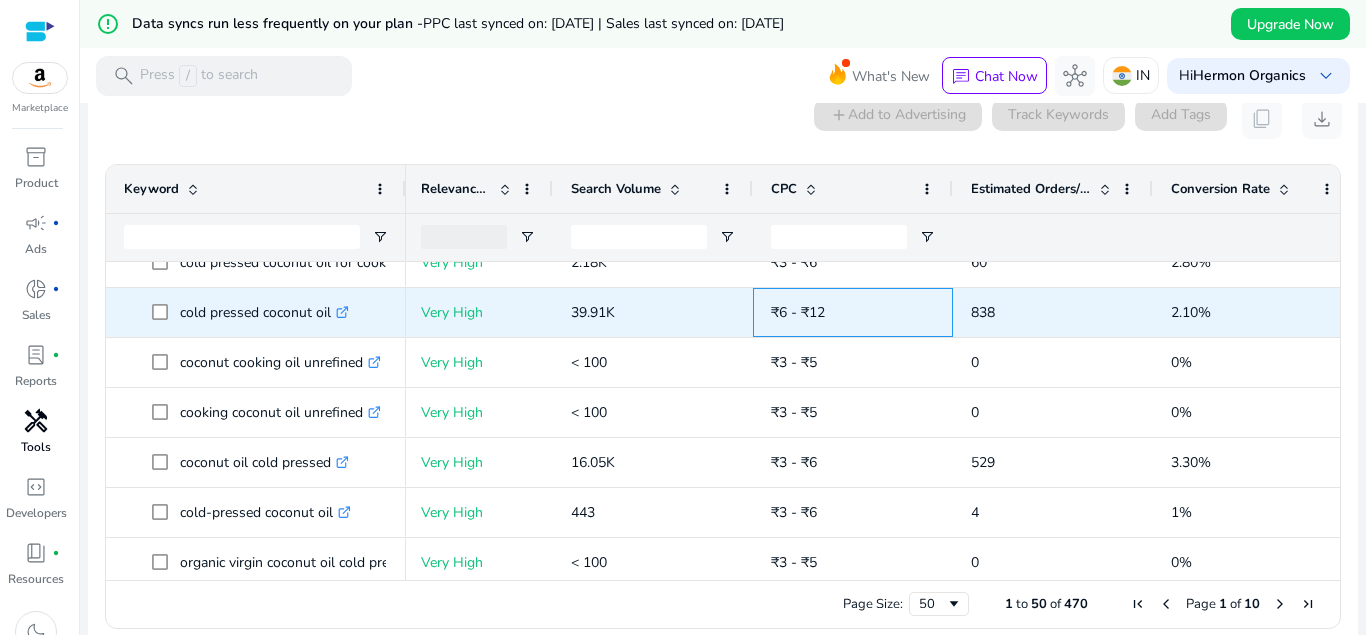 click on "₹6 - ₹12" 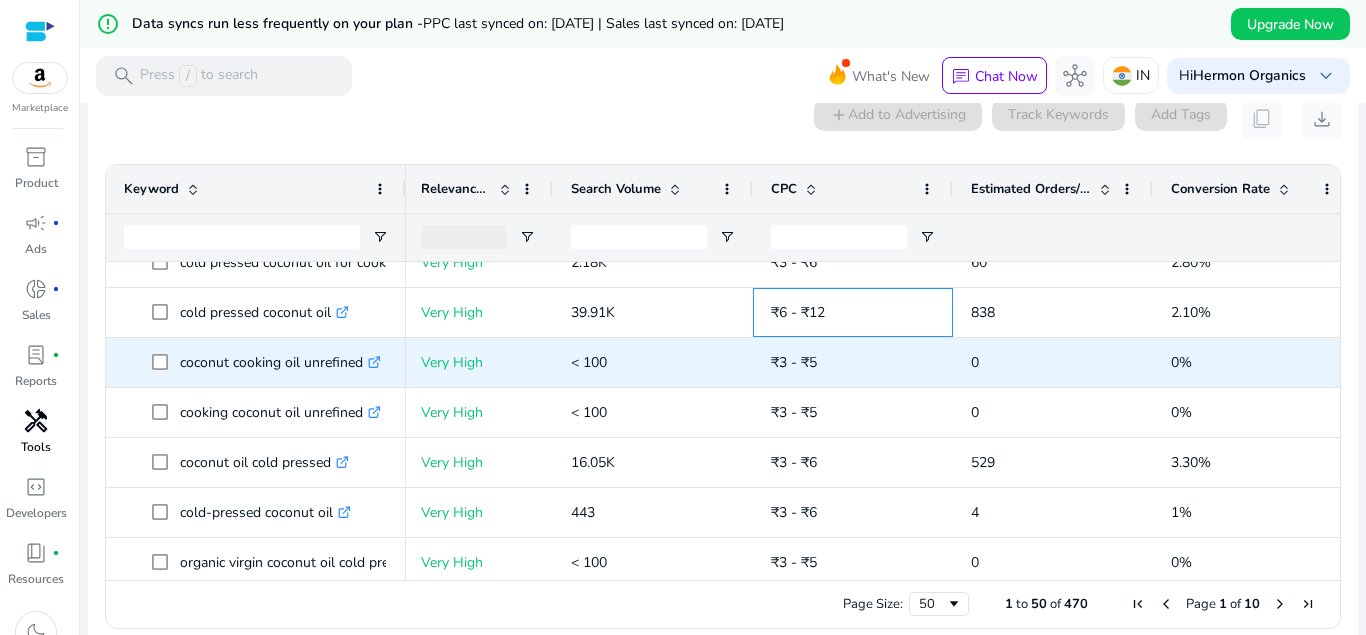scroll, scrollTop: 648, scrollLeft: 0, axis: vertical 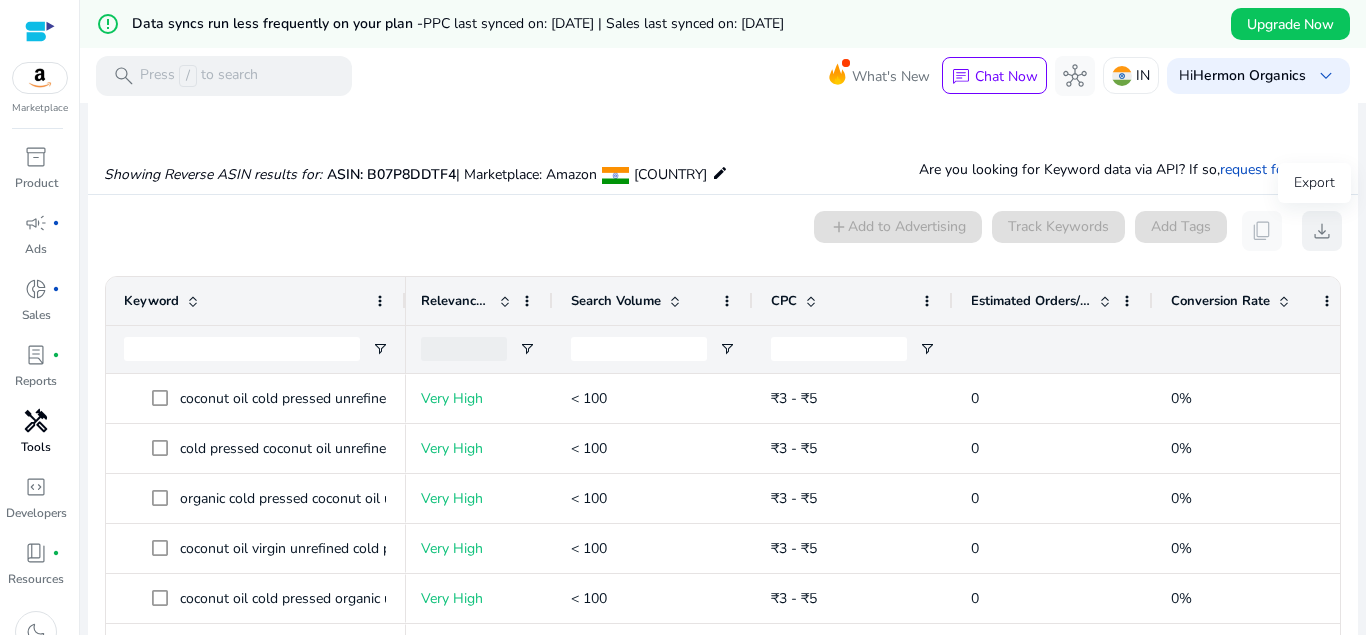 click on "download" 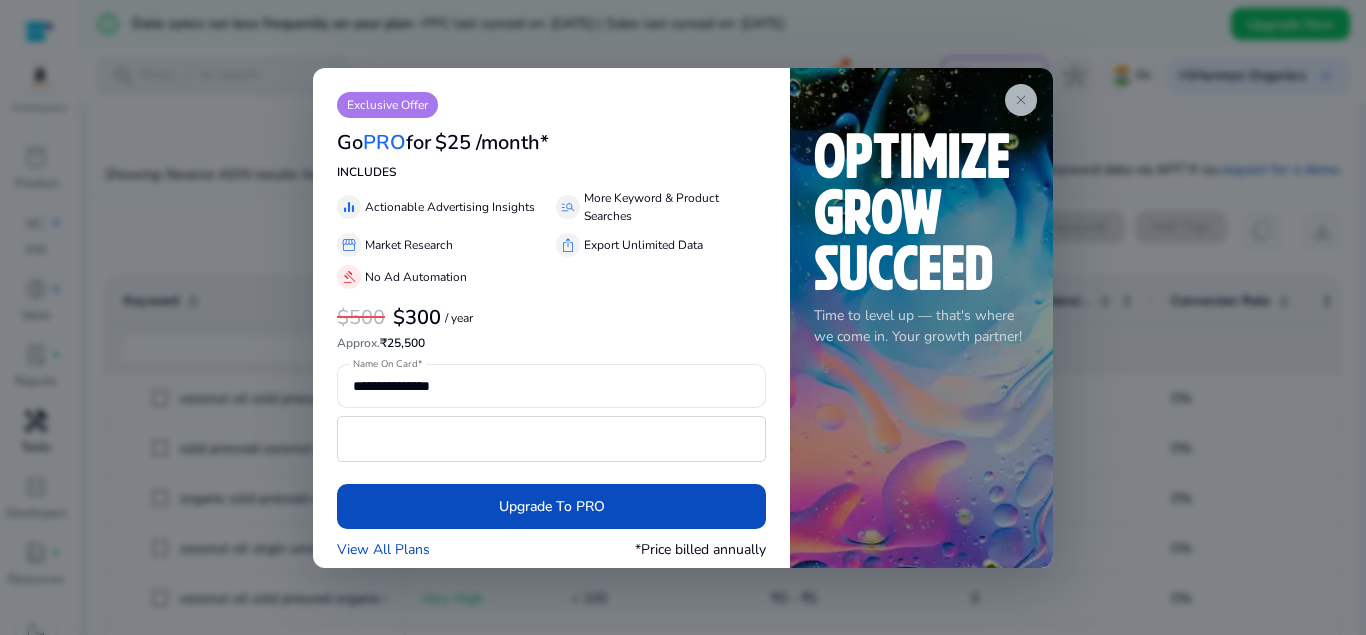 click on "close" at bounding box center [1021, 100] 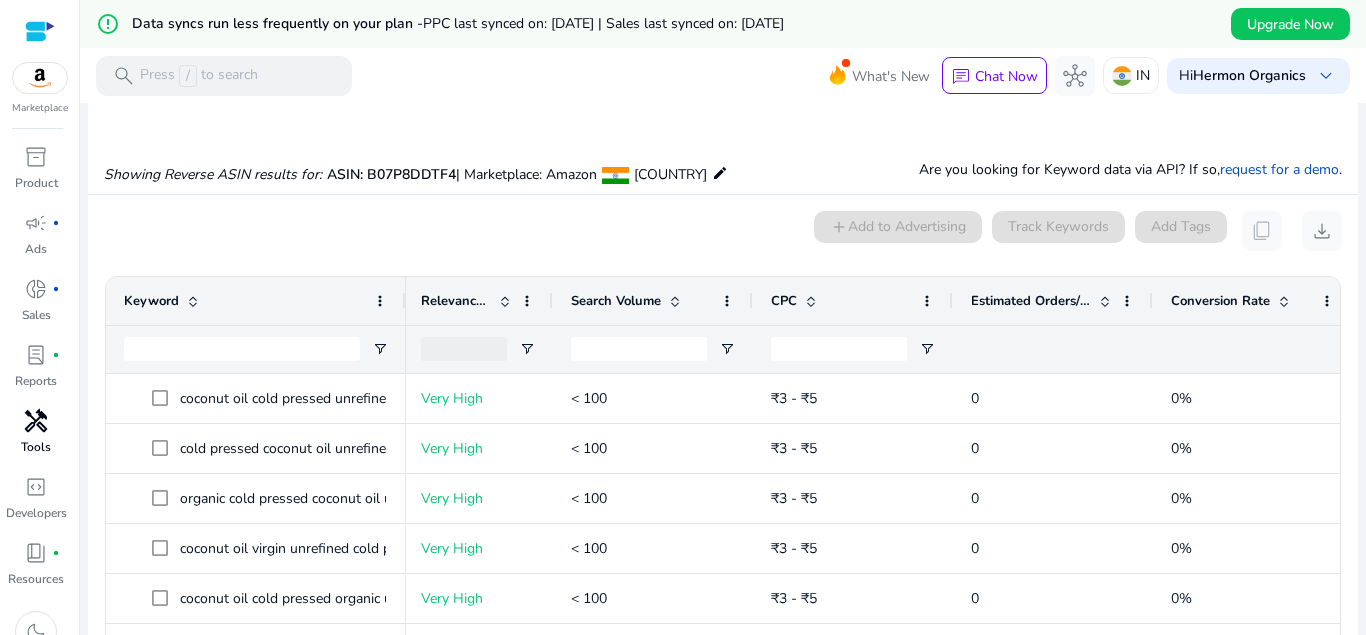 click on "handyman" at bounding box center (36, 421) 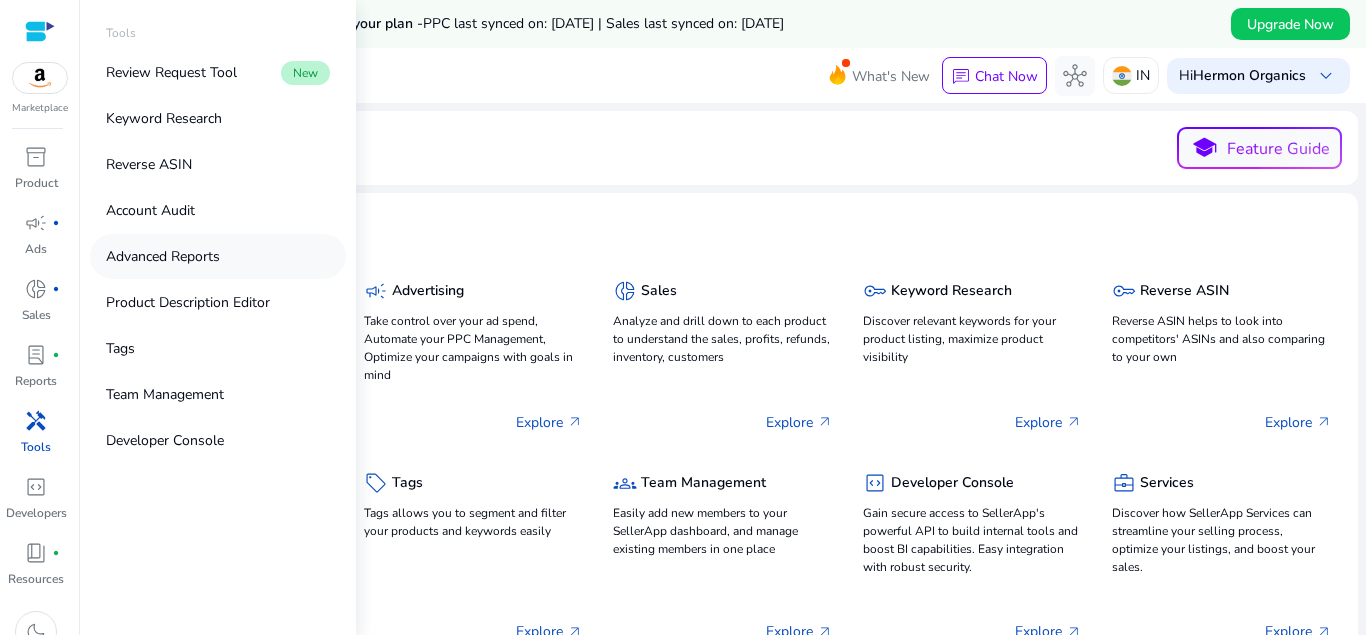 click on "Advanced Reports" at bounding box center (163, 256) 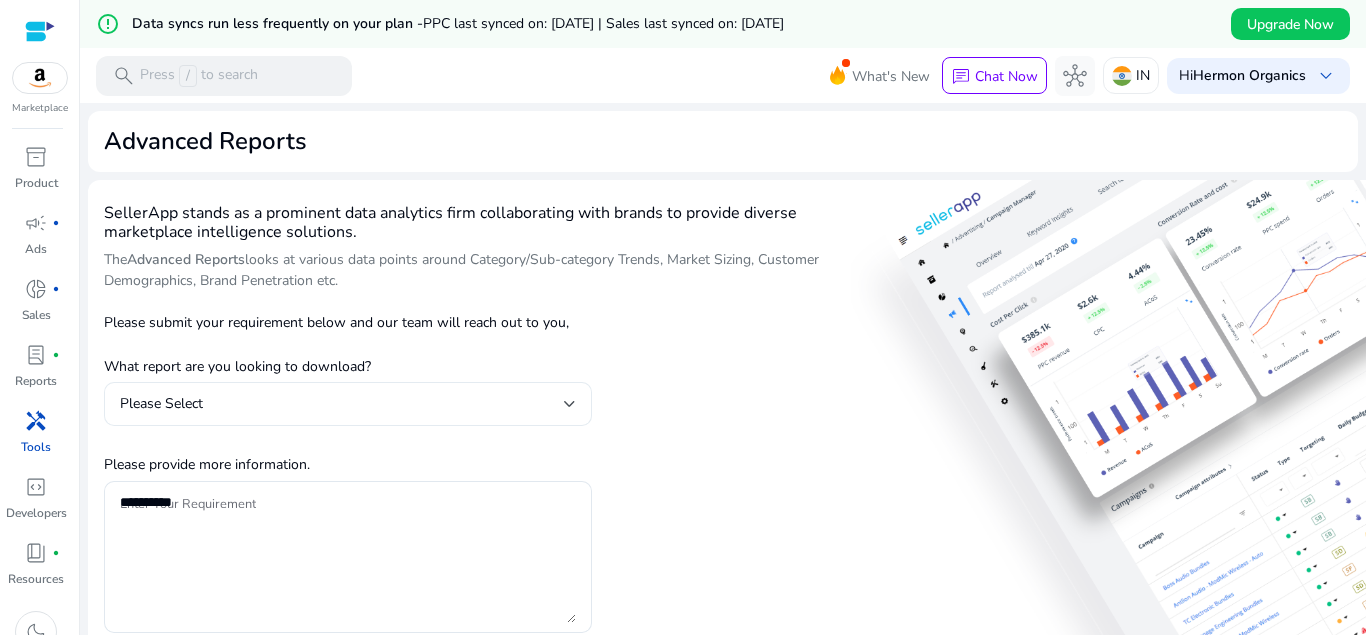 click on "Please Select" at bounding box center (342, 404) 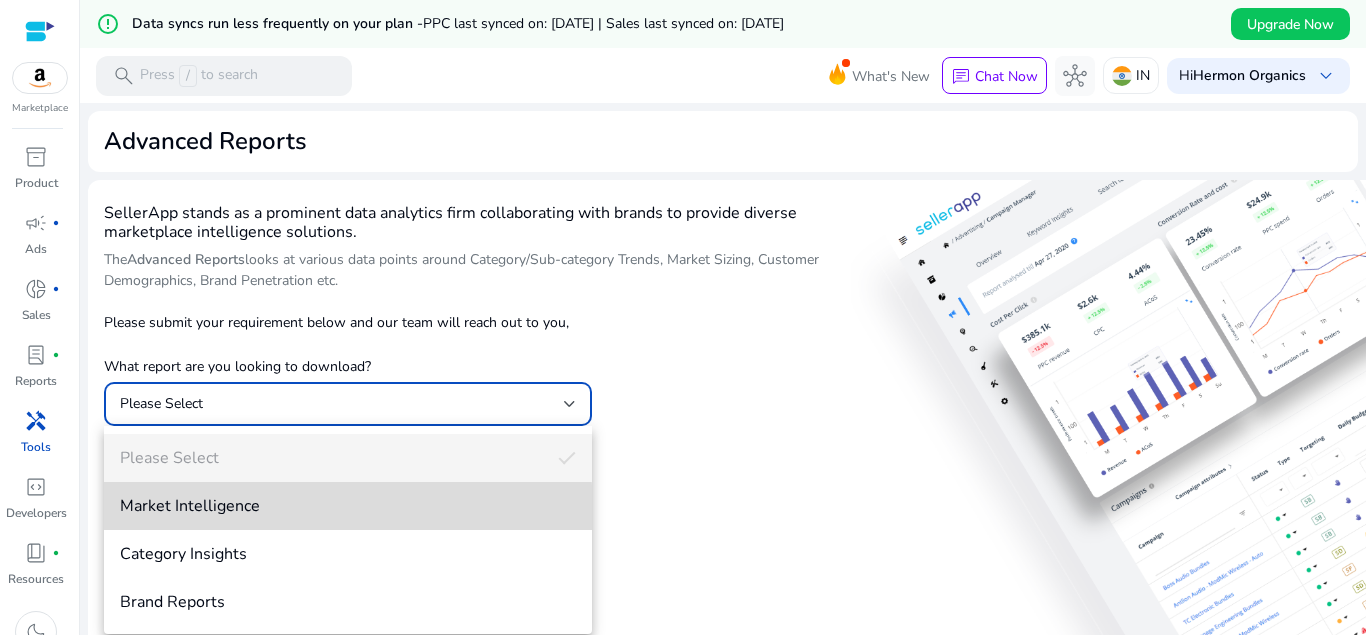 click on "Market Intelligence" at bounding box center [348, 506] 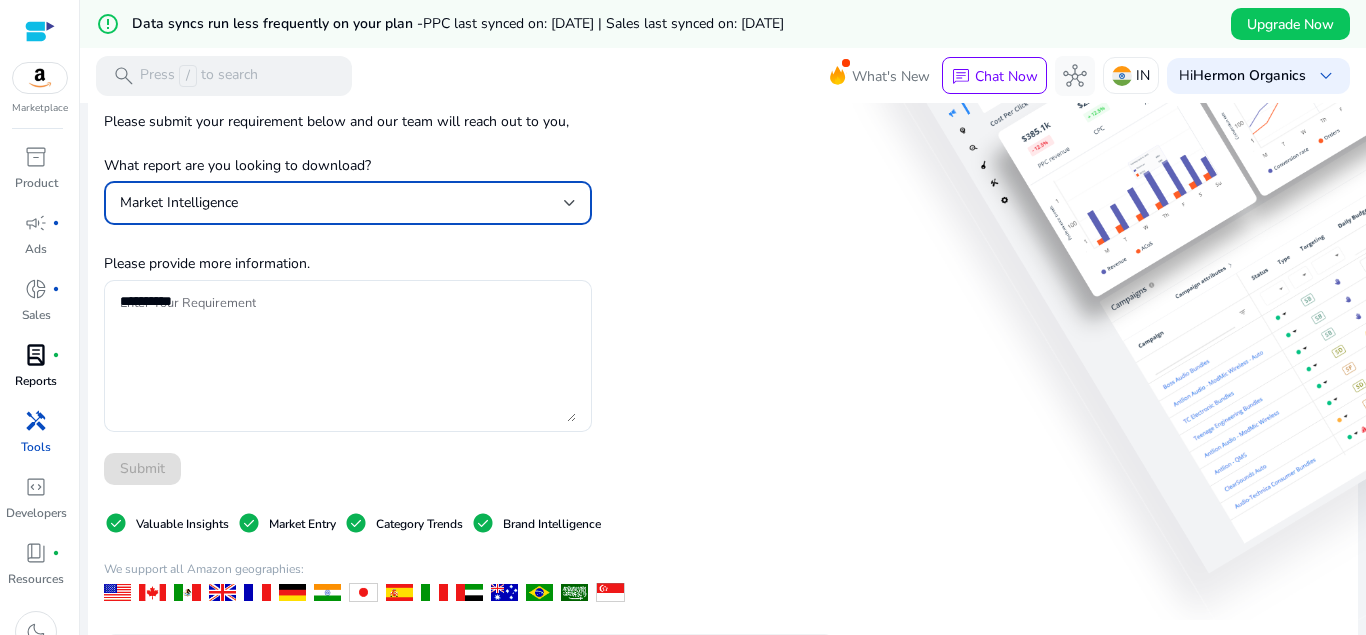 click on "lab_profile" at bounding box center [36, 355] 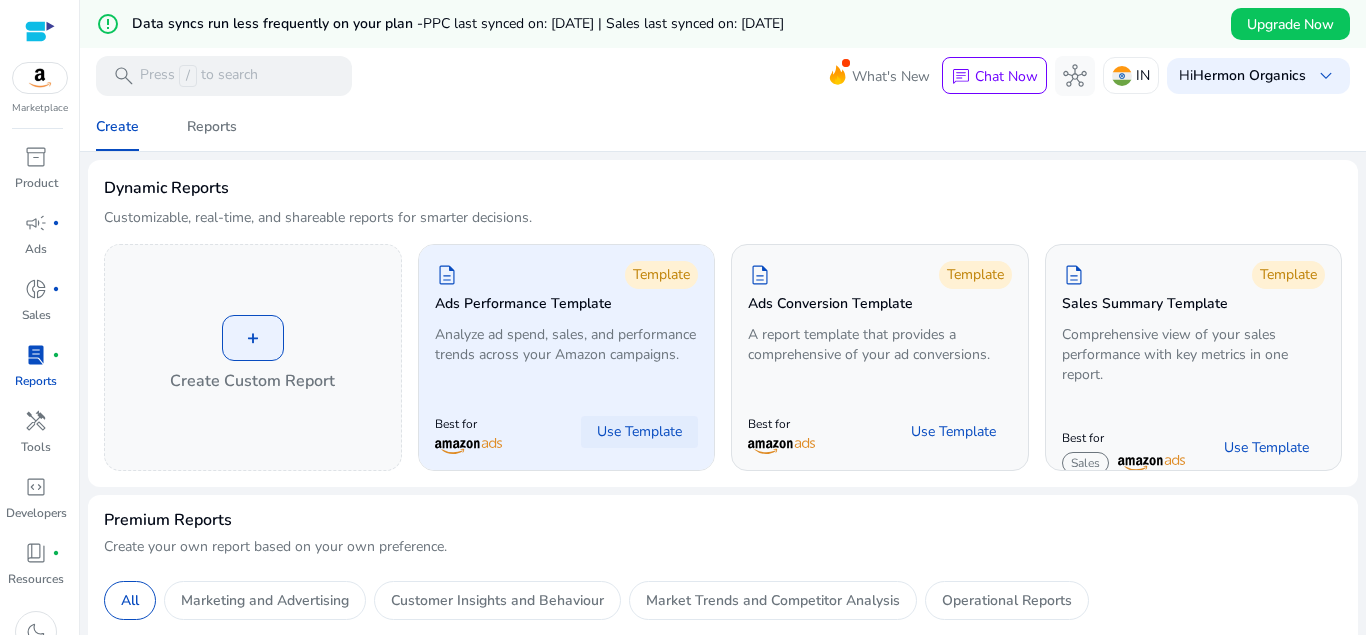 click on "Use Template" 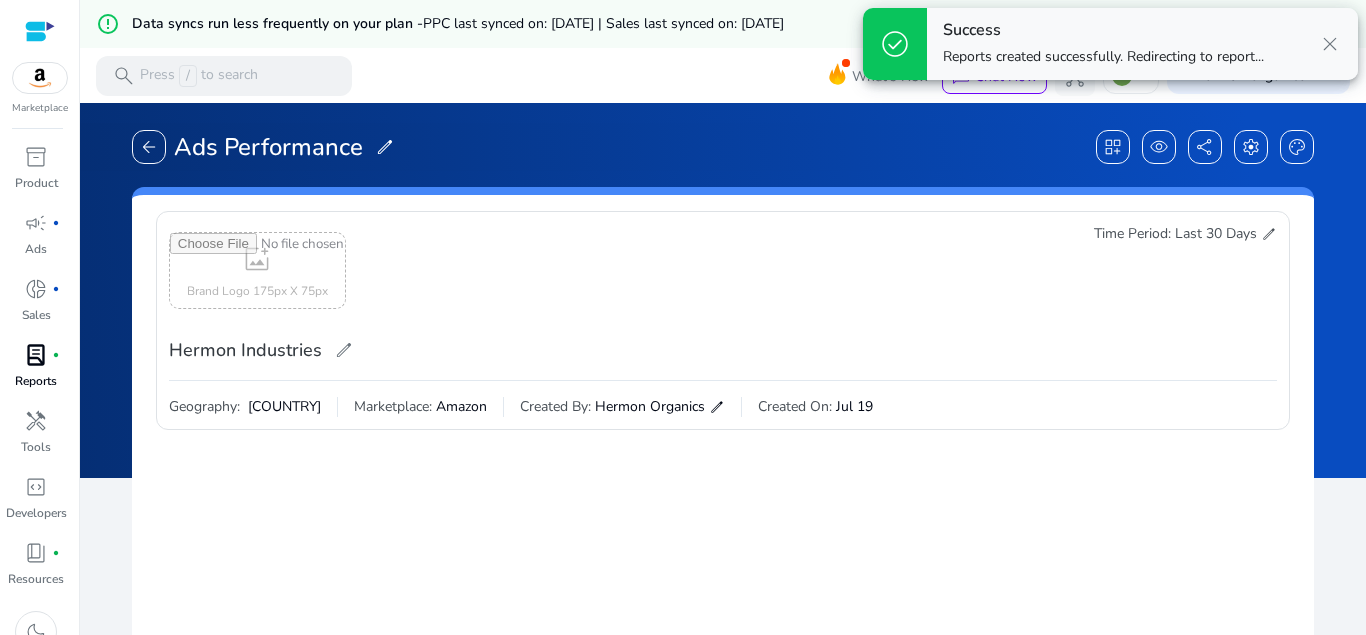 scroll, scrollTop: 0, scrollLeft: 0, axis: both 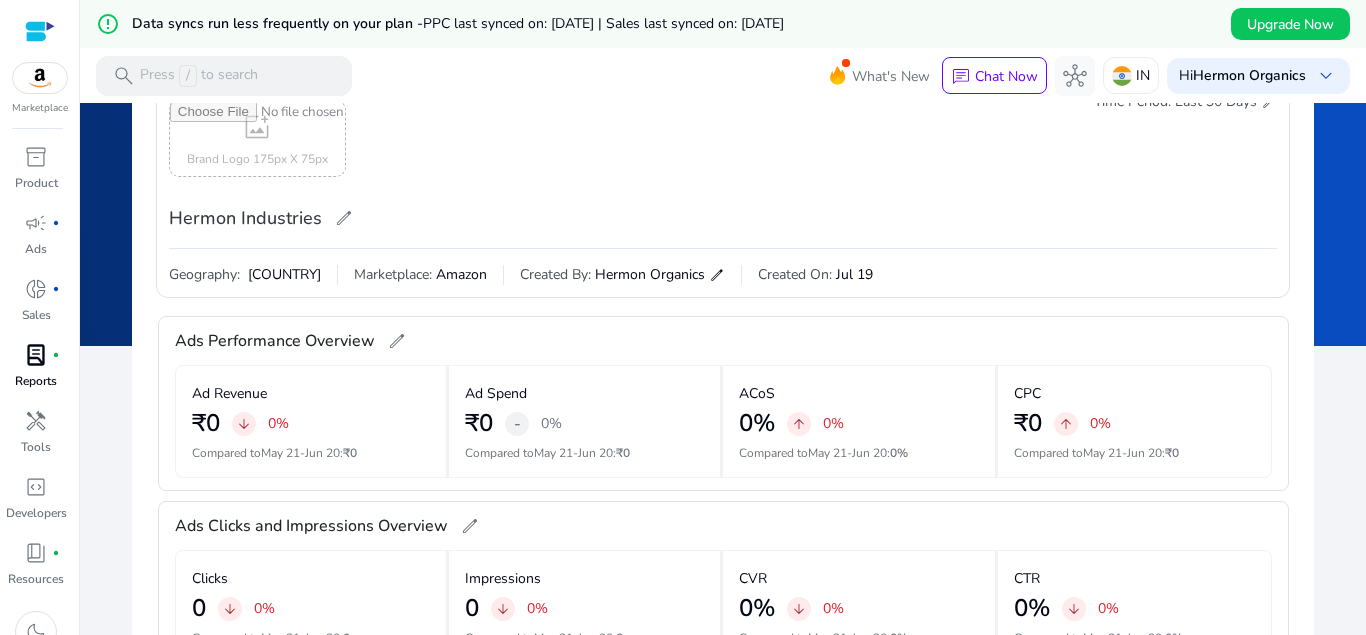 click on "Jul 19" 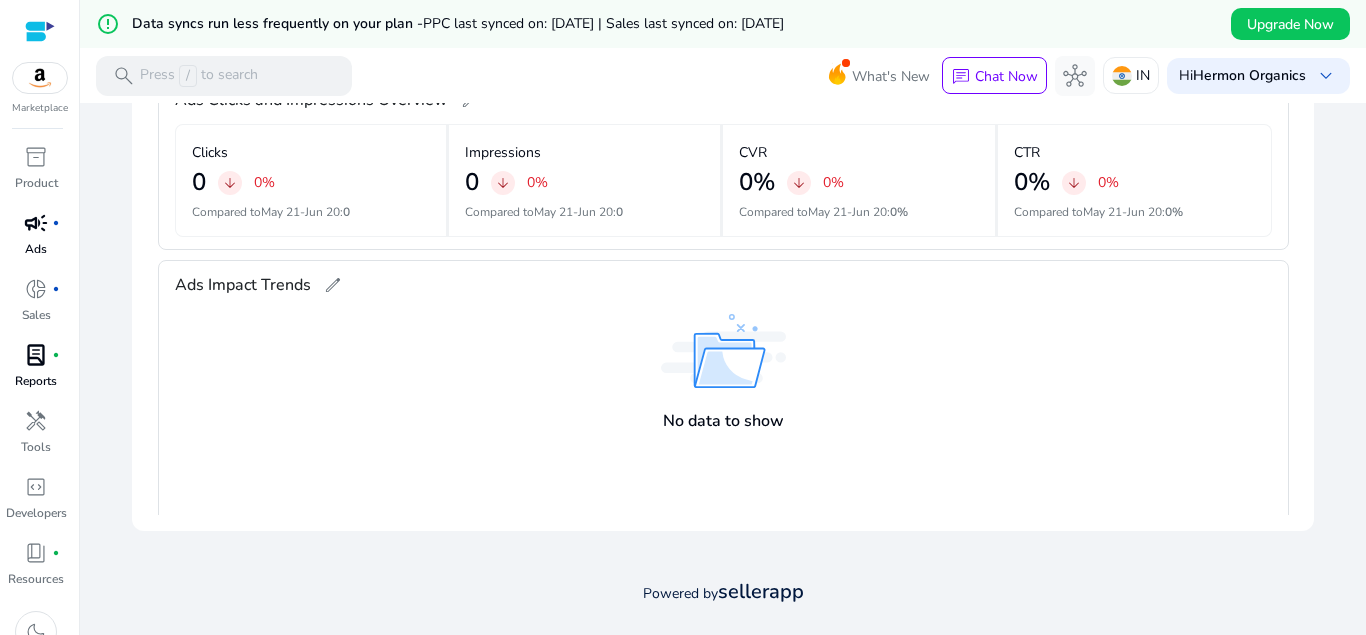 click on "Ads" at bounding box center (36, 249) 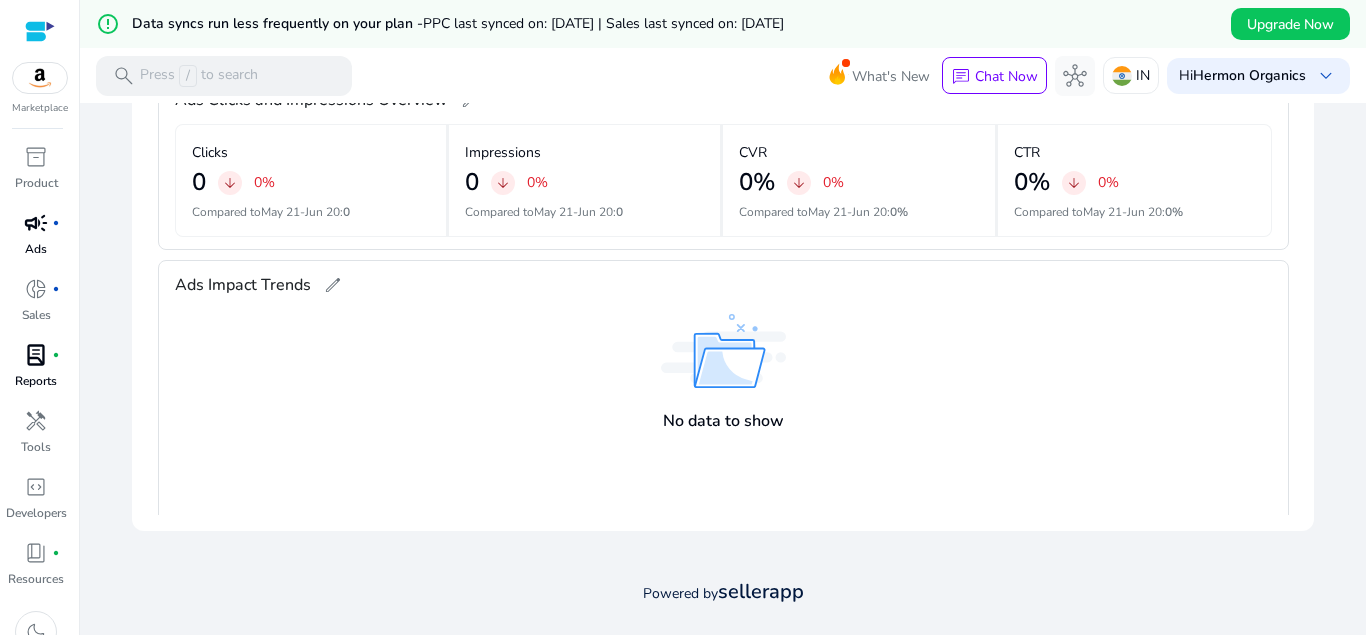 scroll, scrollTop: 0, scrollLeft: 0, axis: both 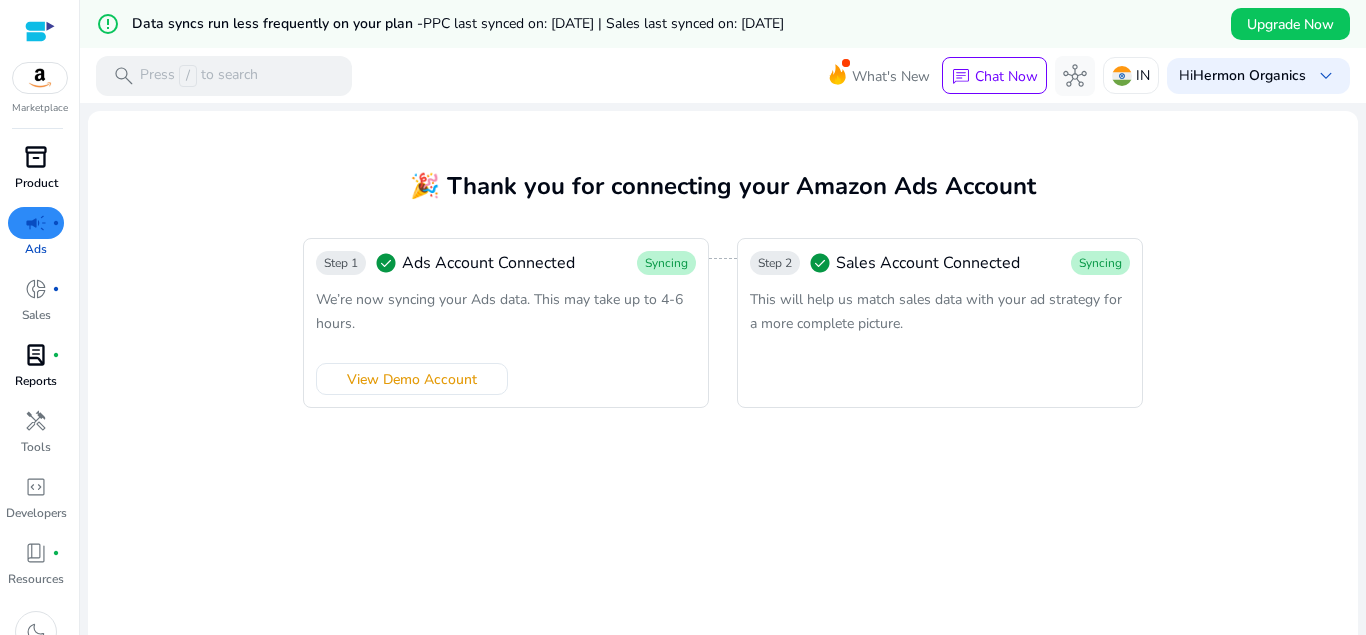 click on "inventory_2" at bounding box center [36, 157] 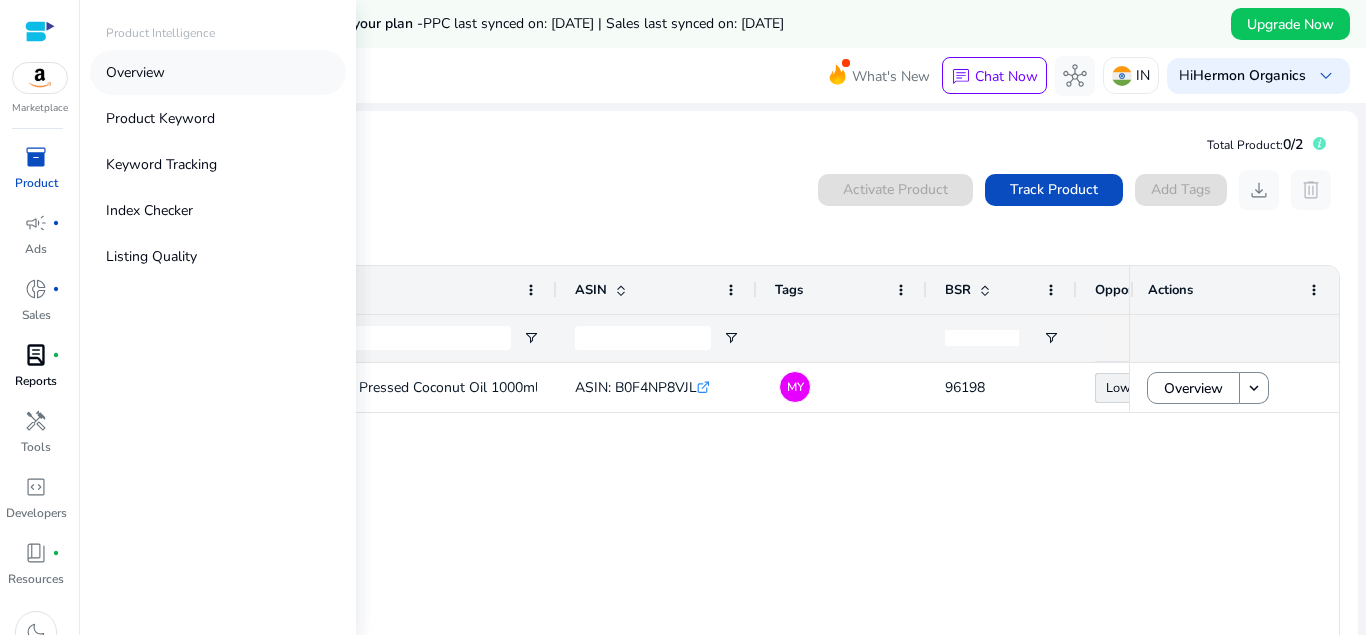 click on "Overview" at bounding box center (135, 72) 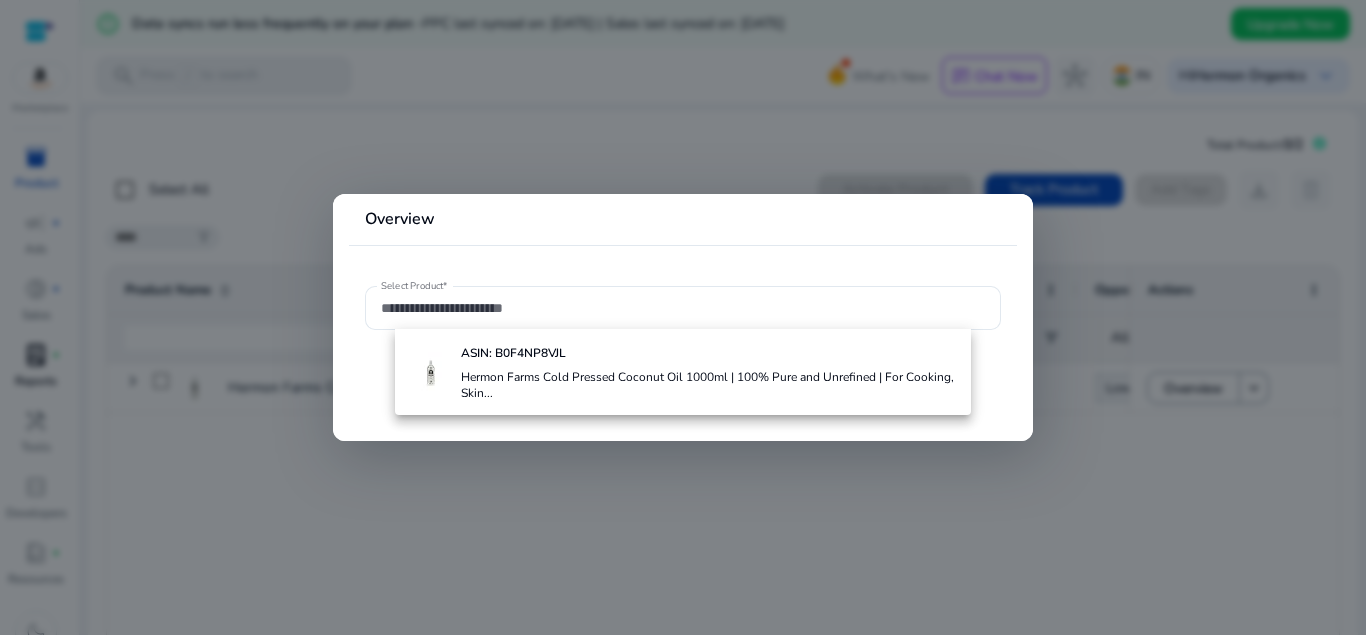 click at bounding box center (683, 317) 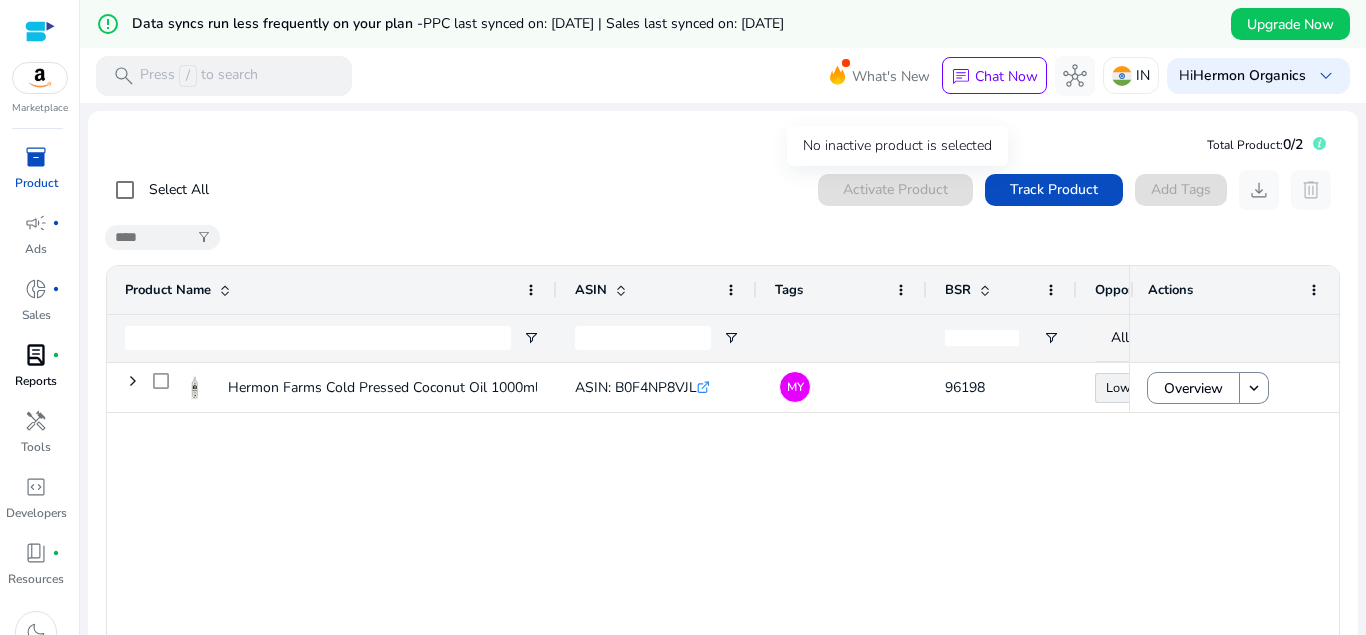 click on "Activate Product" 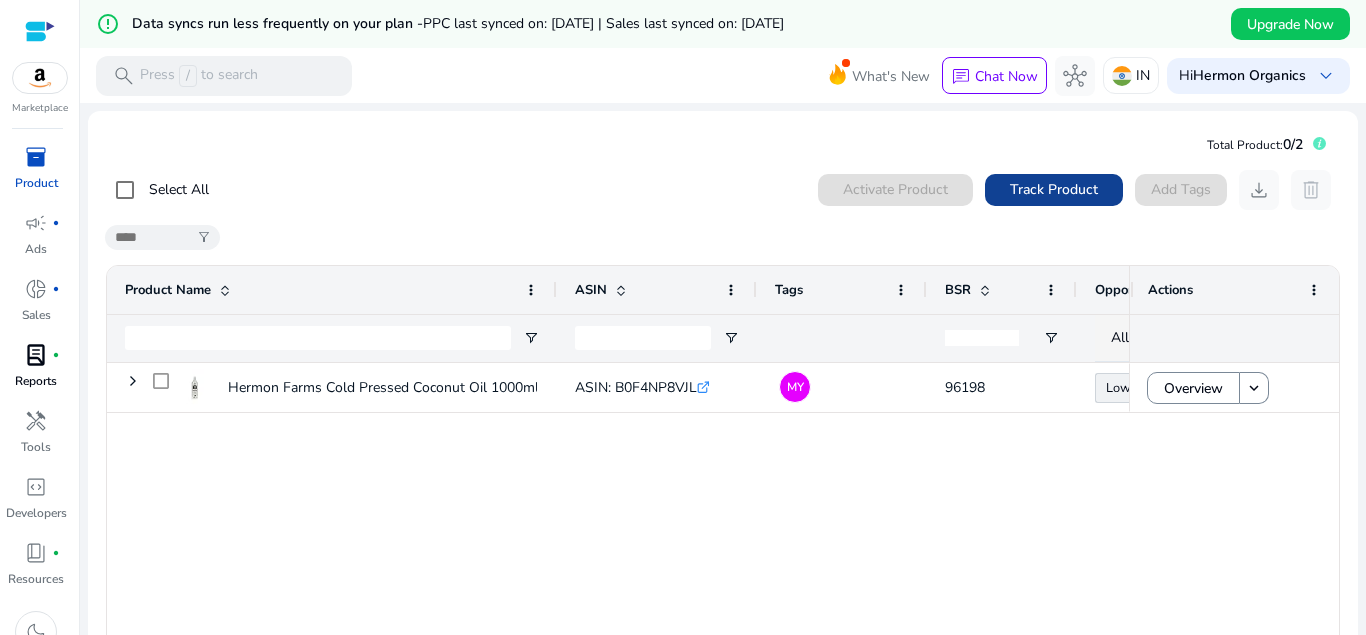 click on "Track Product" 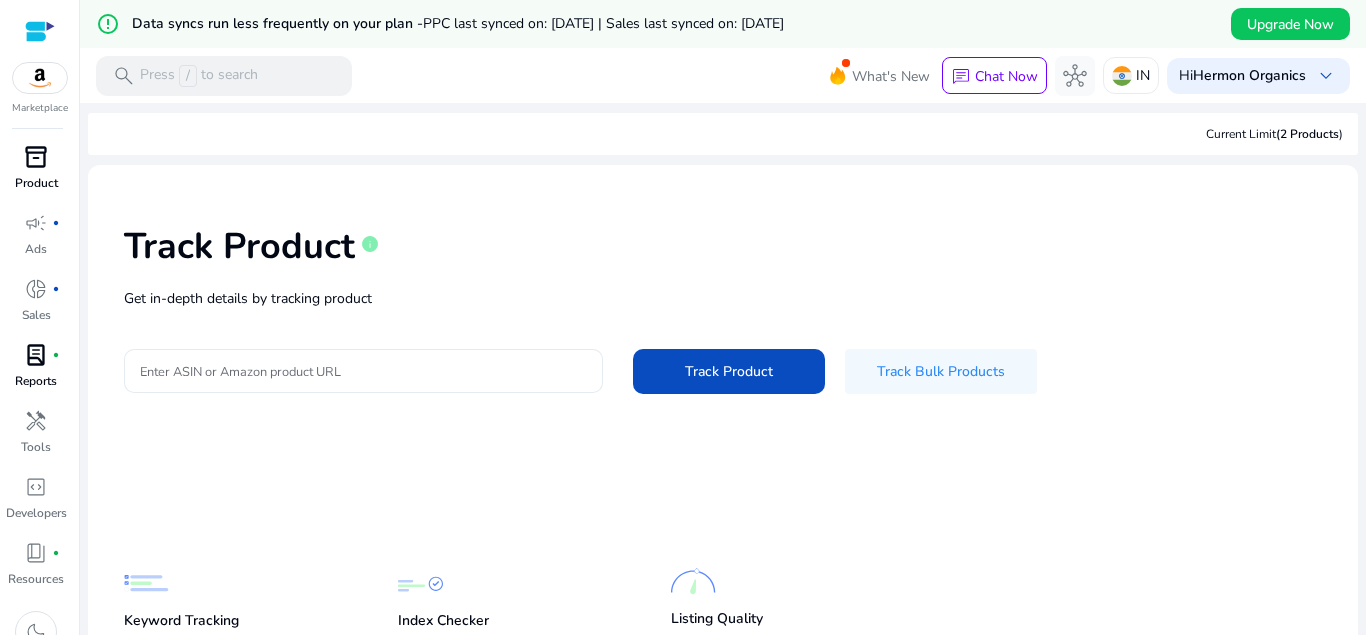 click on "Enter ASIN or Amazon product URL" at bounding box center [363, 371] 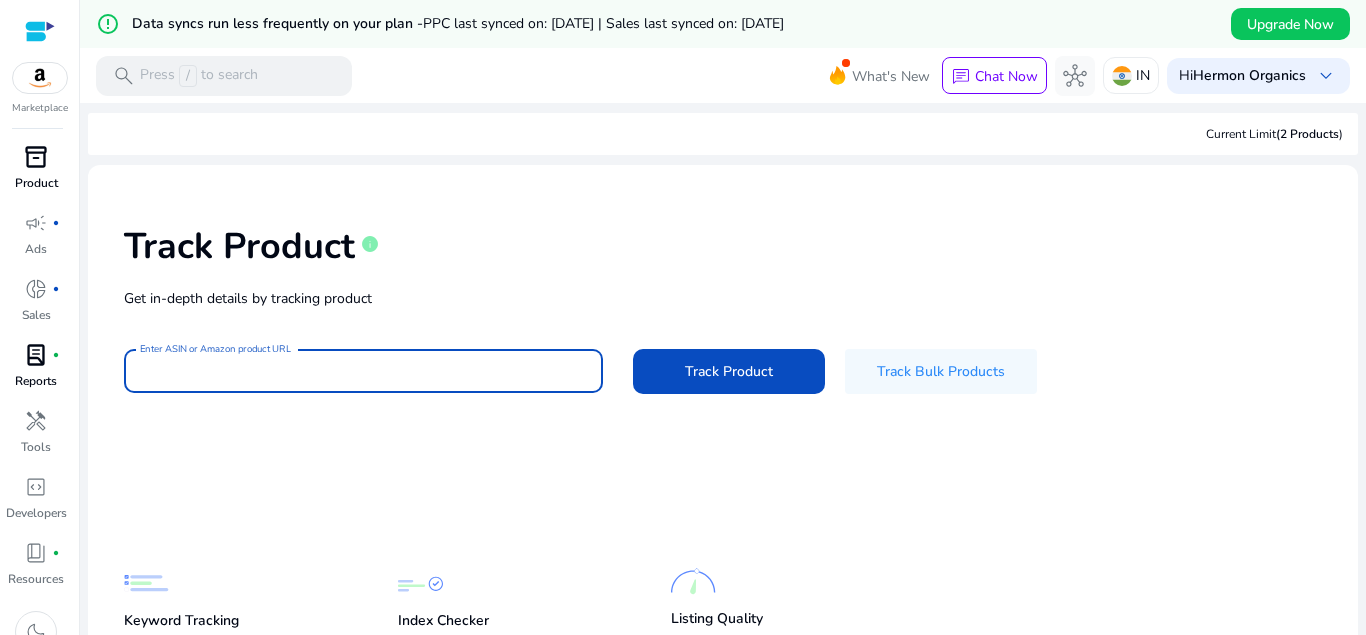 paste on "**********" 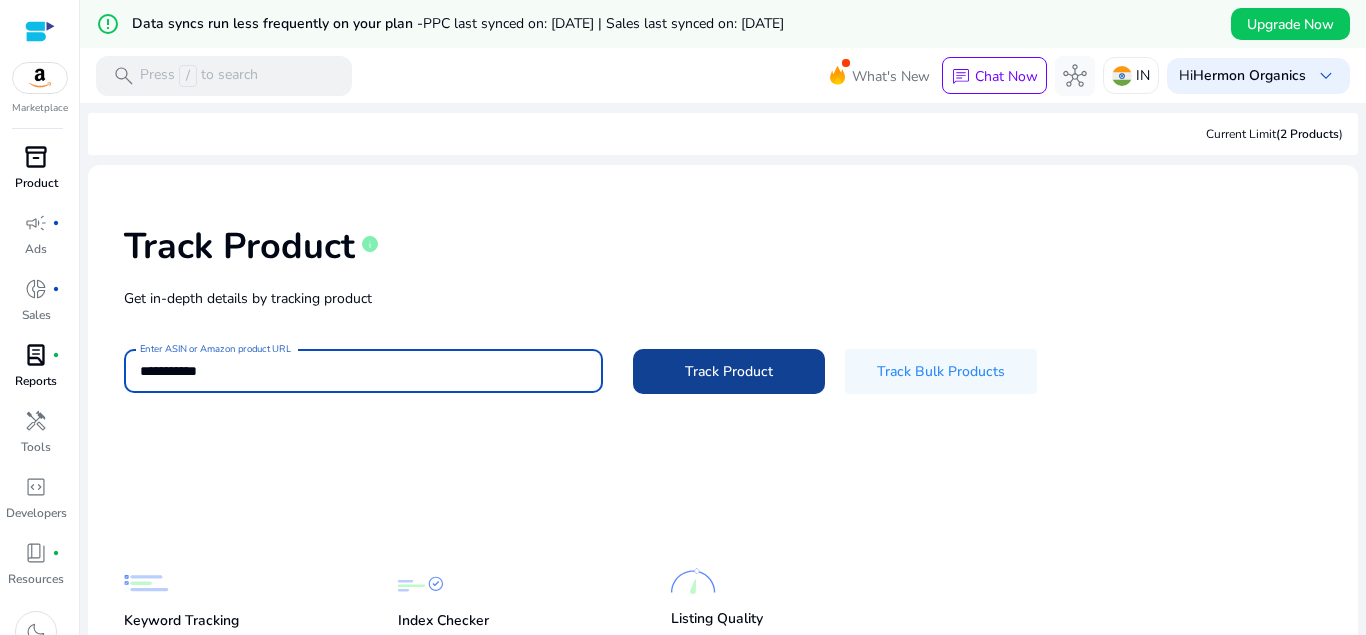 click on "Track Product" 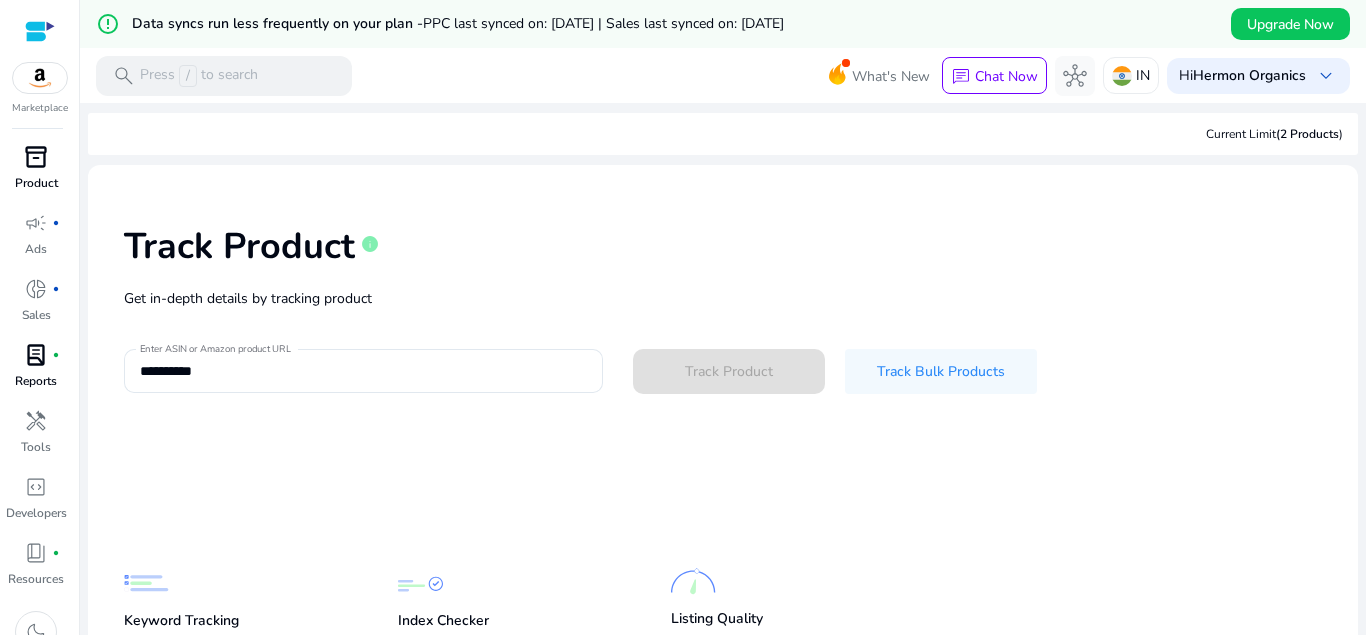 type 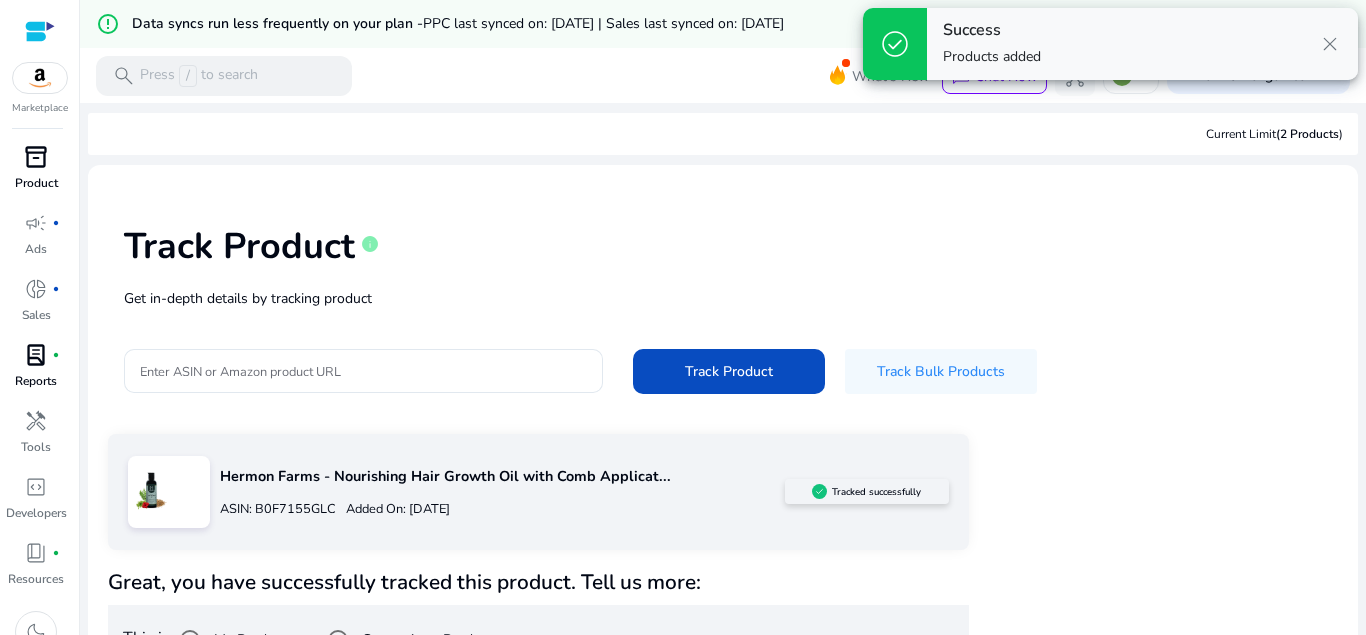 click on "Track Product   info" 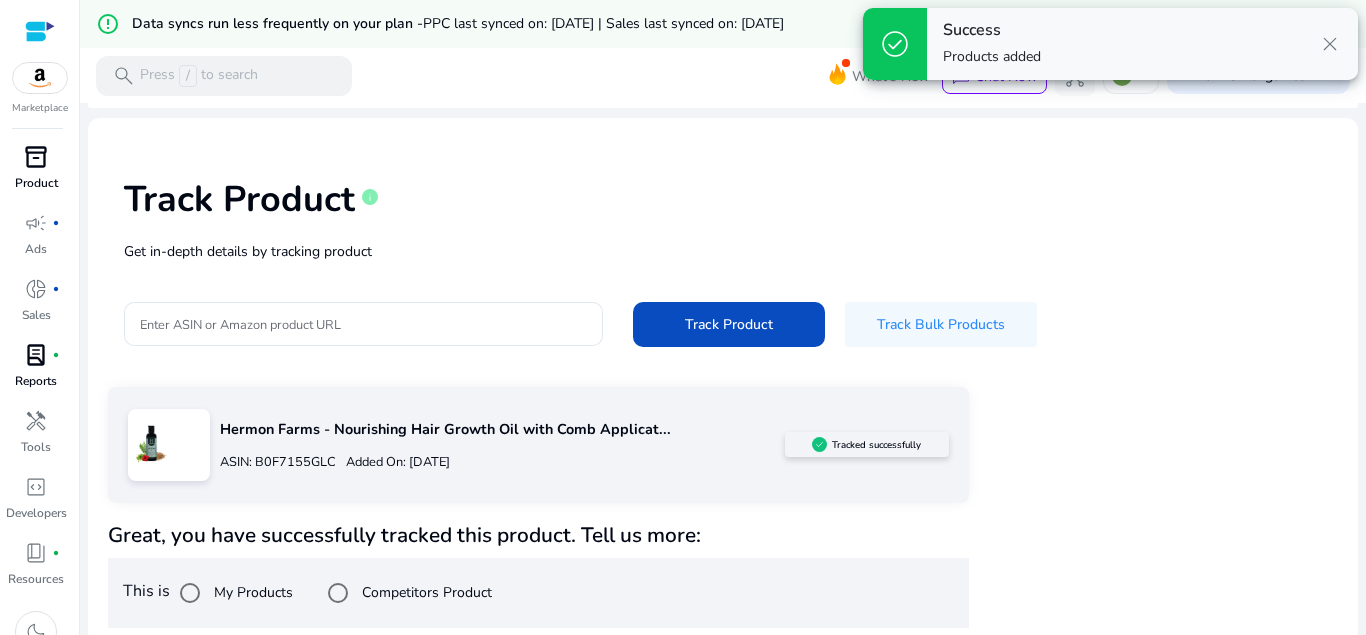 scroll, scrollTop: 55, scrollLeft: 0, axis: vertical 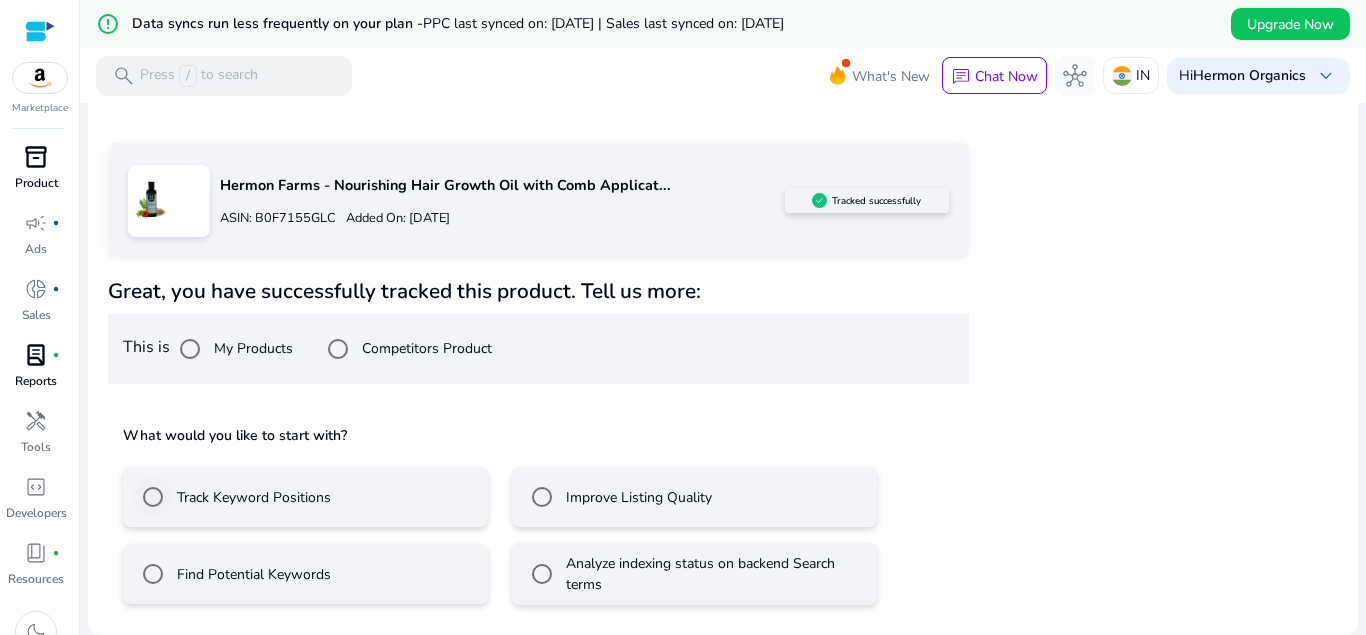 click on "Track Keyword Positions" at bounding box center (252, 497) 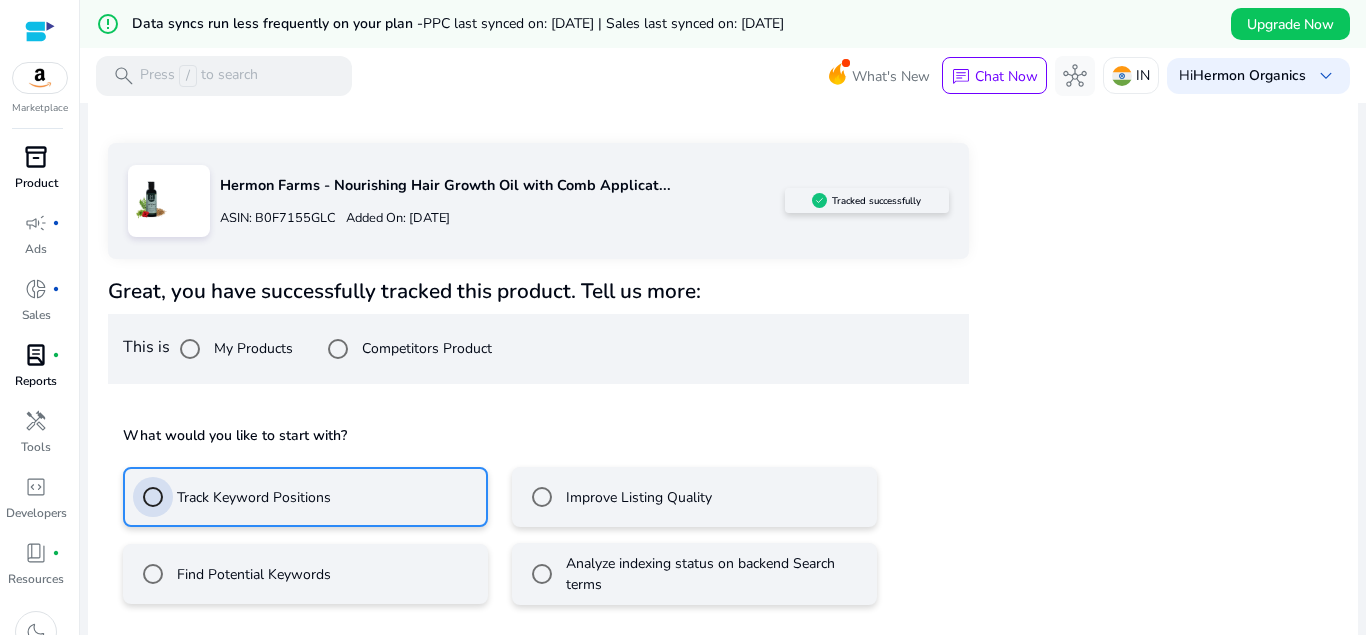 scroll, scrollTop: 380, scrollLeft: 0, axis: vertical 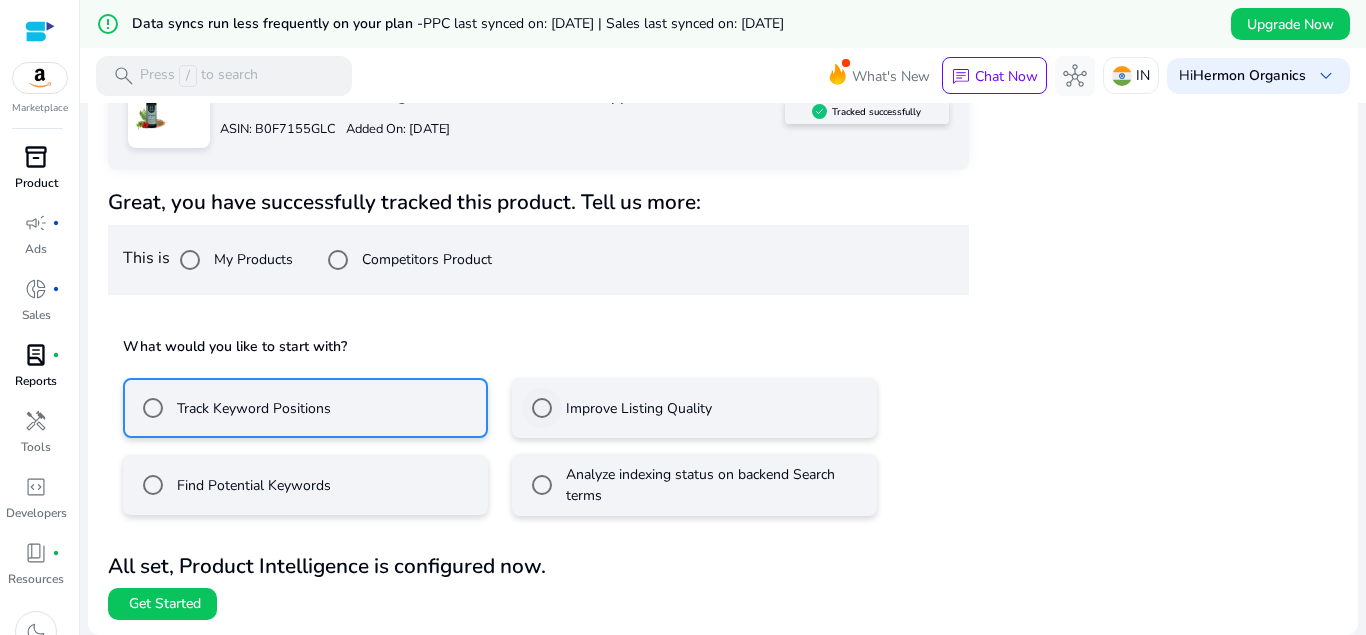 click on "Improve Listing Quality" at bounding box center [617, 408] 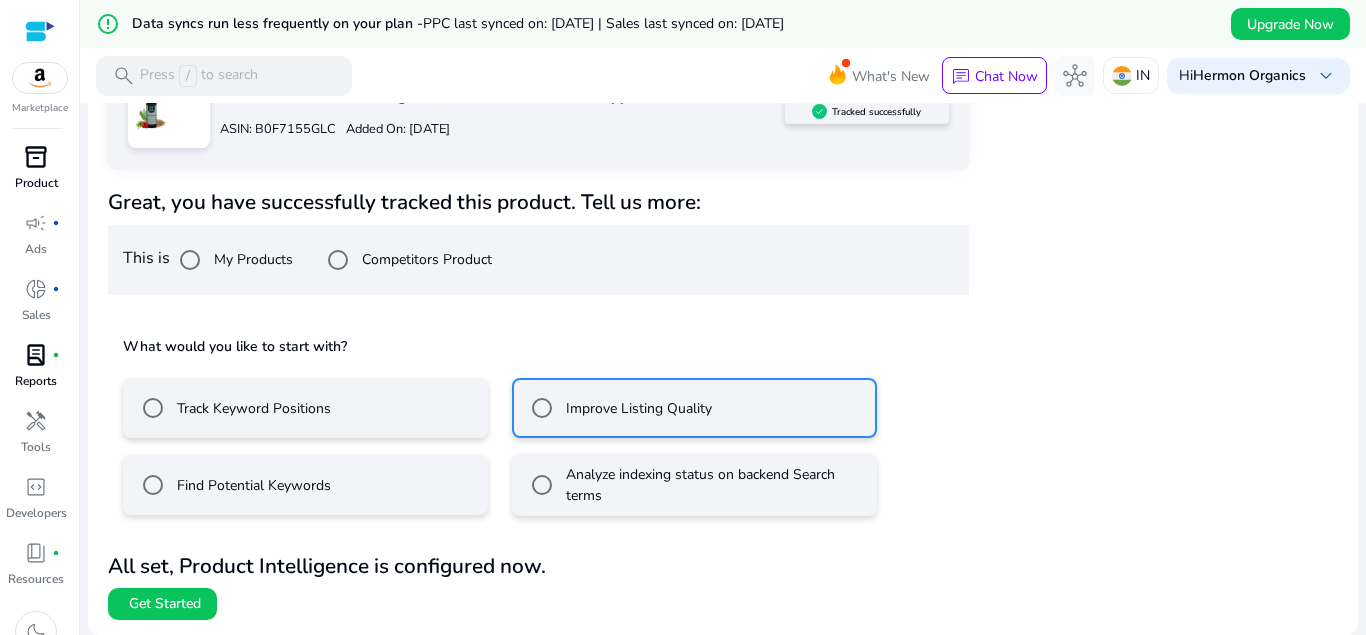 click on "Track Keyword Positions" at bounding box center (305, 408) 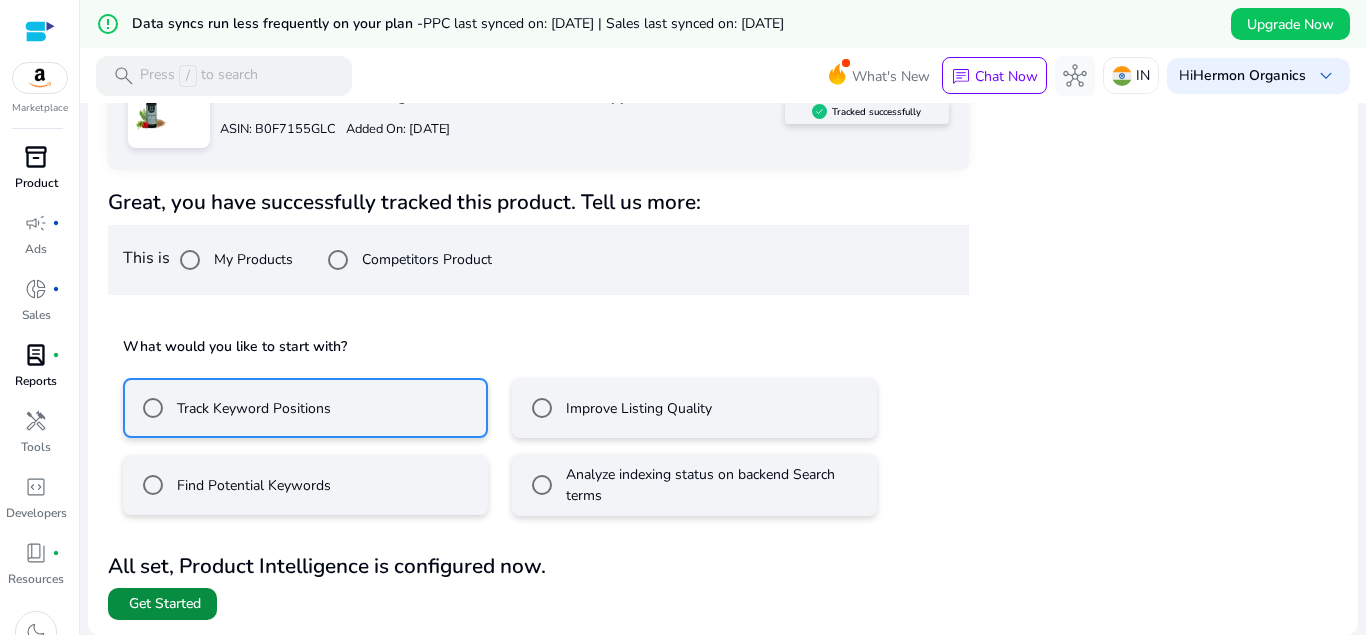 click at bounding box center (162, 604) 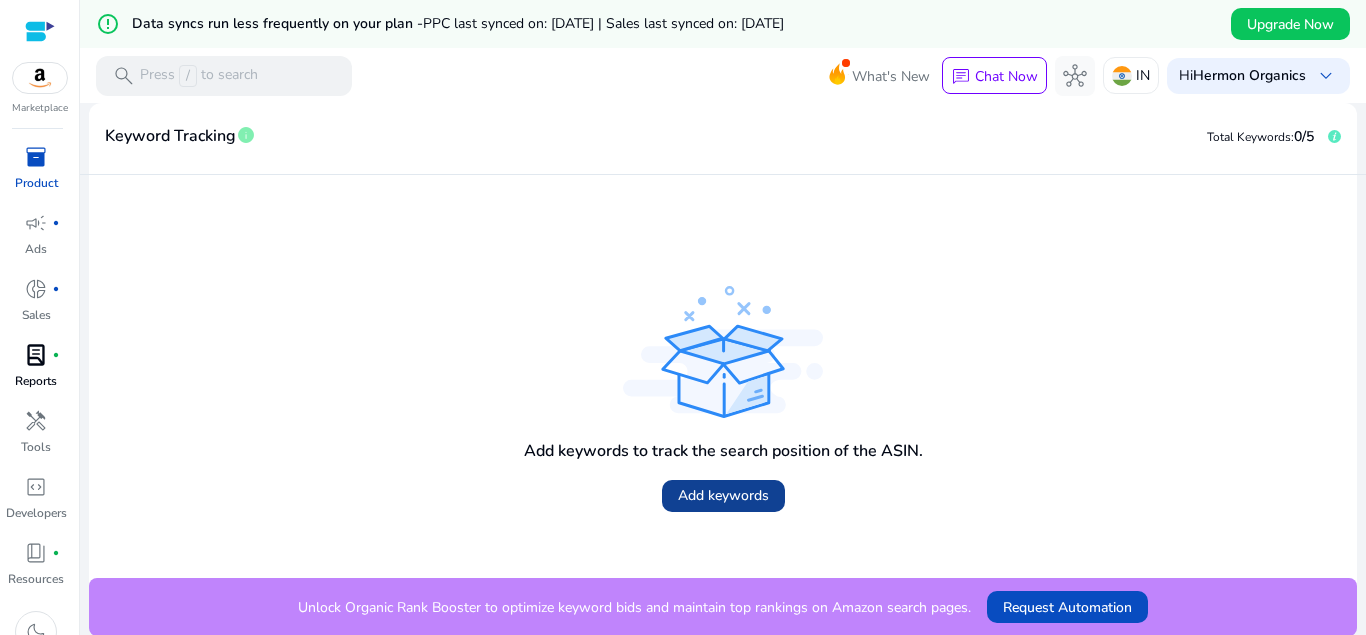 scroll, scrollTop: 340, scrollLeft: 0, axis: vertical 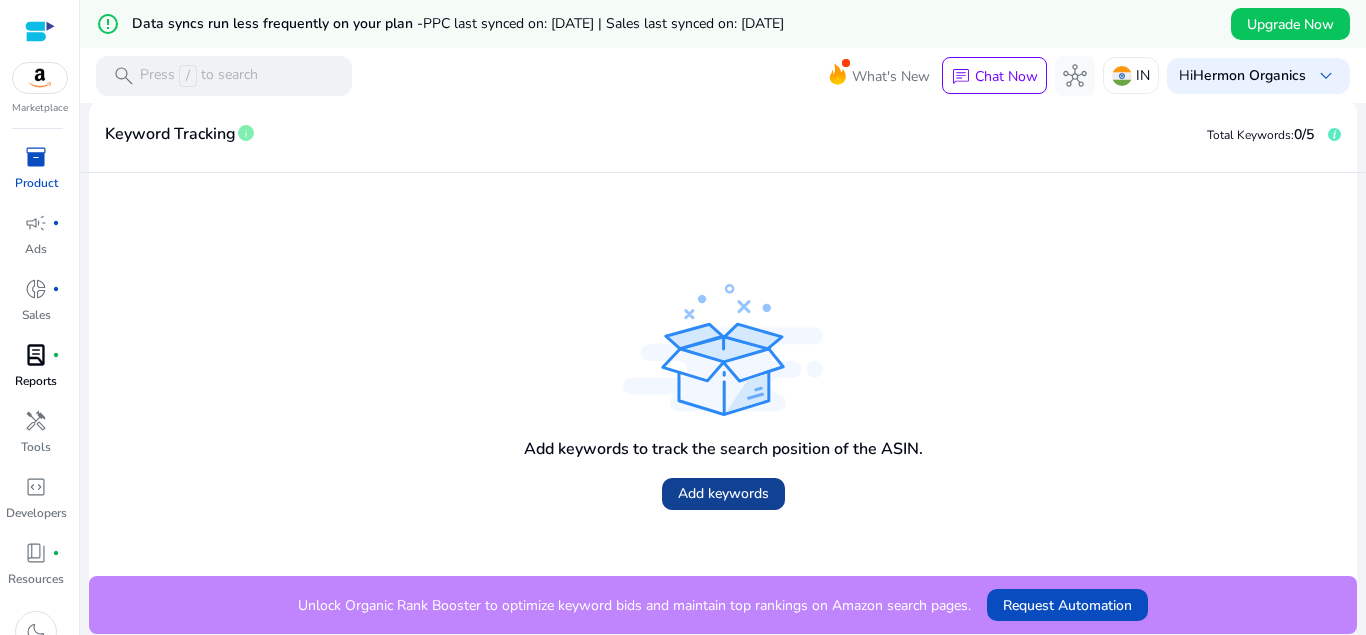 click on "Add keywords" at bounding box center (723, 493) 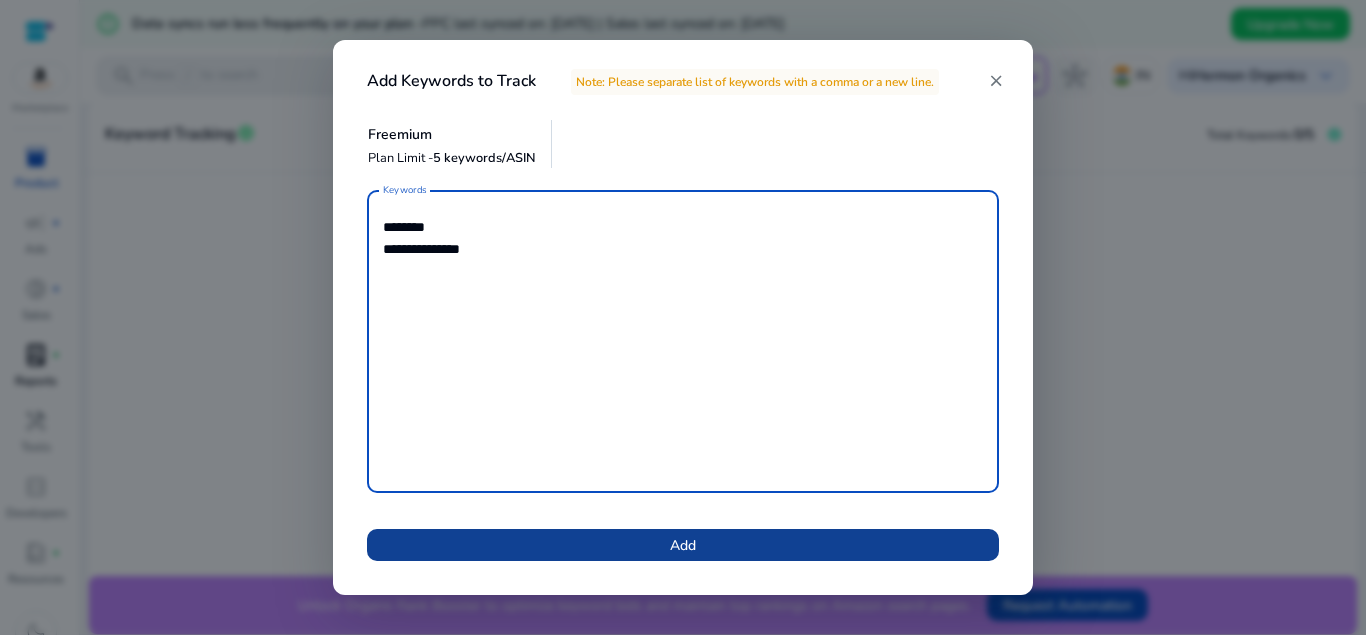 type on "**********" 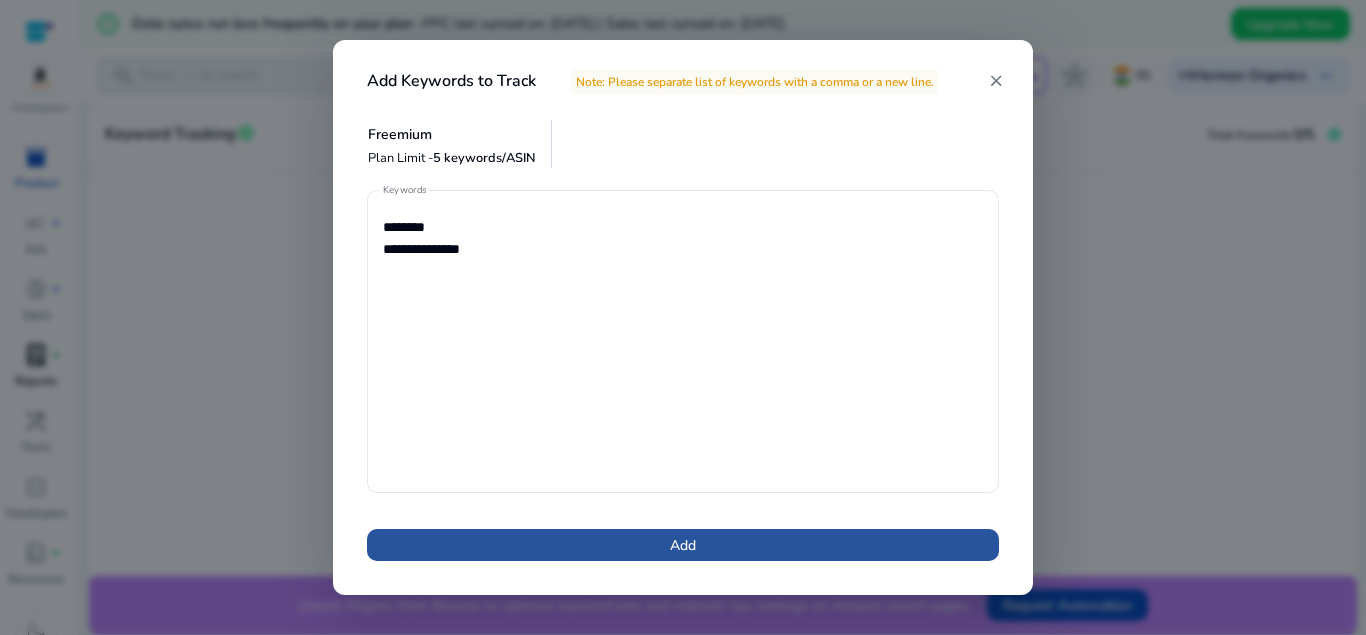 click on "Add" at bounding box center [683, 545] 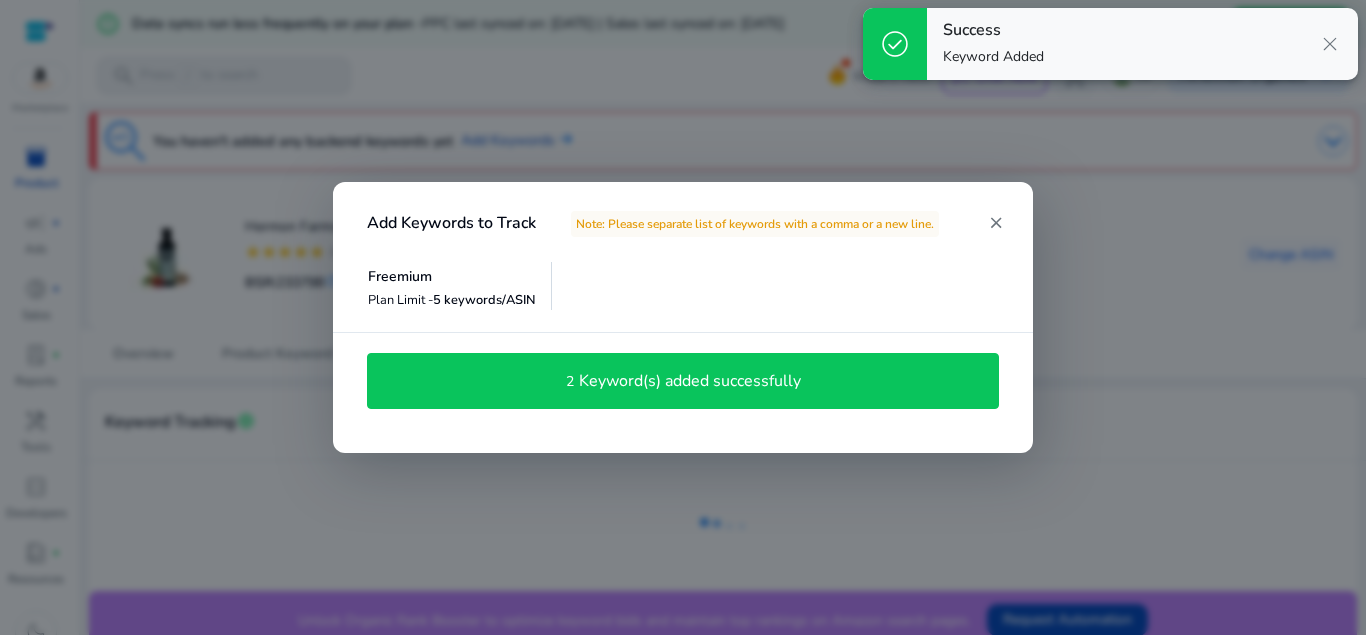 click on "Hermon Farms - Nourishing Hair Growth Oil with Comb Applicator | Promotes Hair Growth and Reduces Hair...  star star star star star  831  Customer Reviews:  1  ASIN:  B0F7155GLC  .st0{fill:#2c8af8} Category:  Beauty  Last Updated on : Jul 19, 2025   BSR:  233798 refresh  Est. Orders/Day:  0 - 1  Est. Revenue/Day:  <₹299  Price:  ₹299  Sellers:  1 Brand :  Hermon Farms  Change ASIN" 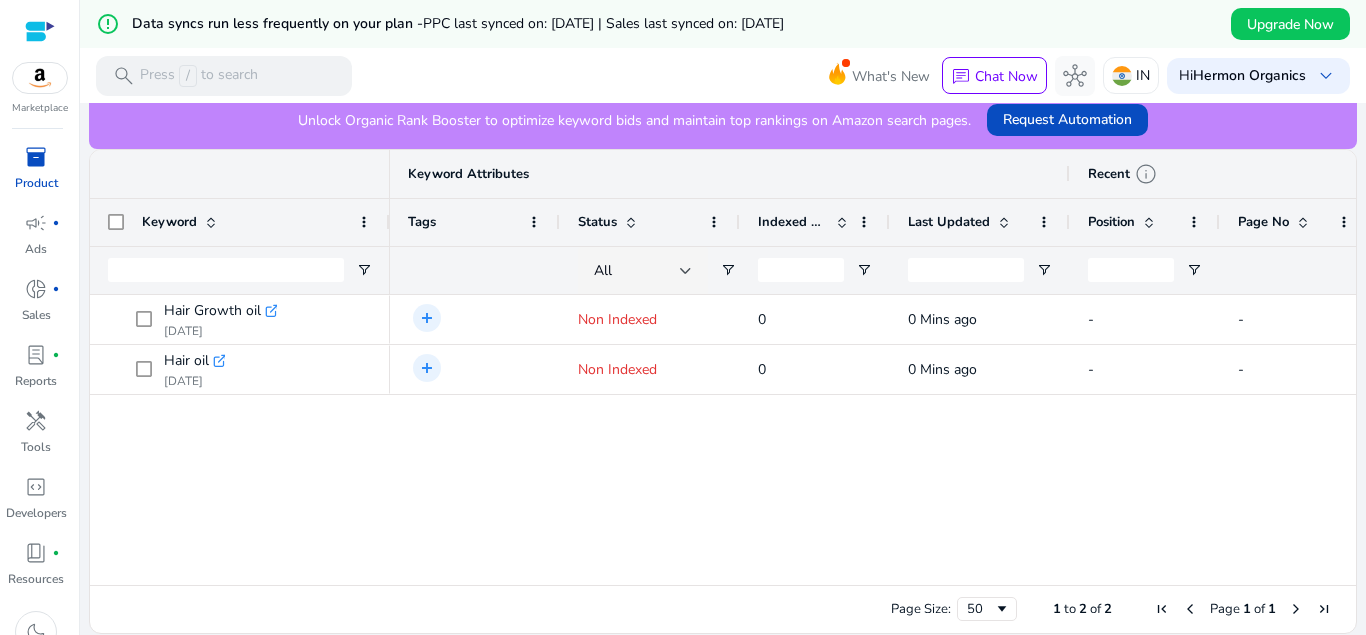 scroll, scrollTop: 392, scrollLeft: 0, axis: vertical 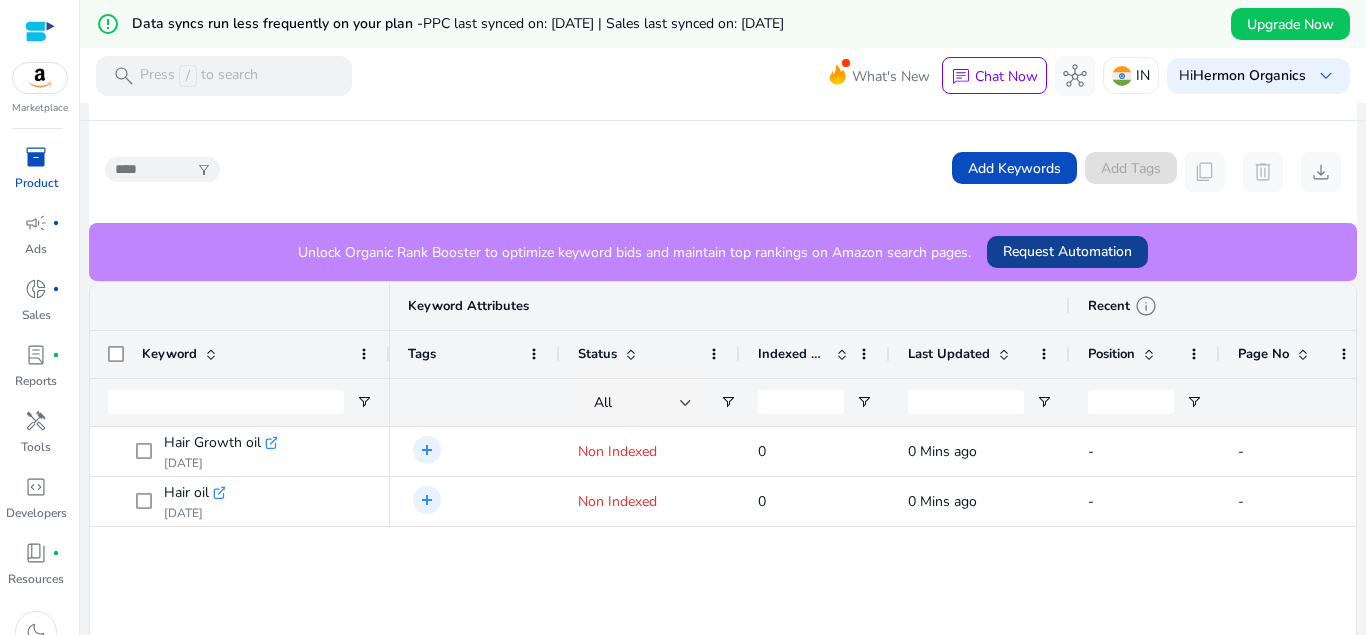 click on "Request Automation" at bounding box center [1067, 251] 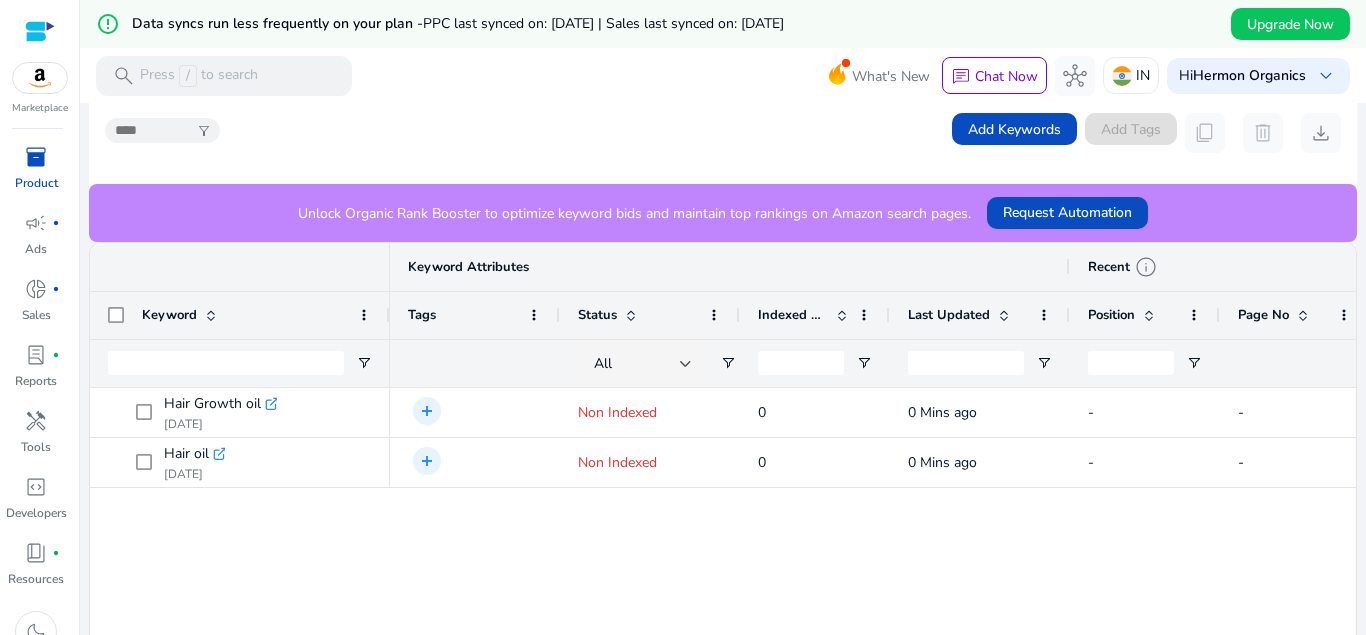 scroll, scrollTop: 392, scrollLeft: 0, axis: vertical 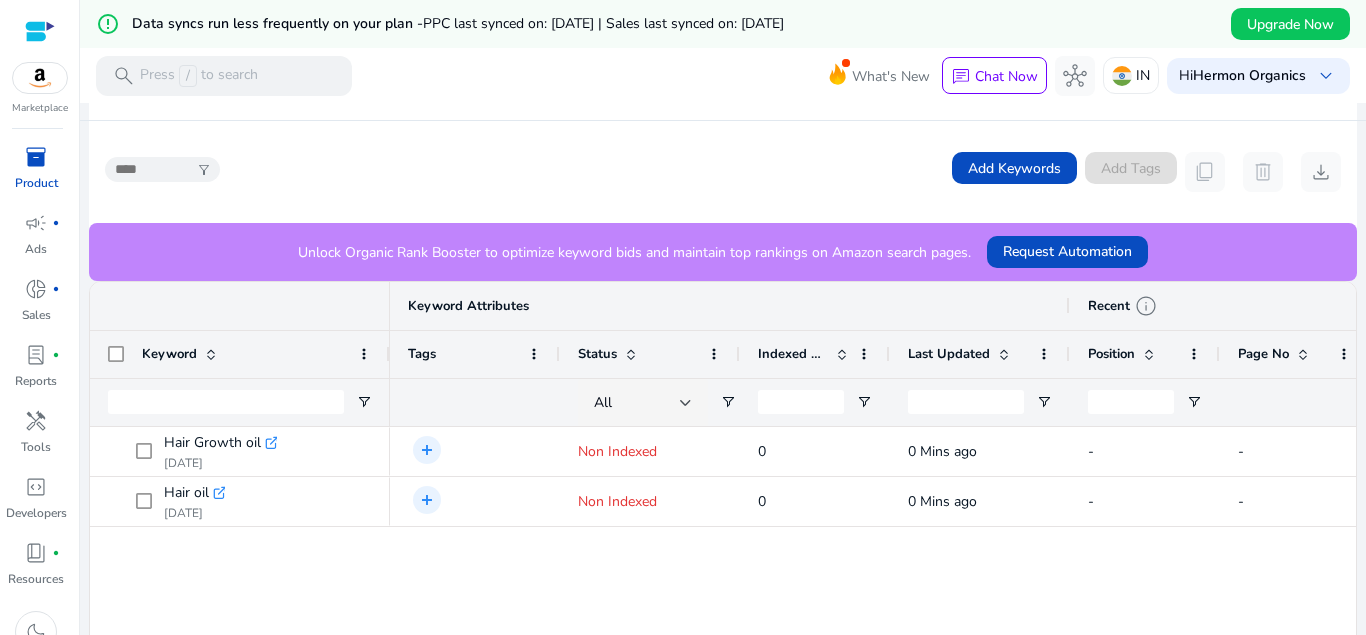 click on "Marketplace  inventory_2   Product   campaign   fiber_manual_record   Ads   donut_small   fiber_manual_record   Sales   lab_profile   fiber_manual_record   Reports   handyman   Tools   code_blocks   Developers   book_4   fiber_manual_record   Resources   dark_mode" at bounding box center [40, 317] 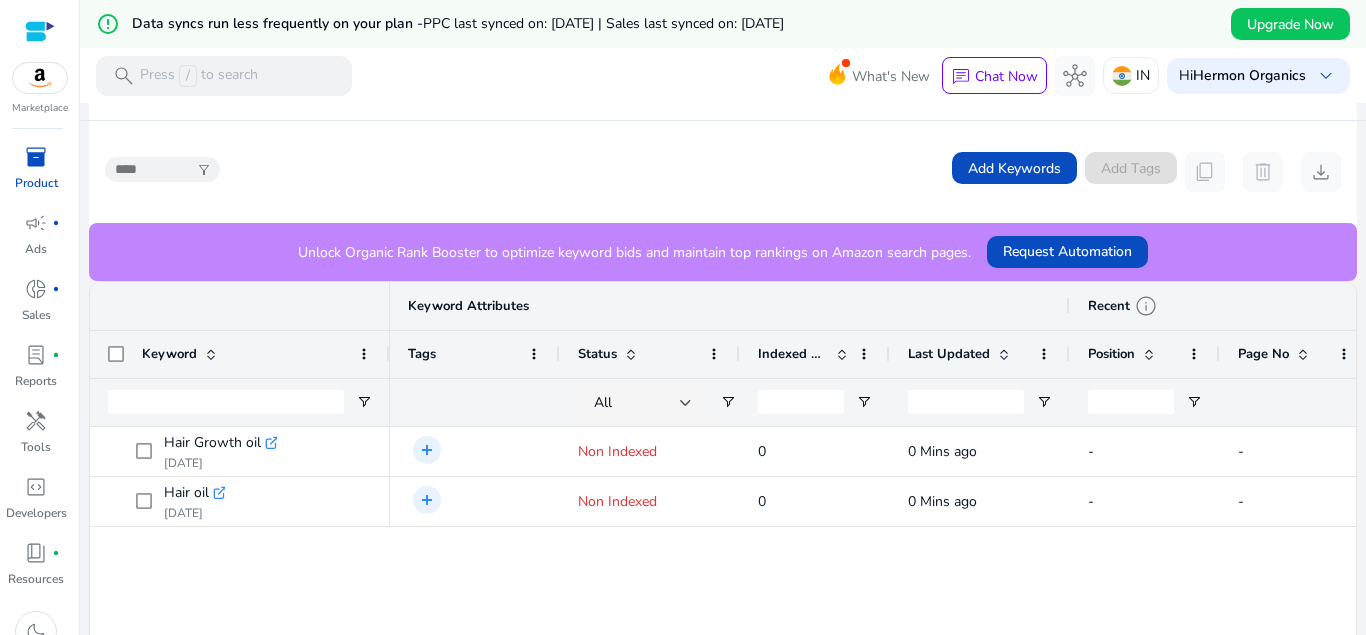 click on "inventory_2" at bounding box center (36, 157) 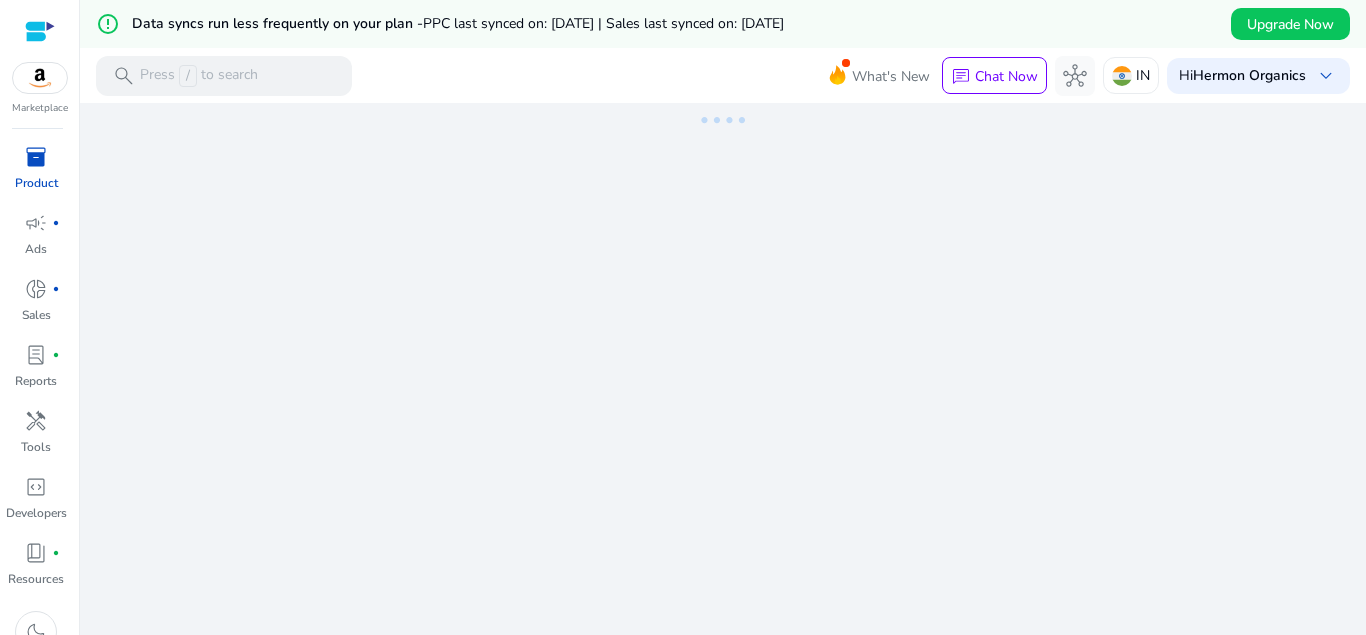 scroll, scrollTop: 0, scrollLeft: 0, axis: both 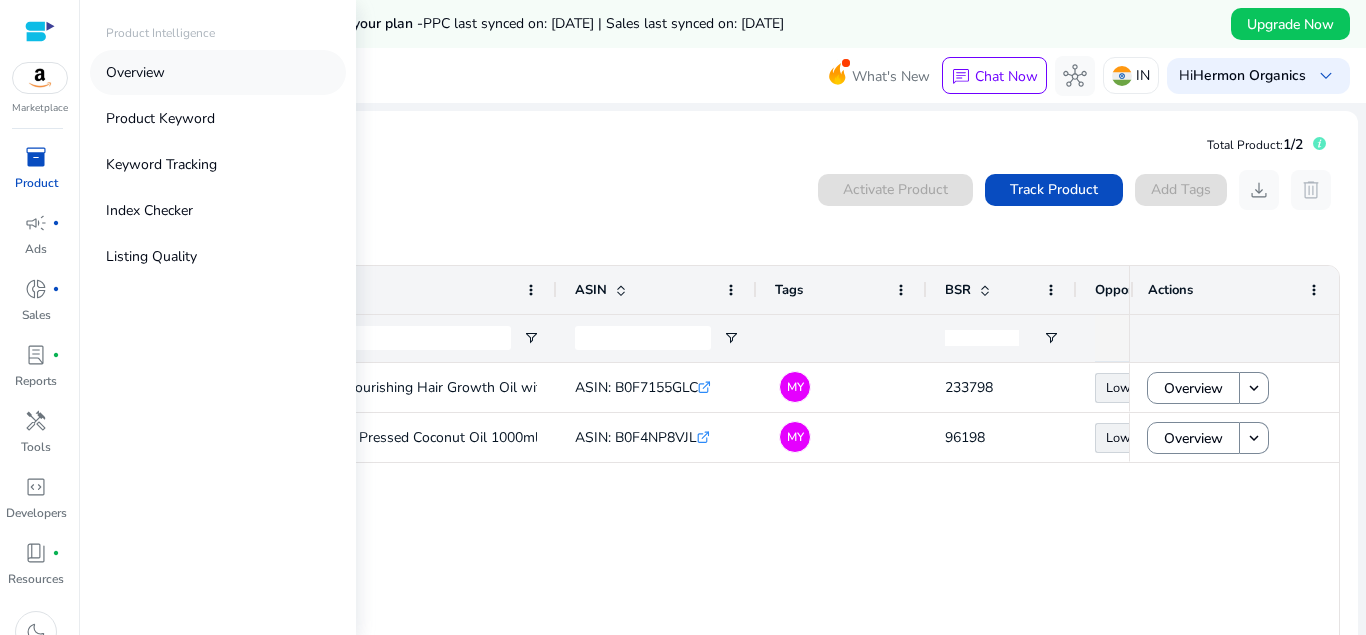 click on "Overview" at bounding box center (135, 72) 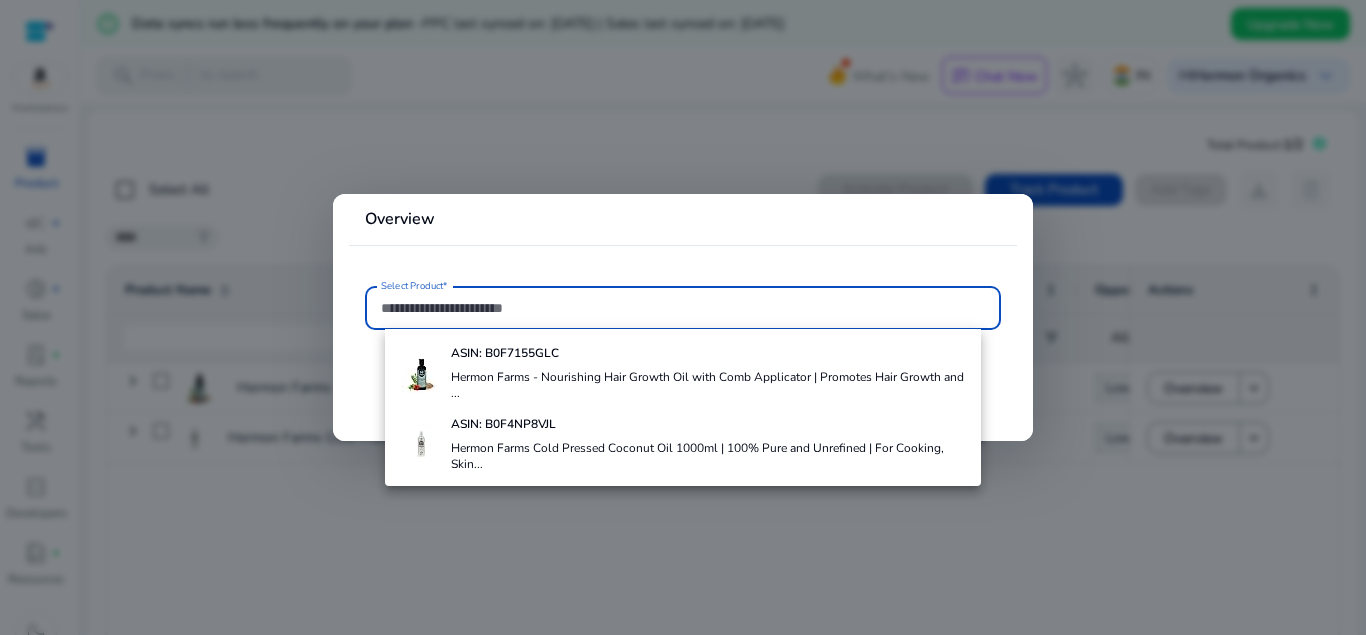click at bounding box center (683, 317) 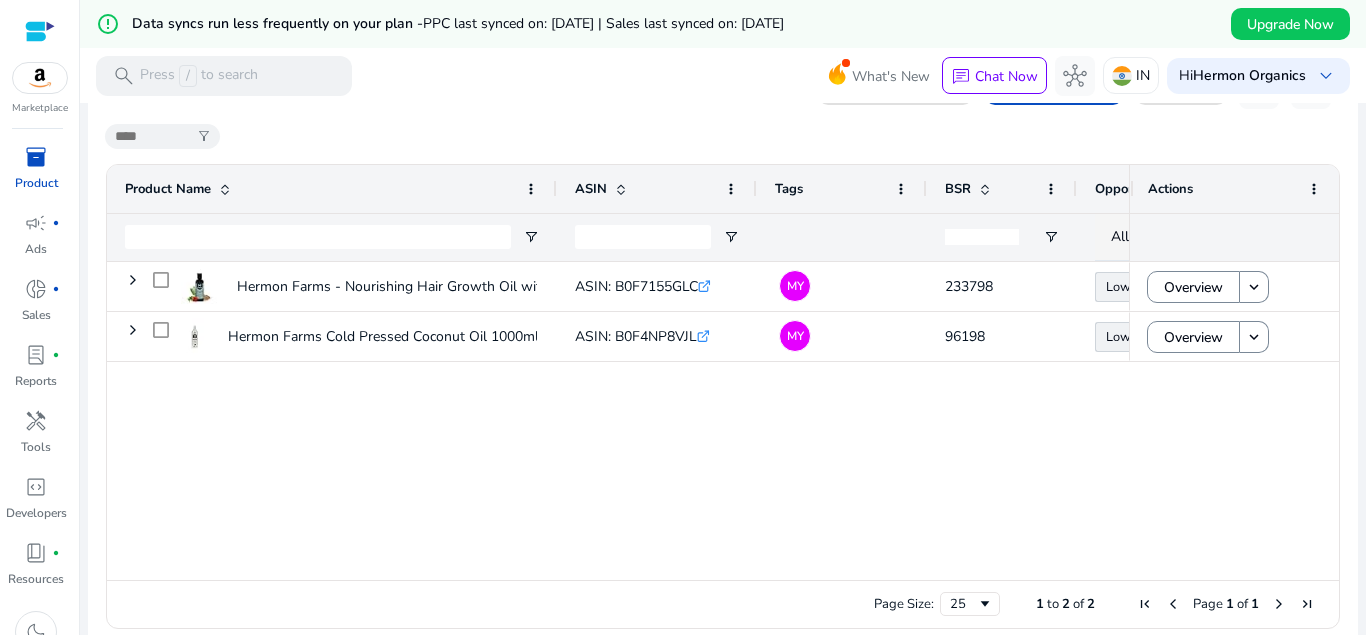 scroll, scrollTop: 124, scrollLeft: 0, axis: vertical 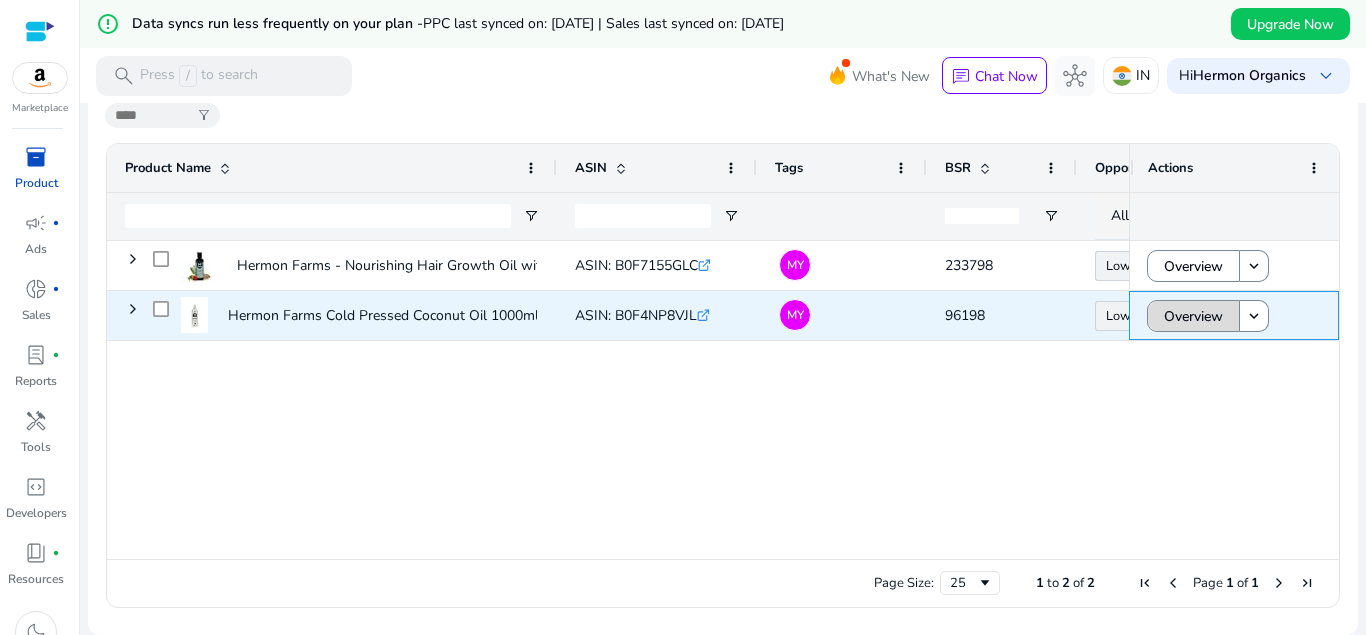 click on "Overview" 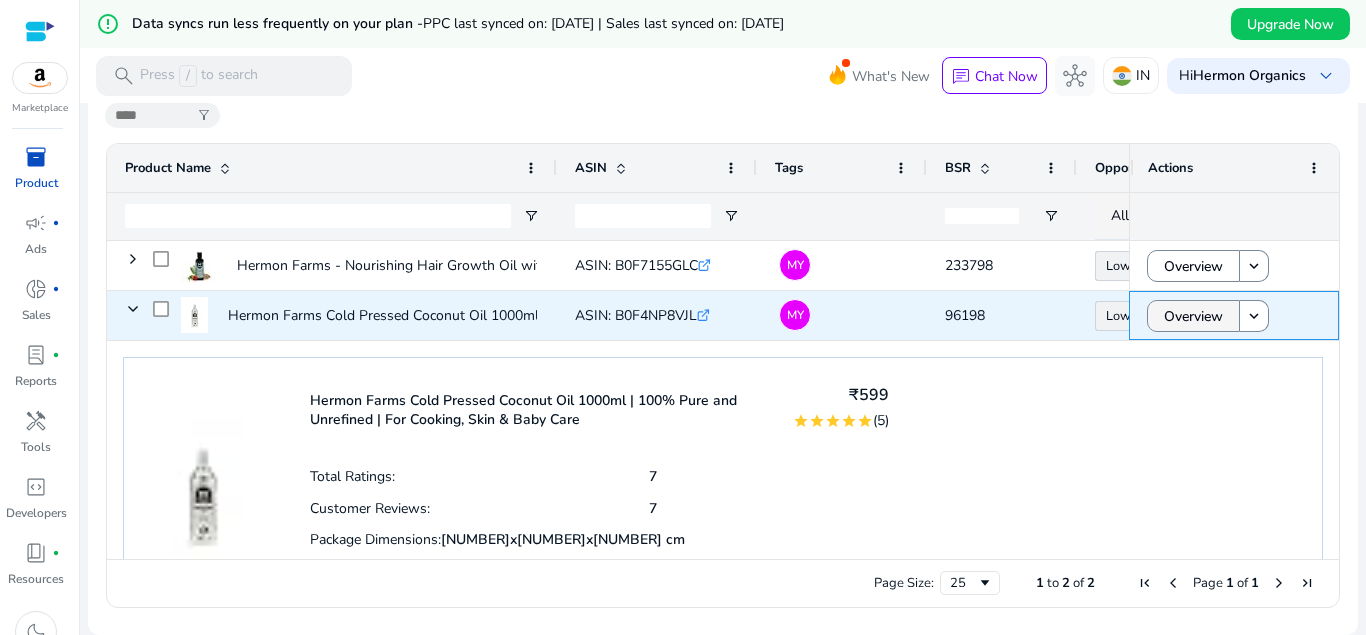 scroll, scrollTop: 0, scrollLeft: 0, axis: both 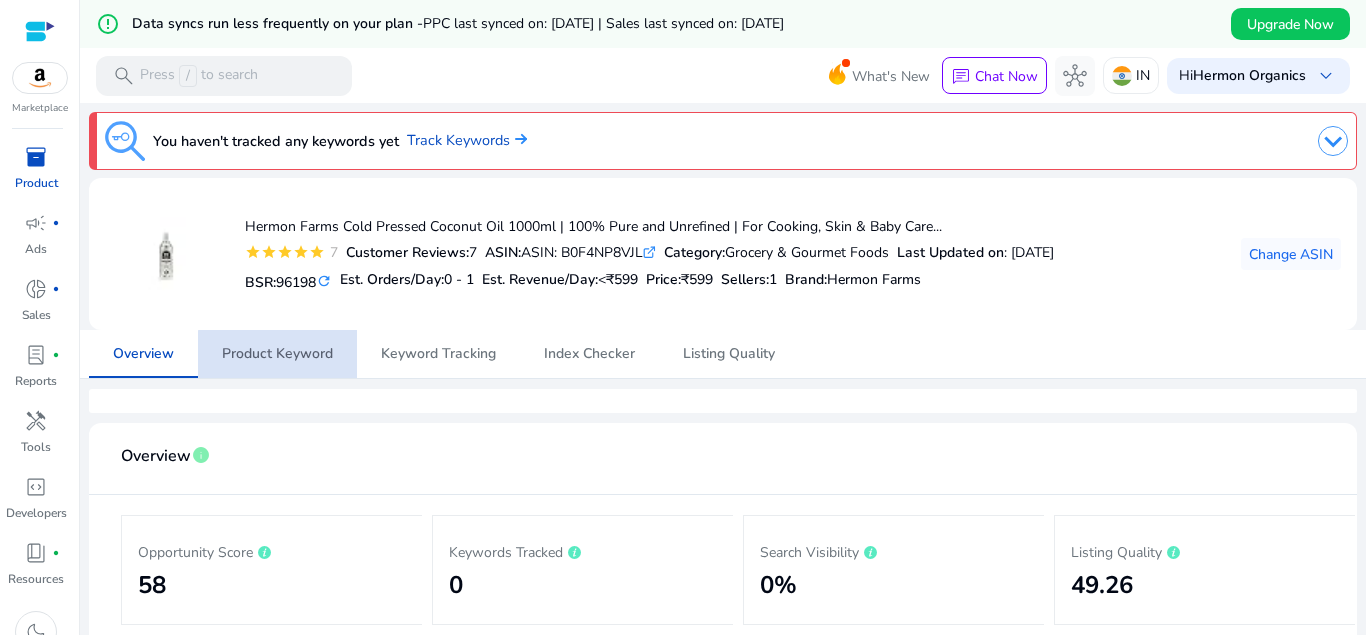 click on "Product Keyword" at bounding box center [277, 354] 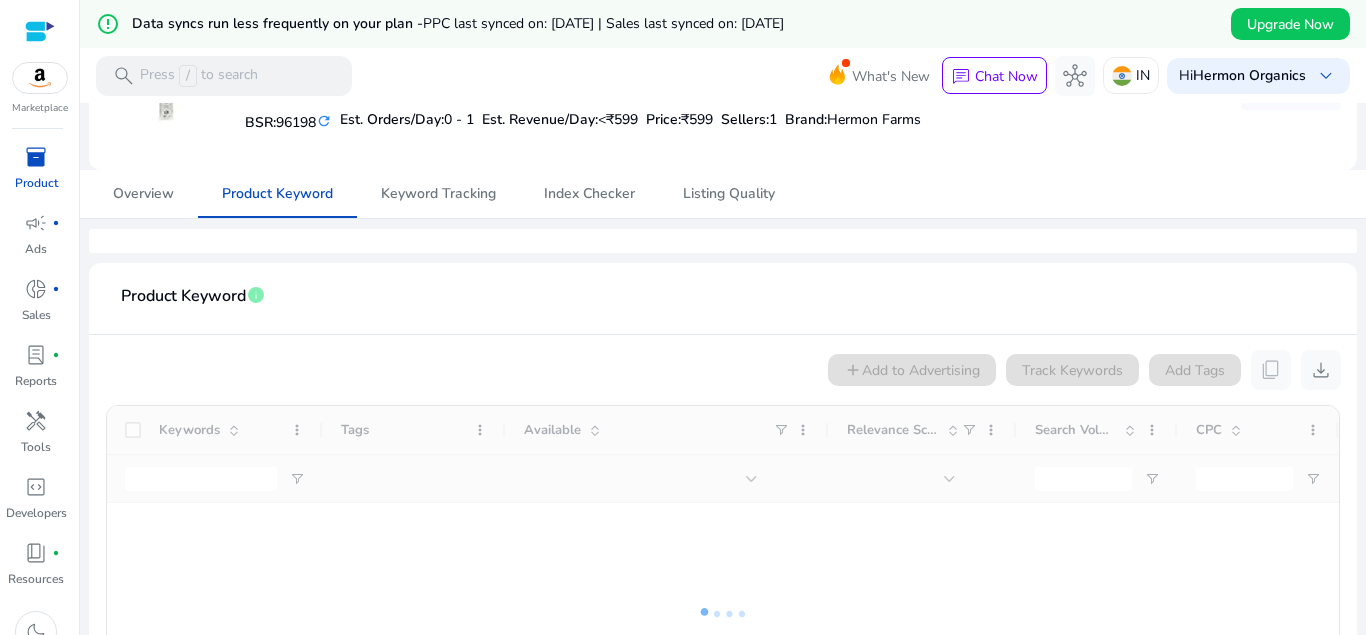 scroll, scrollTop: 264, scrollLeft: 0, axis: vertical 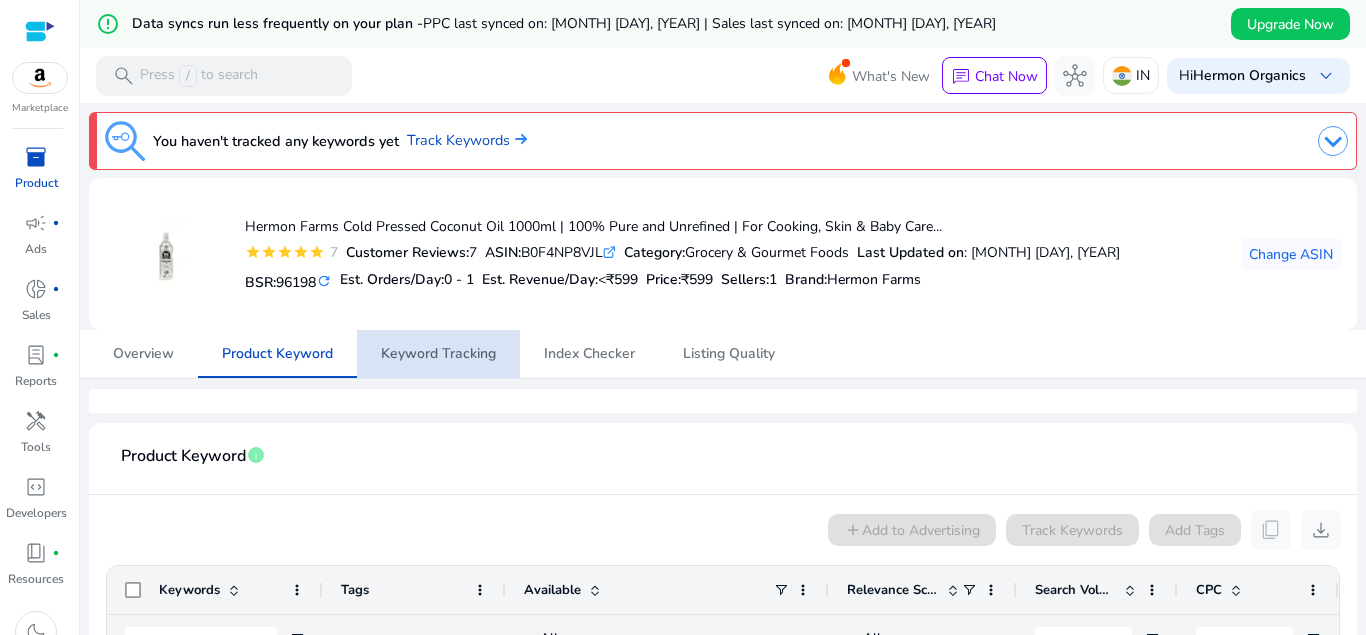 click on "Keyword Tracking" at bounding box center [438, 354] 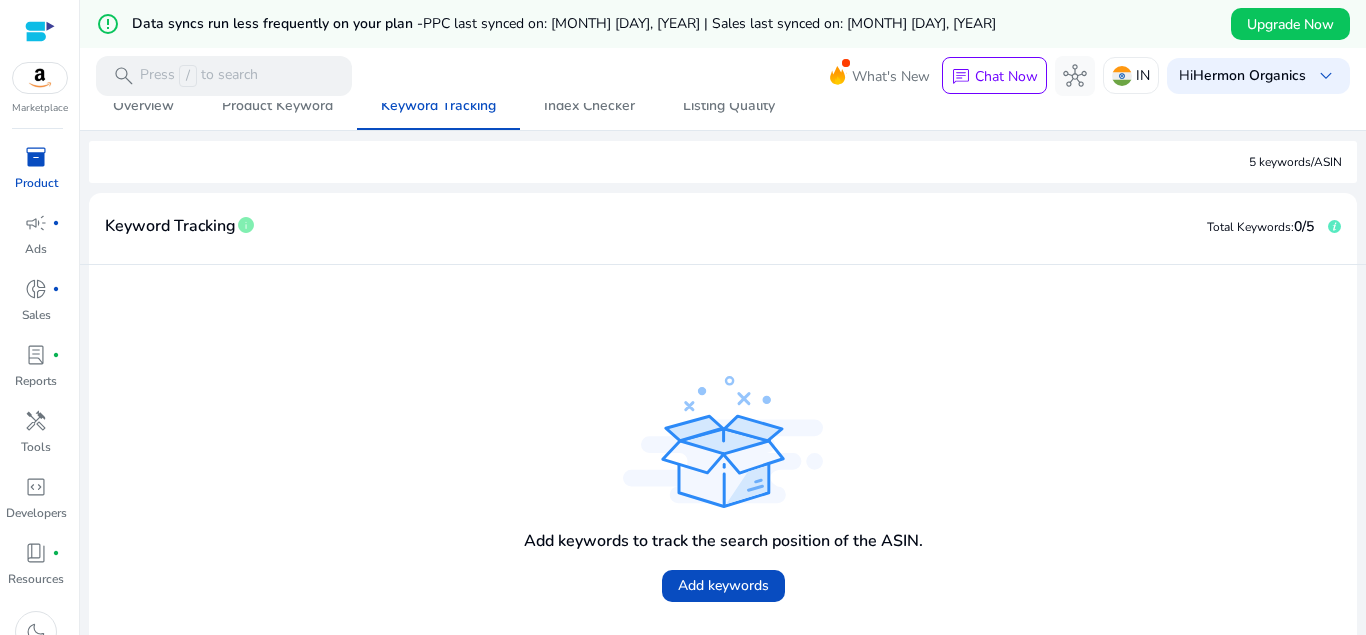 scroll, scrollTop: 208, scrollLeft: 0, axis: vertical 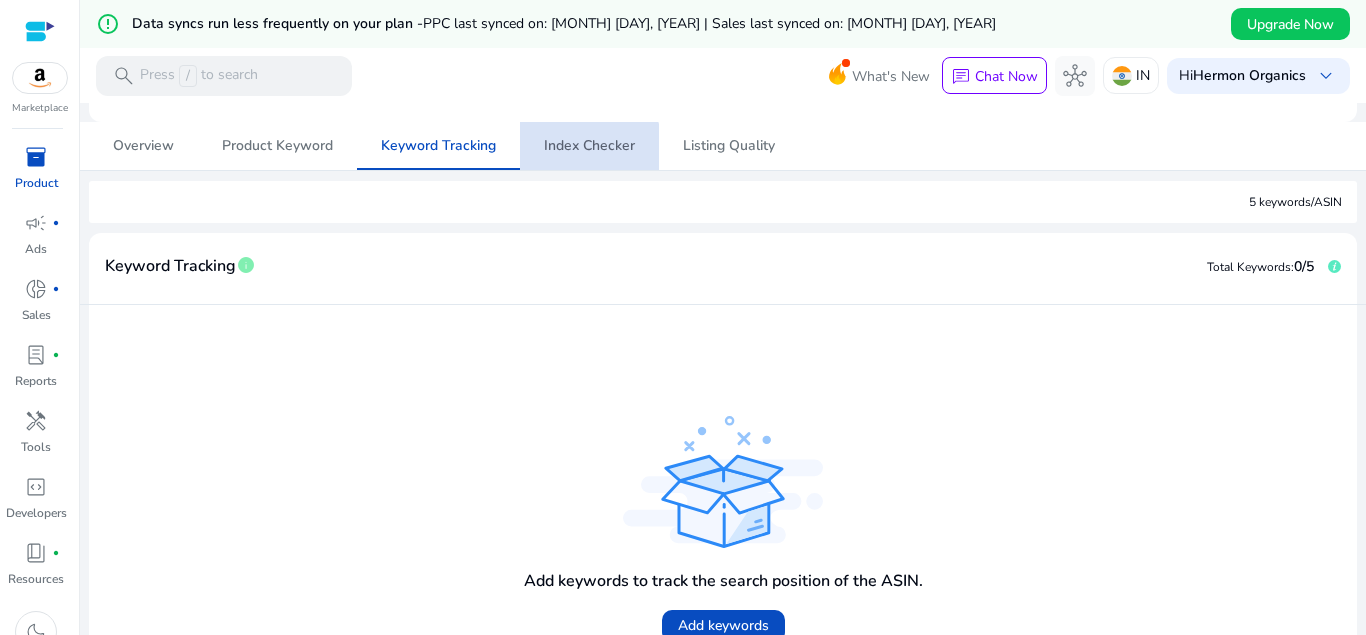 click on "Index Checker" at bounding box center [589, 146] 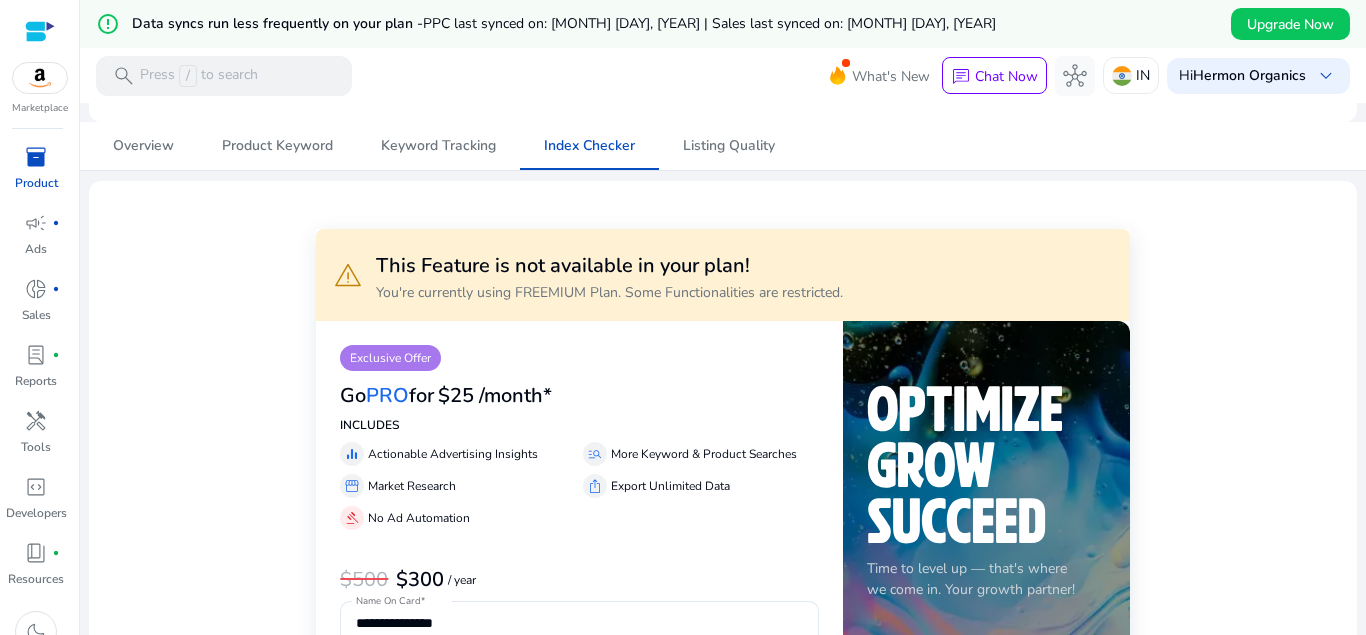 scroll, scrollTop: 0, scrollLeft: 0, axis: both 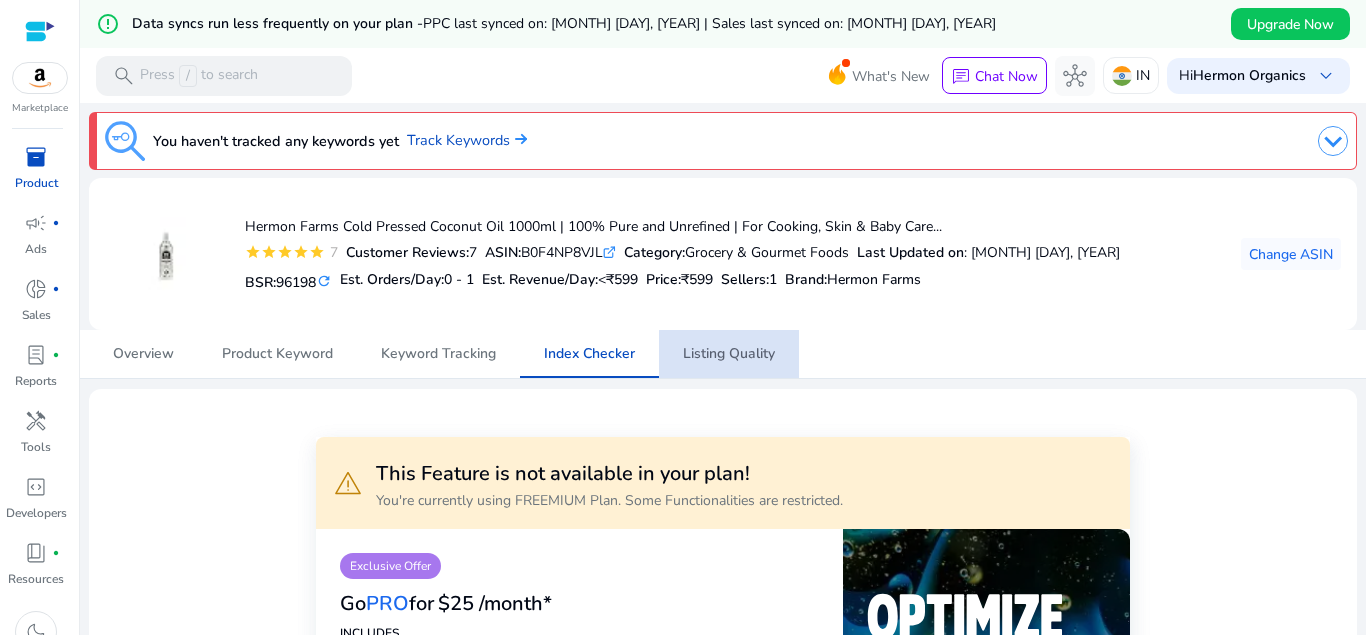 click on "Listing Quality" at bounding box center (729, 354) 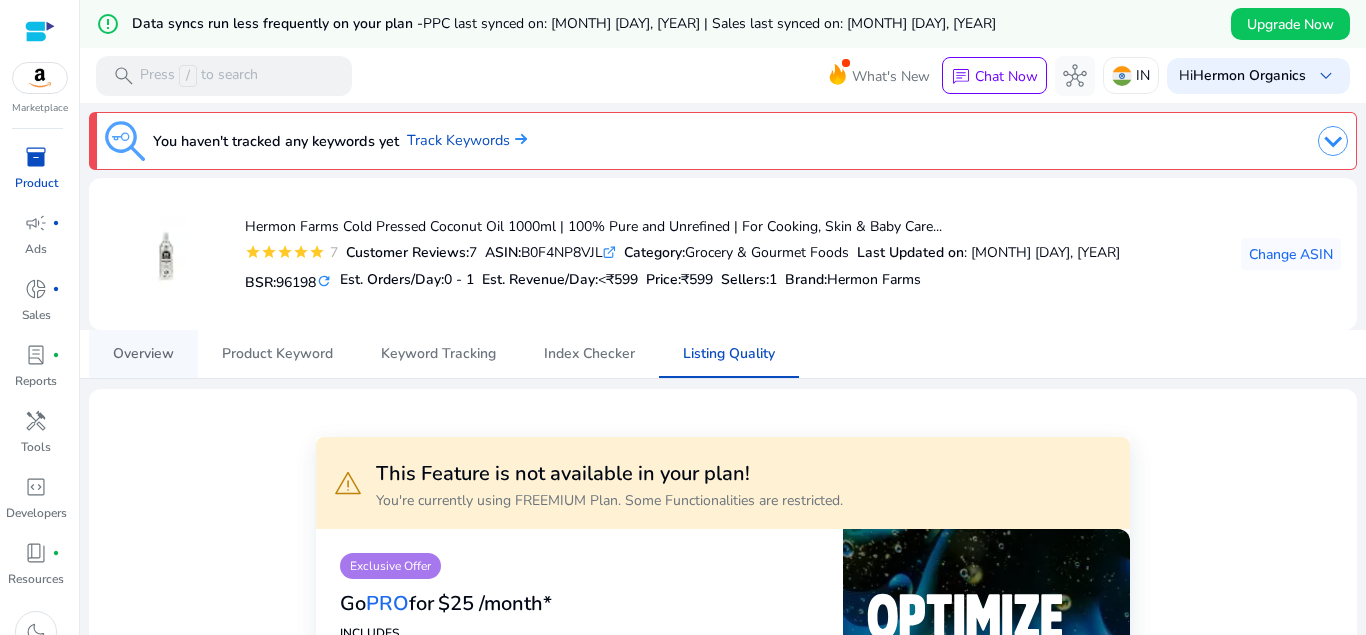 click on "Overview" at bounding box center (143, 354) 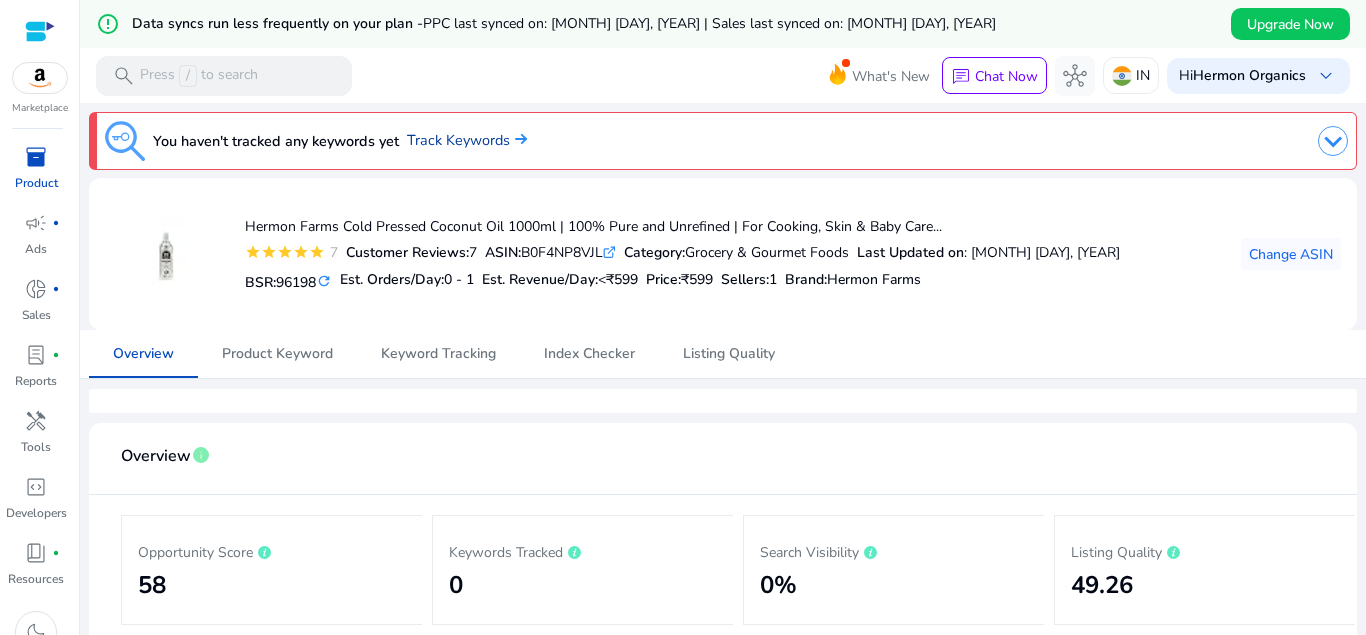 click on "Track Keywords" 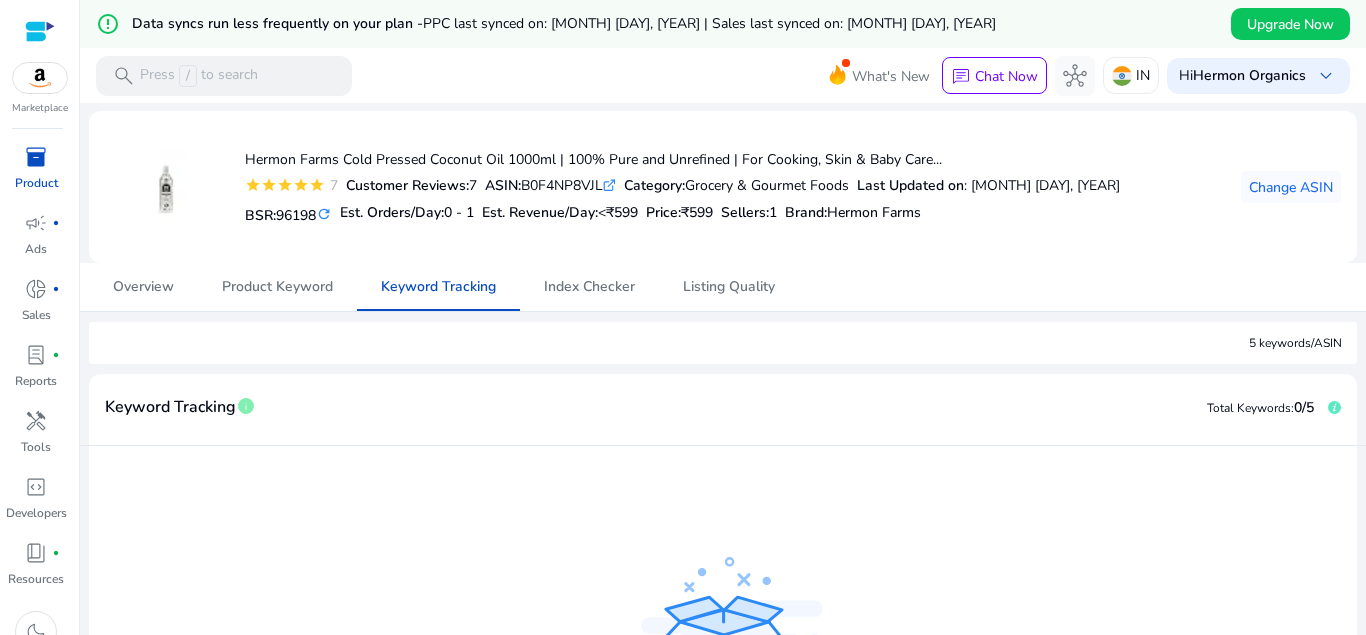 scroll, scrollTop: 340, scrollLeft: 0, axis: vertical 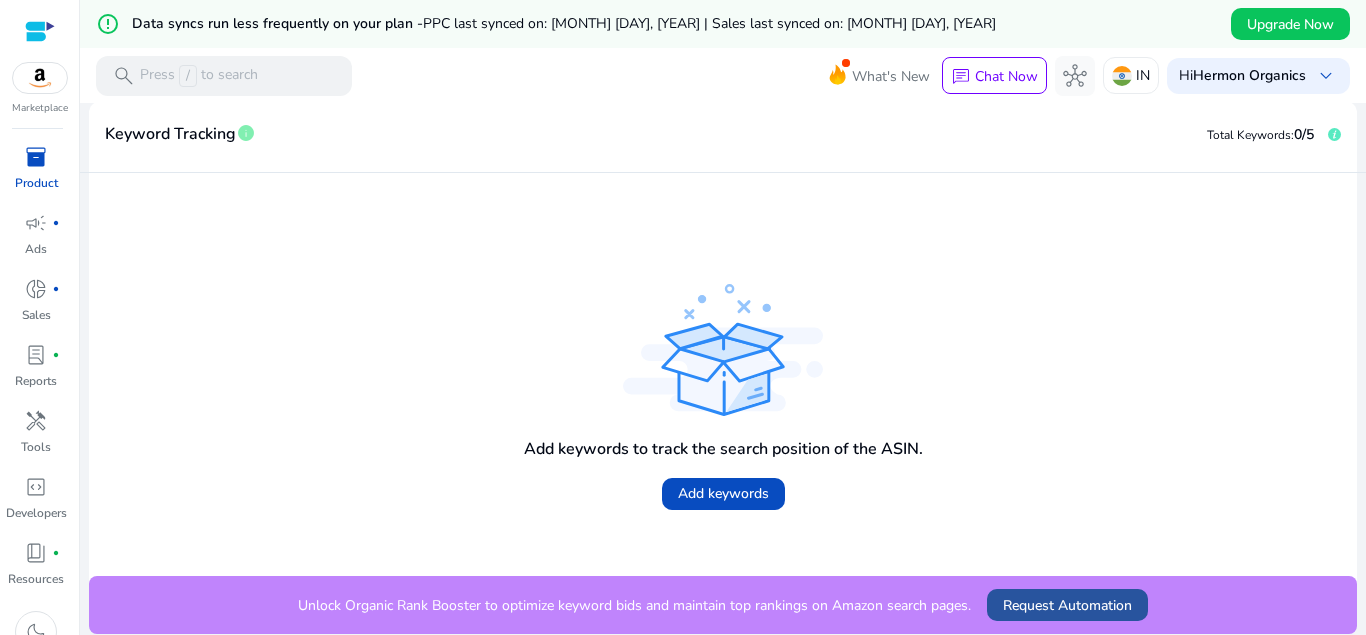 click on "Request Automation" at bounding box center (1067, 605) 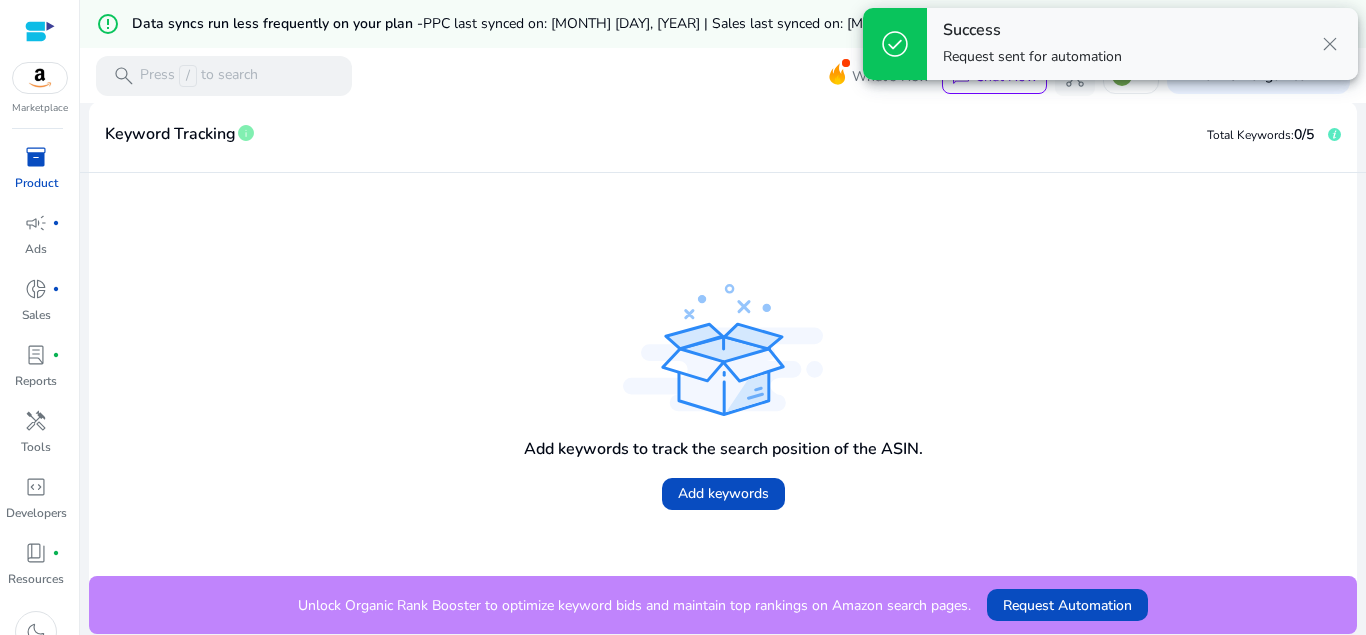 click on "close" at bounding box center [1330, 44] 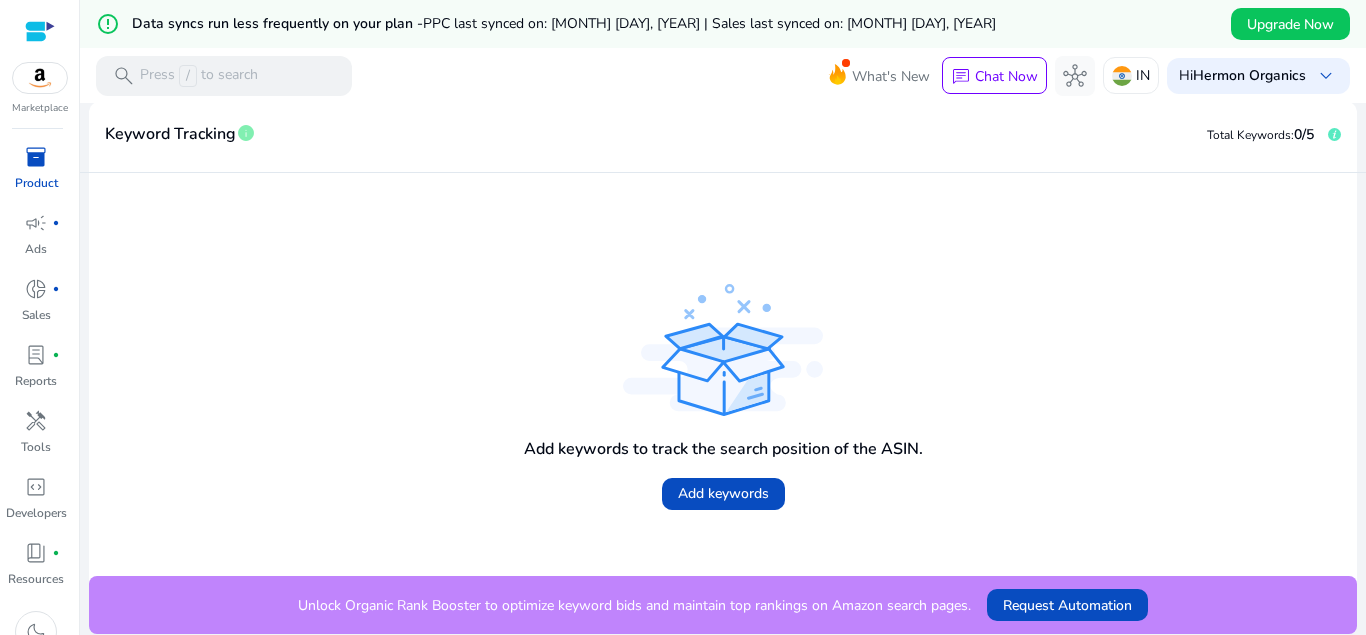 click on "Product" at bounding box center [36, 183] 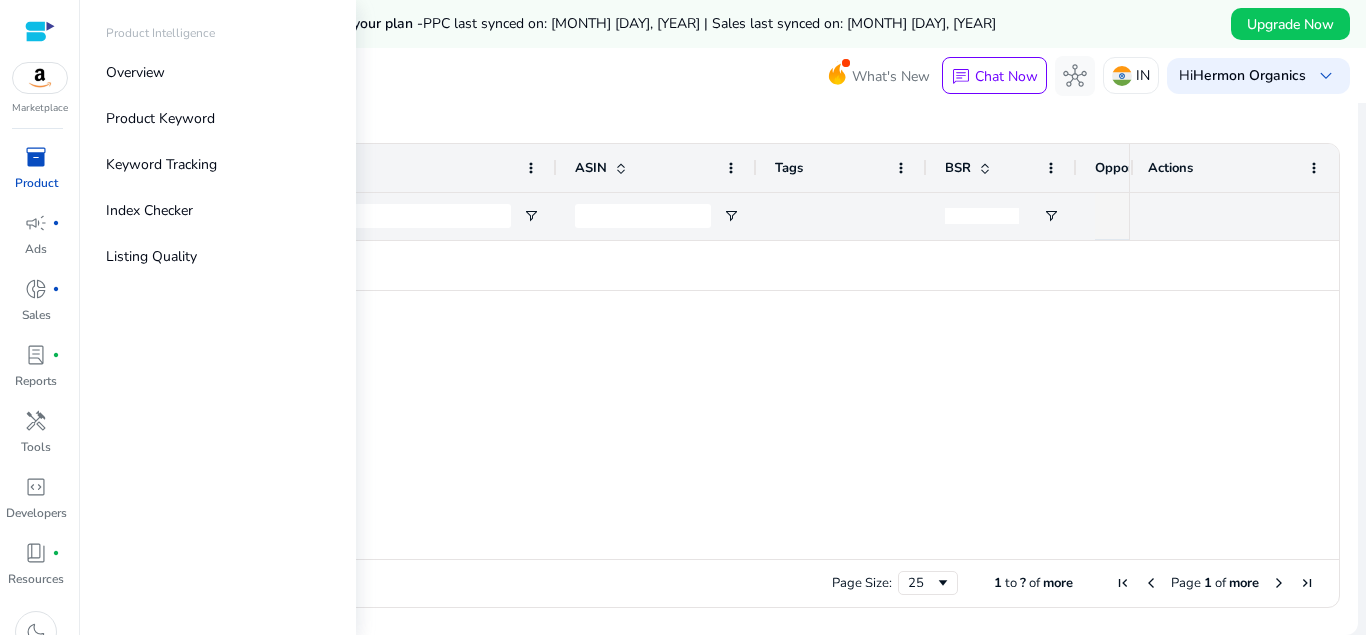 scroll, scrollTop: 0, scrollLeft: 0, axis: both 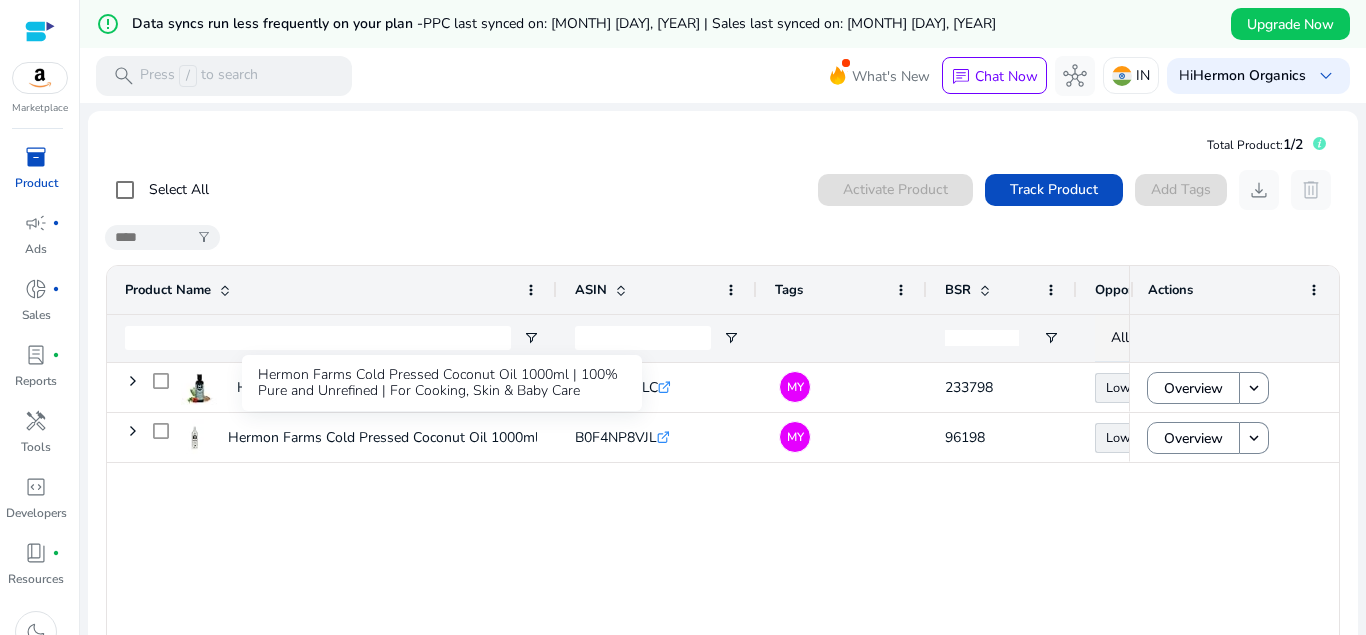 click on "Hermon Farms Cold Pressed Coconut Oil 1000ml | 100% Pure and Unrefined | For Cooking, Skin & Baby Care" at bounding box center [442, 383] 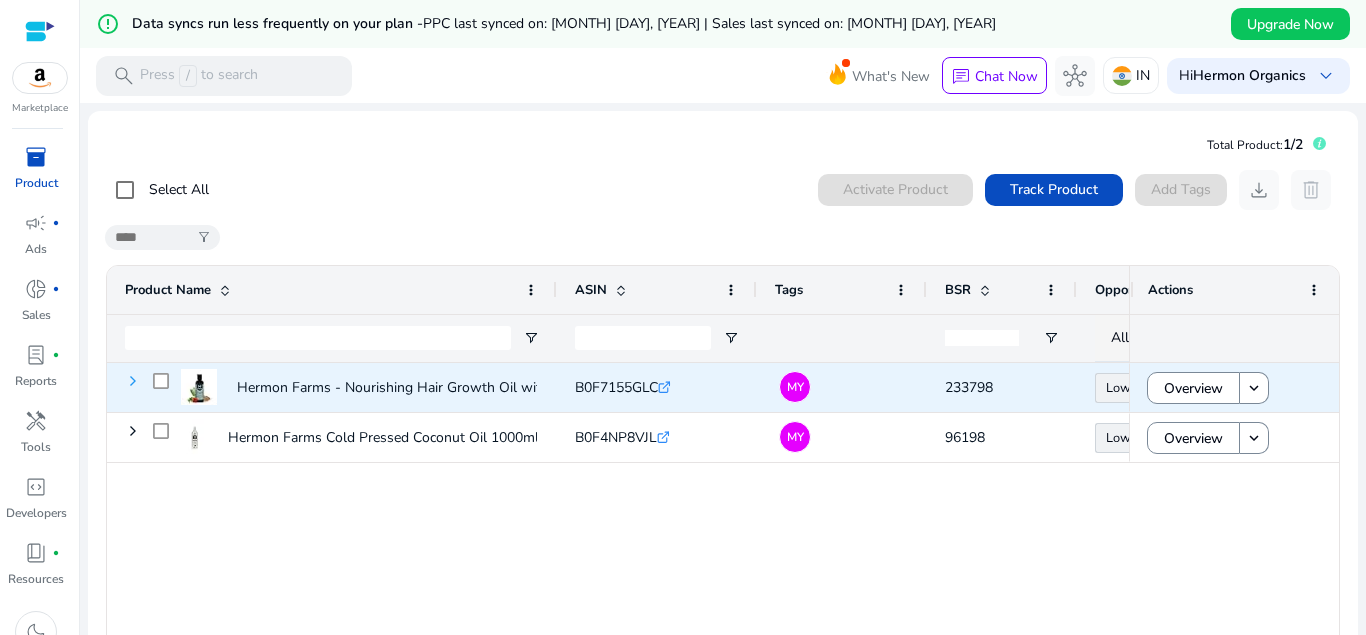 click 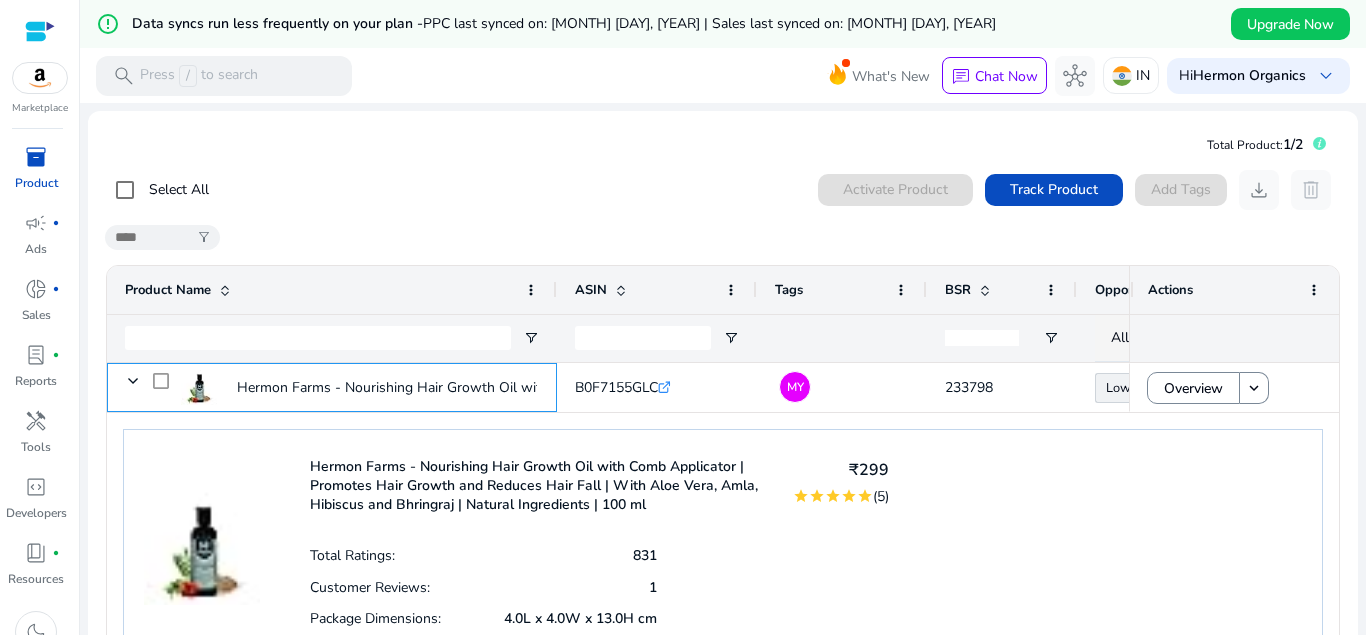 scroll, scrollTop: 132, scrollLeft: 0, axis: vertical 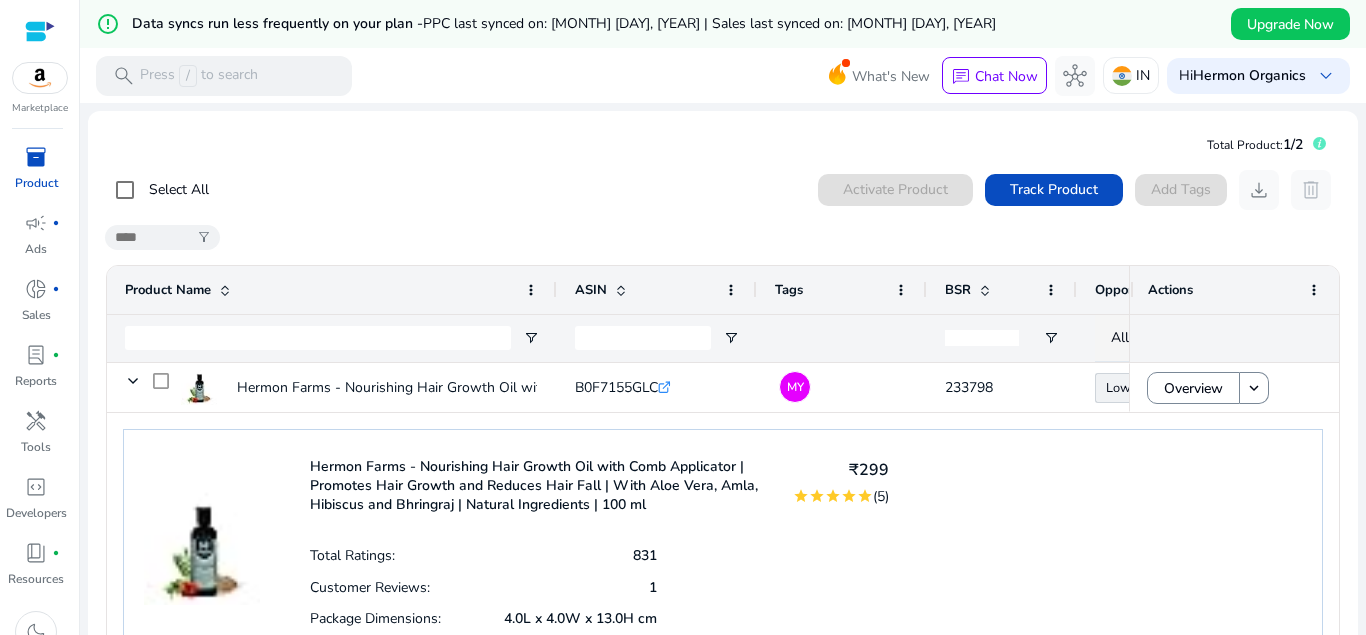 click on "Hermon Farms - Nourishing Hair Growth Oil with Comb Applicator | Promotes Hair Growth and Reduces Hair Fall | With Aloe Vera, Amla, Hibiscus and Bhringraj | Natural Ingredients | 100 ml" 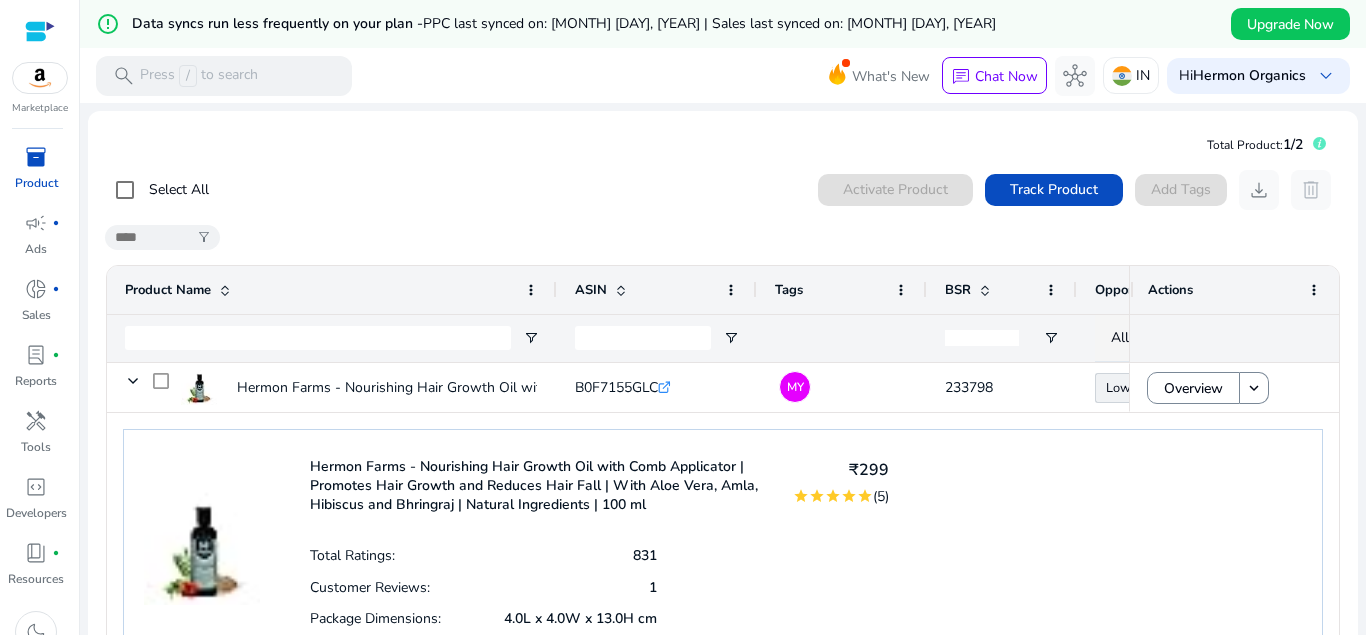 scroll, scrollTop: 132, scrollLeft: 0, axis: vertical 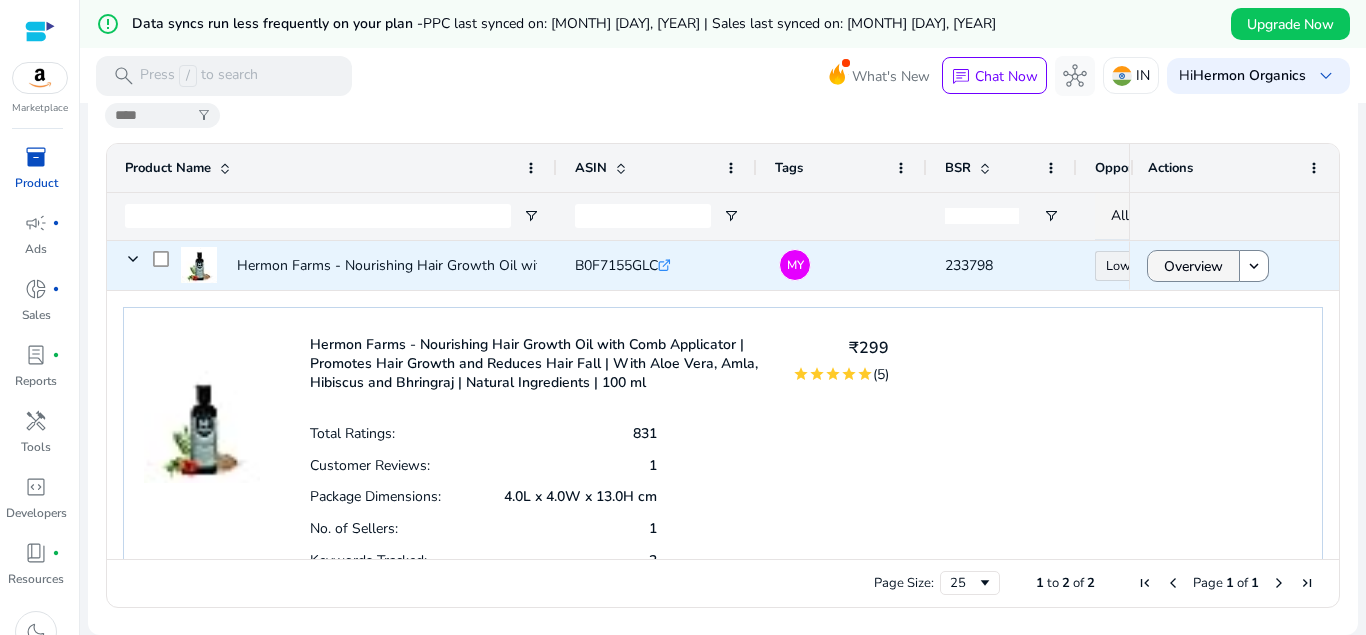 click on "Overview" 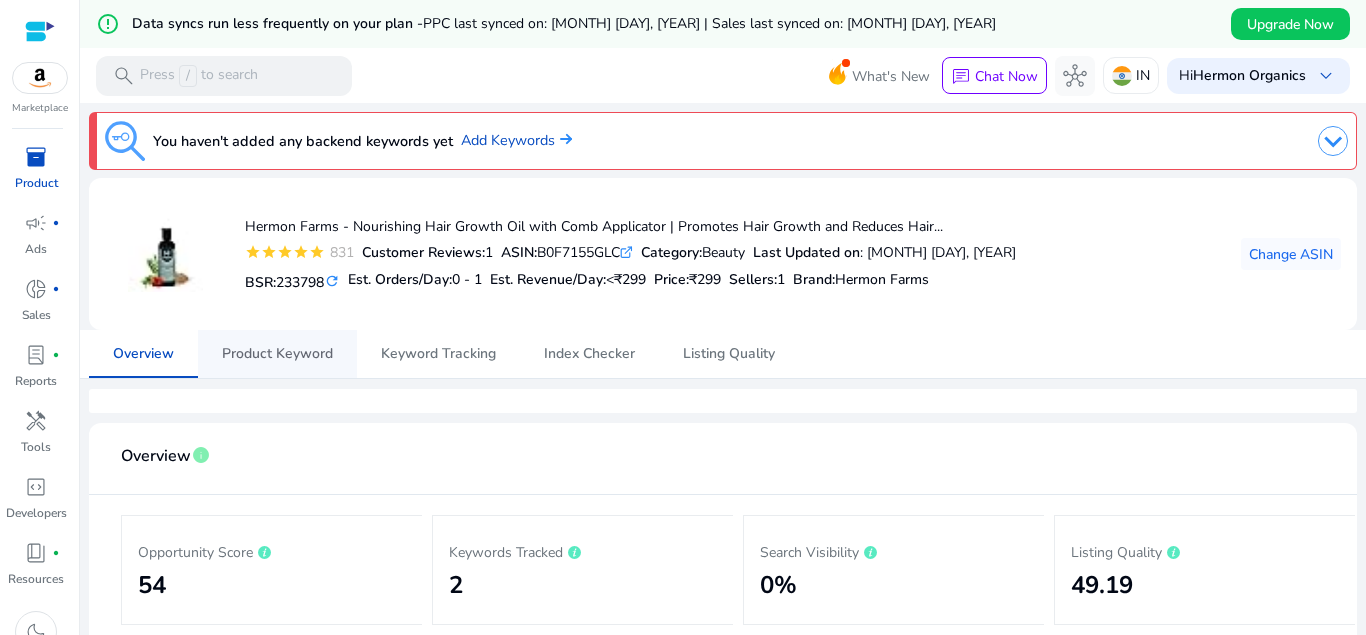 click on "Product Keyword" at bounding box center (277, 354) 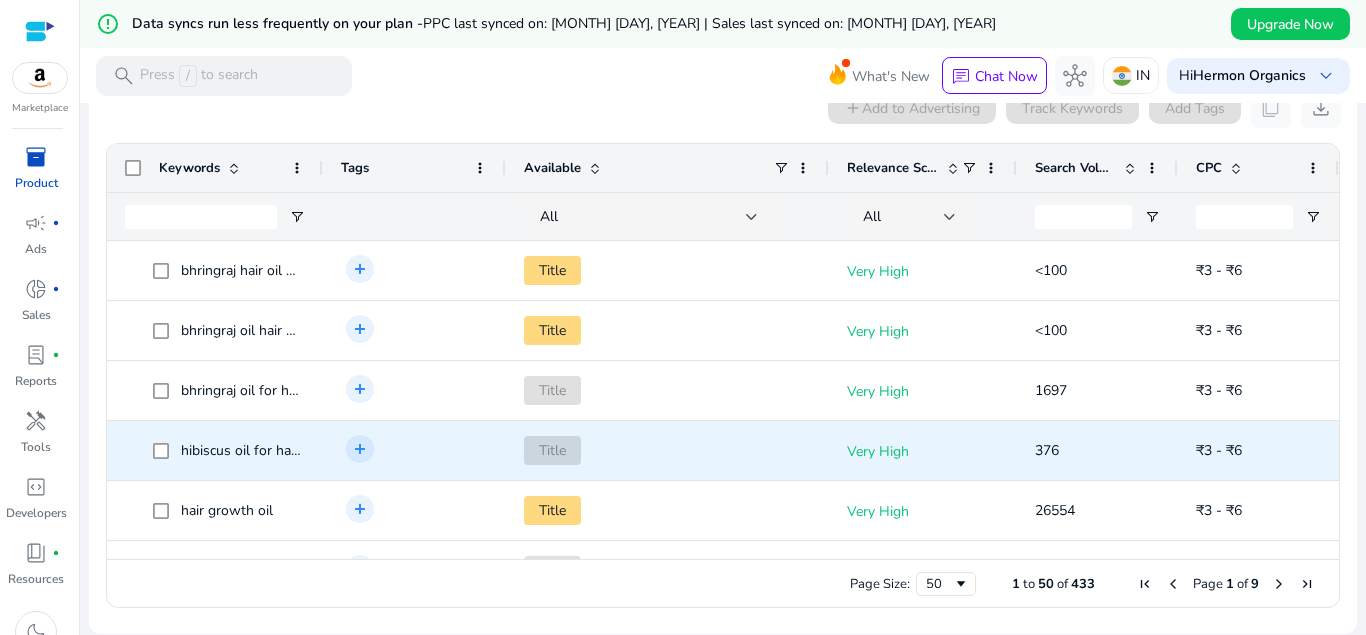 scroll, scrollTop: 192, scrollLeft: 0, axis: vertical 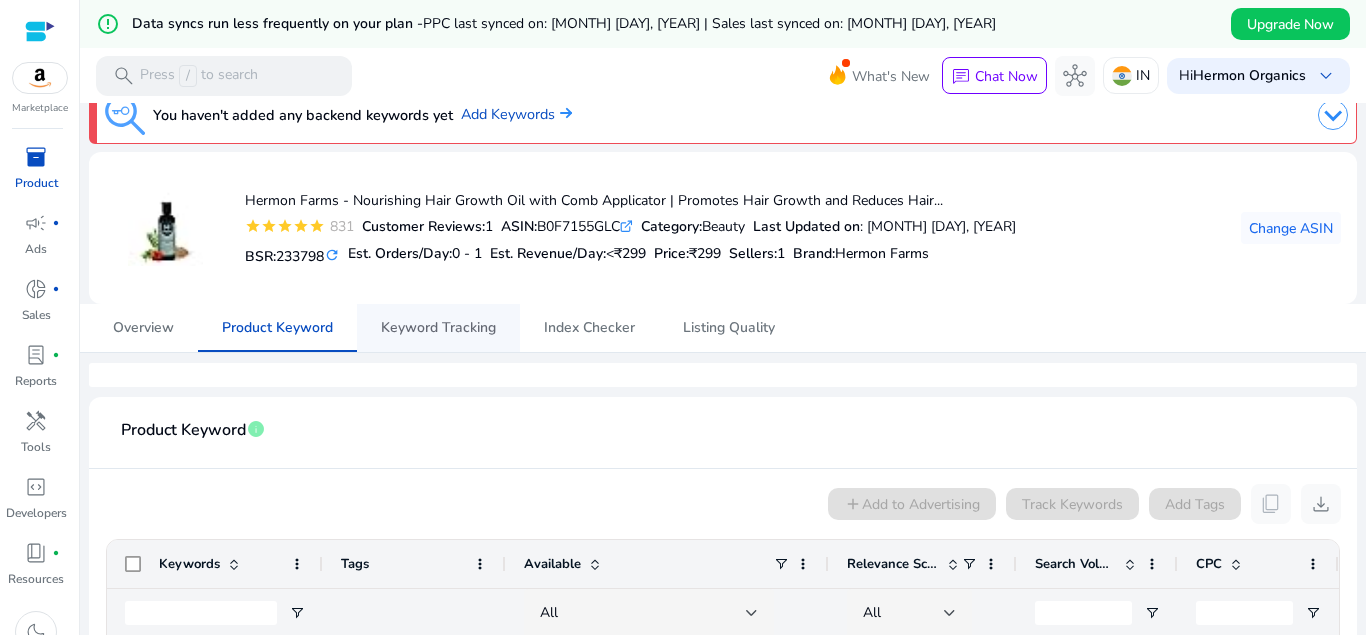click on "Keyword Tracking" at bounding box center [438, 328] 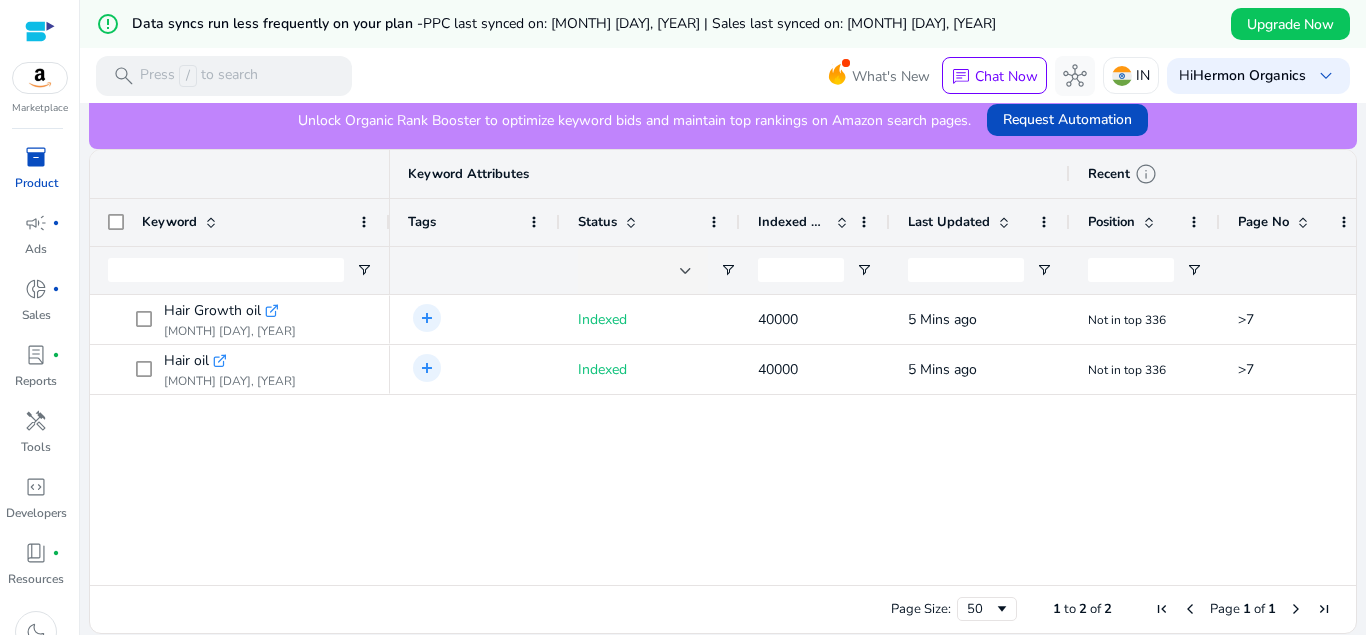 click on "Indexed Products" 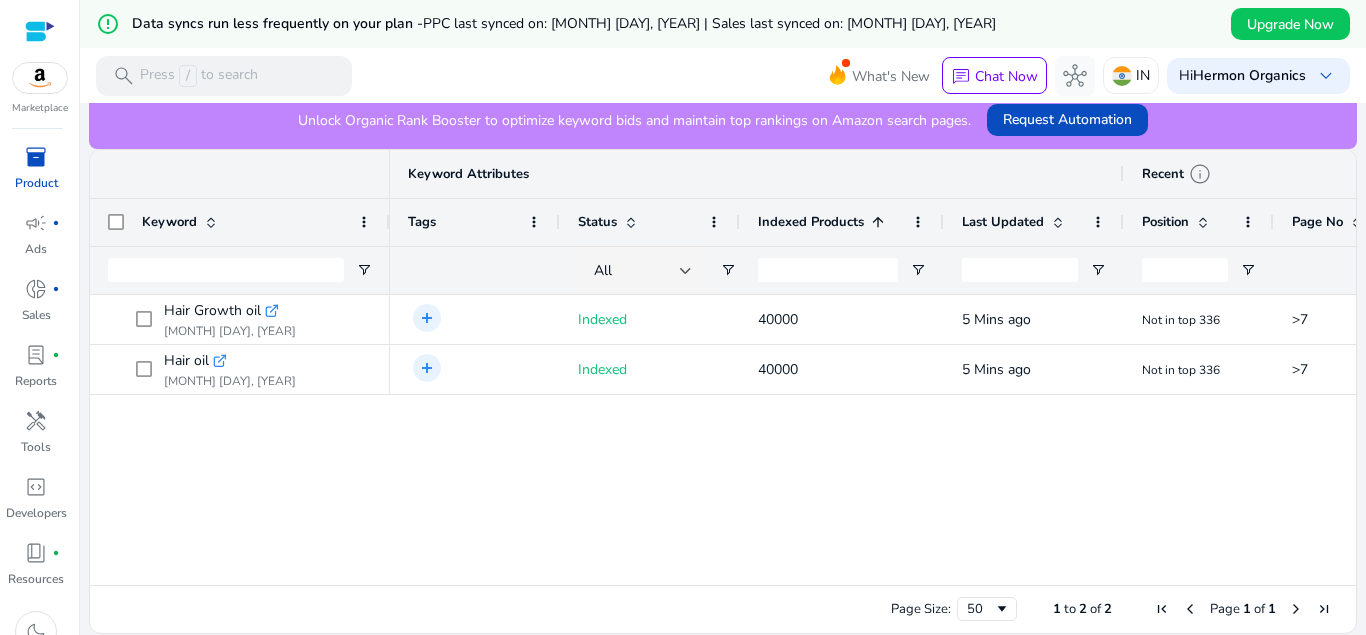 drag, startPoint x: 887, startPoint y: 221, endPoint x: 941, endPoint y: 216, distance: 54.230988 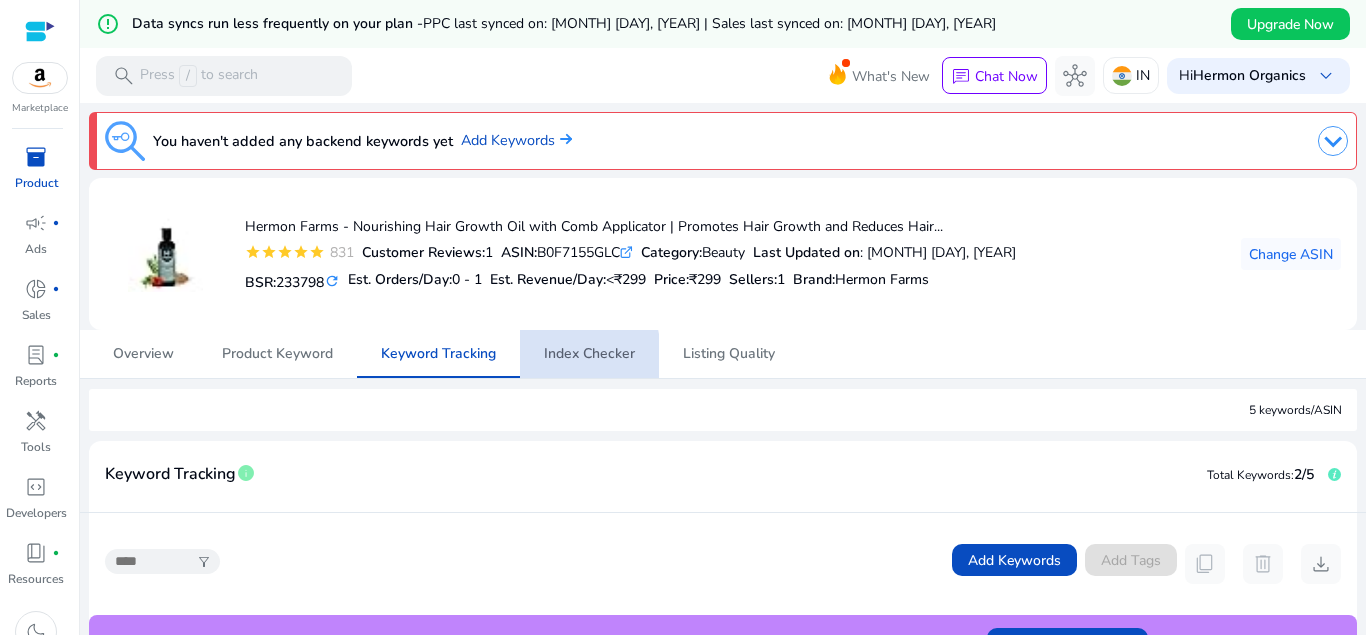 click on "Index Checker" at bounding box center (589, 354) 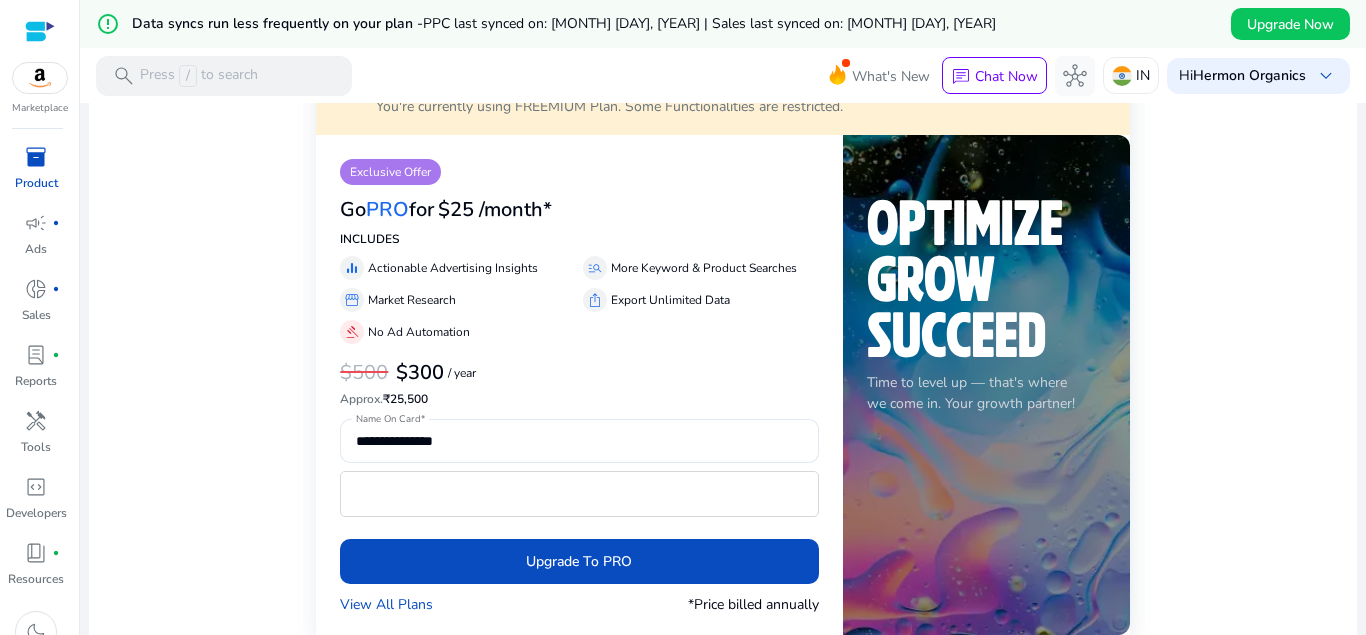 scroll, scrollTop: 396, scrollLeft: 0, axis: vertical 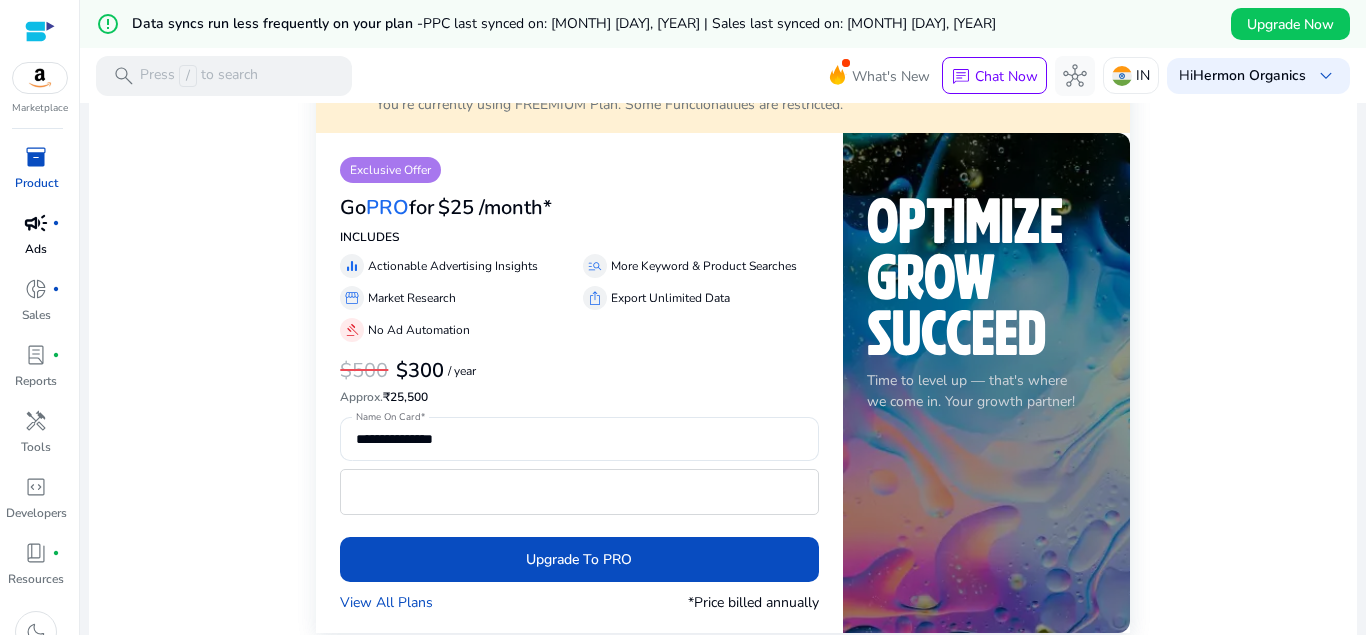 click on "campaign" at bounding box center [36, 223] 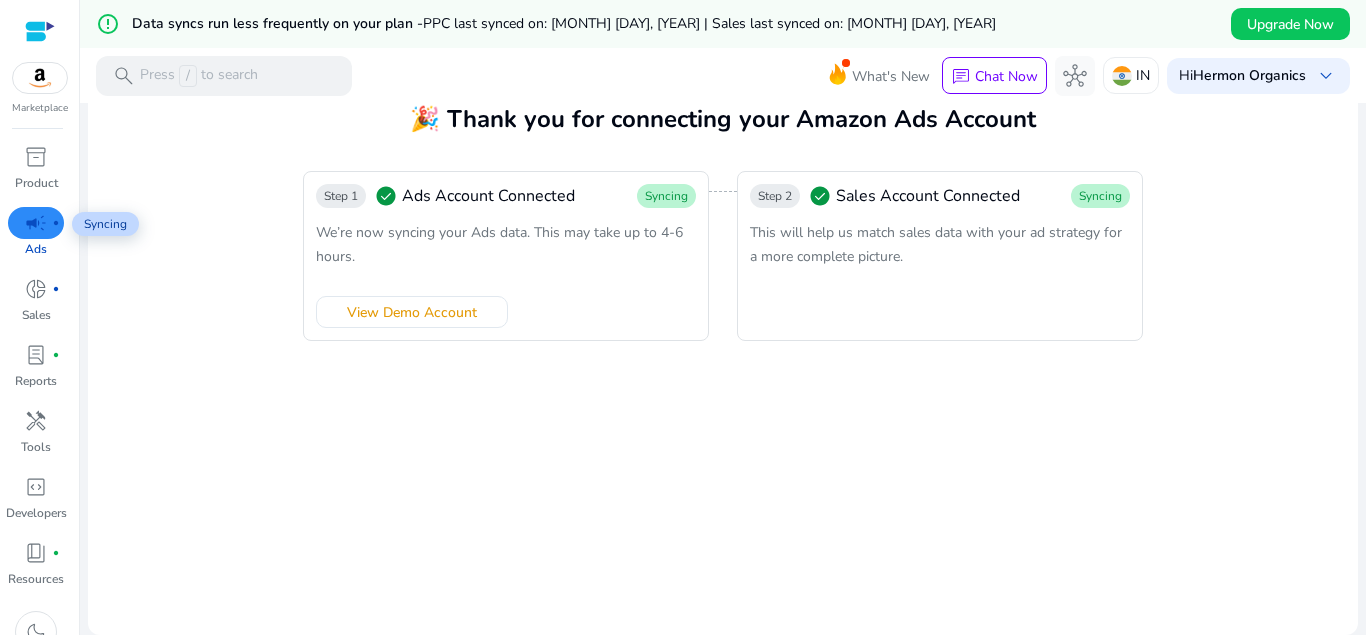 scroll, scrollTop: 0, scrollLeft: 0, axis: both 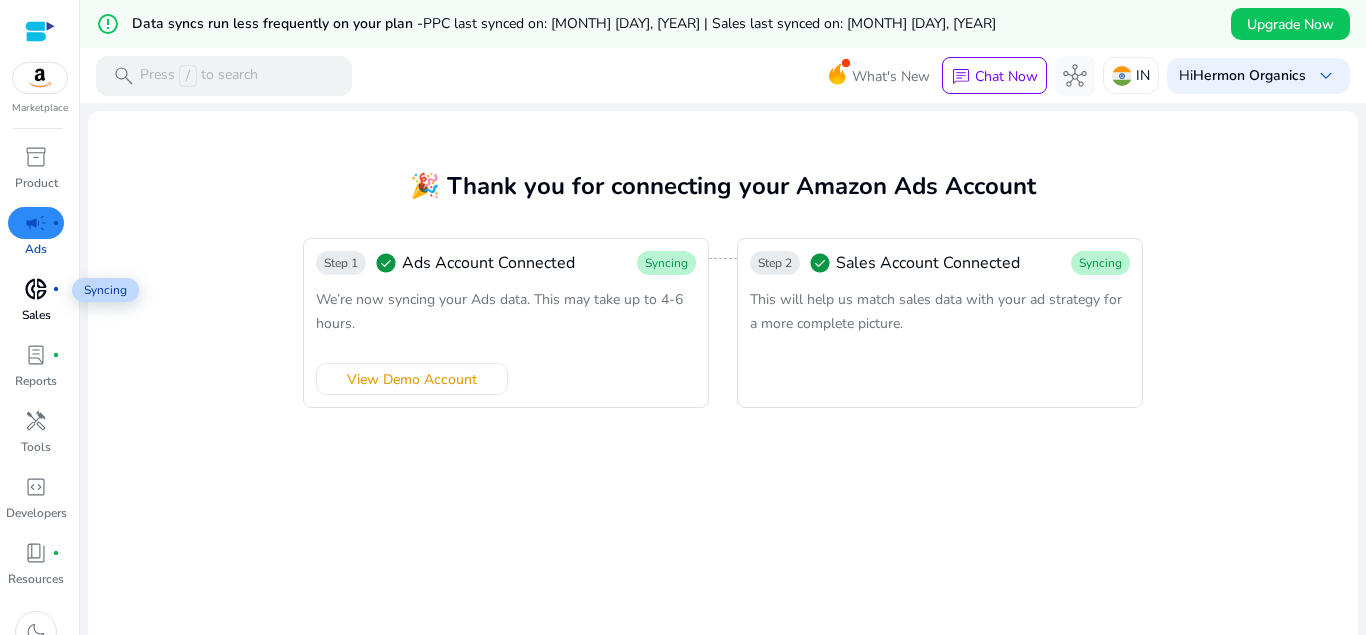 click on "donut_small" at bounding box center (36, 289) 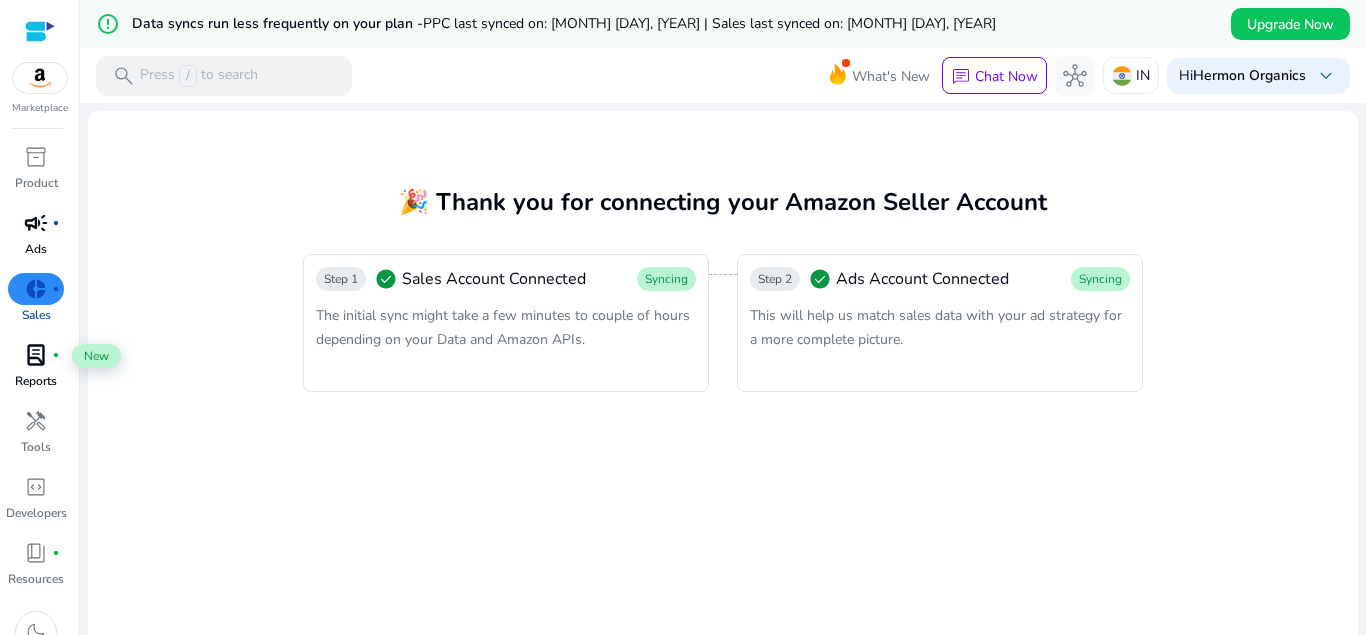 click on "lab_profile   fiber_manual_record" at bounding box center [36, 355] 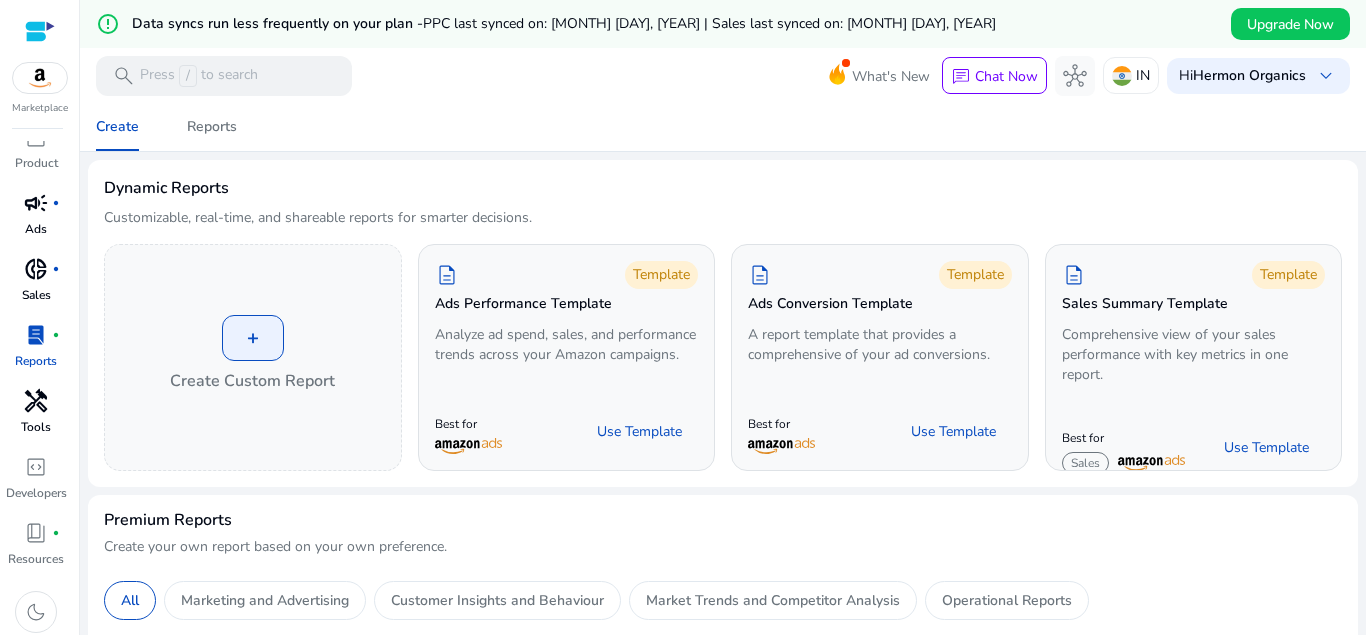 scroll, scrollTop: 26, scrollLeft: 0, axis: vertical 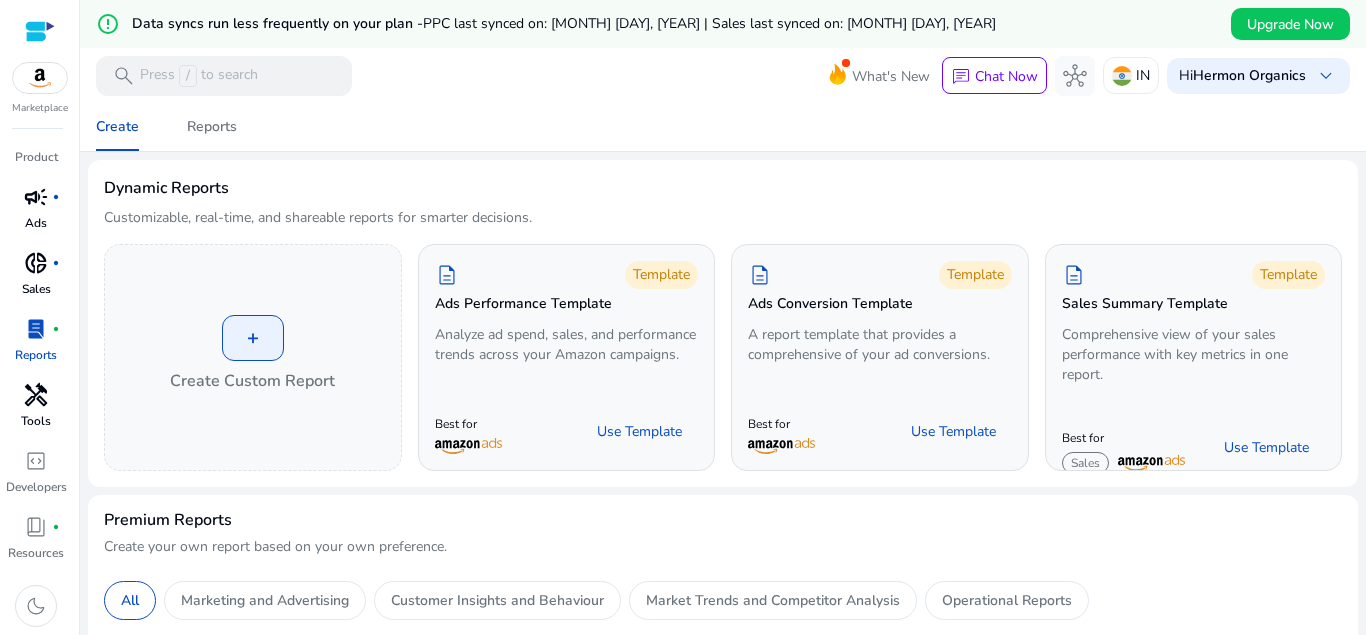 click on "handyman" at bounding box center [36, 395] 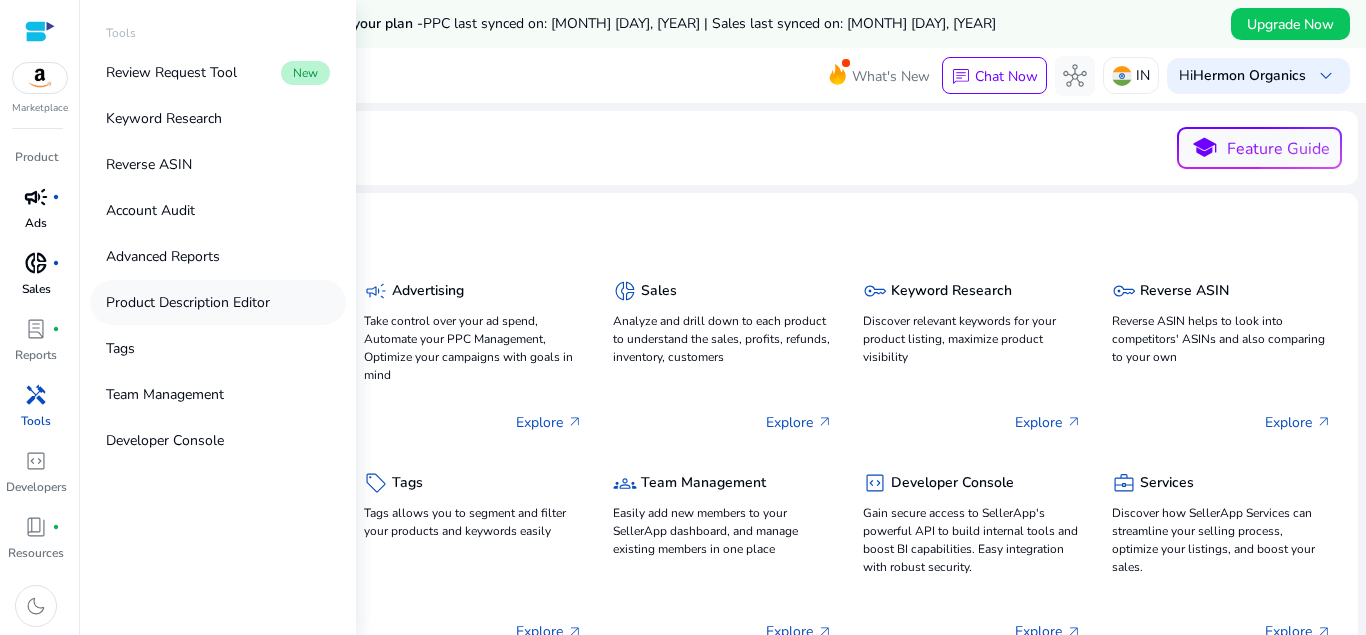 click on "Product Description Editor" at bounding box center [188, 302] 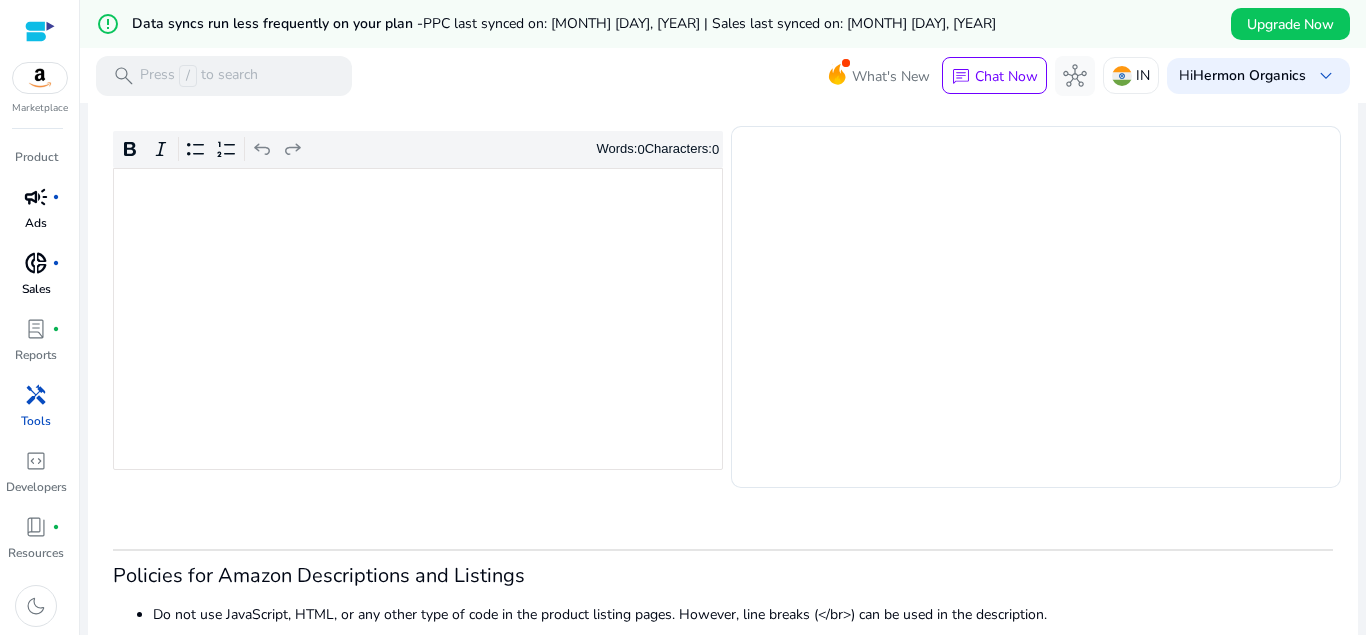 scroll, scrollTop: 264, scrollLeft: 0, axis: vertical 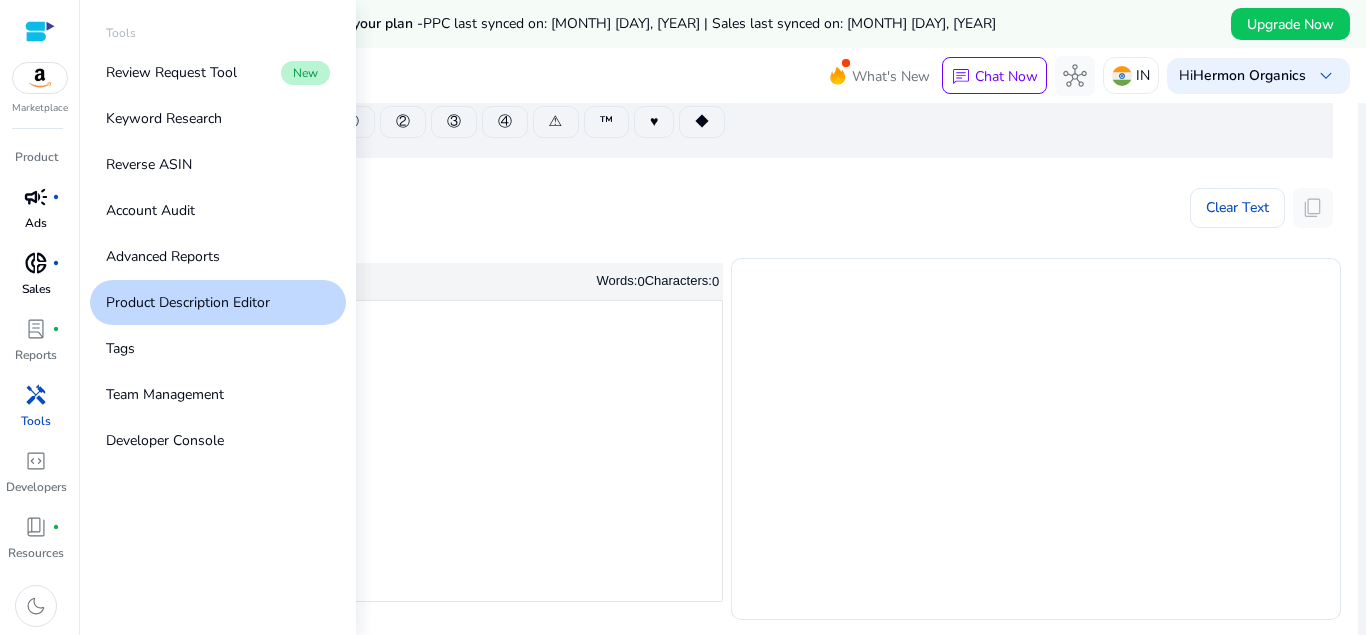 click on "handyman" at bounding box center (36, 395) 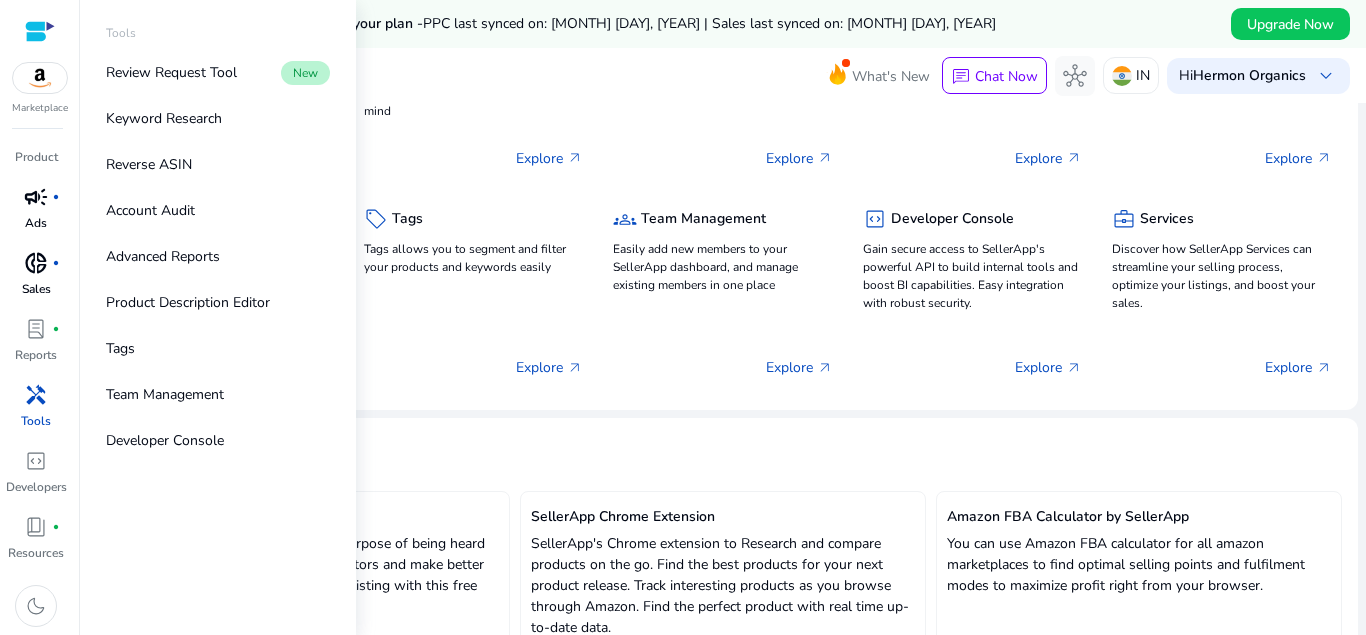 scroll, scrollTop: 0, scrollLeft: 0, axis: both 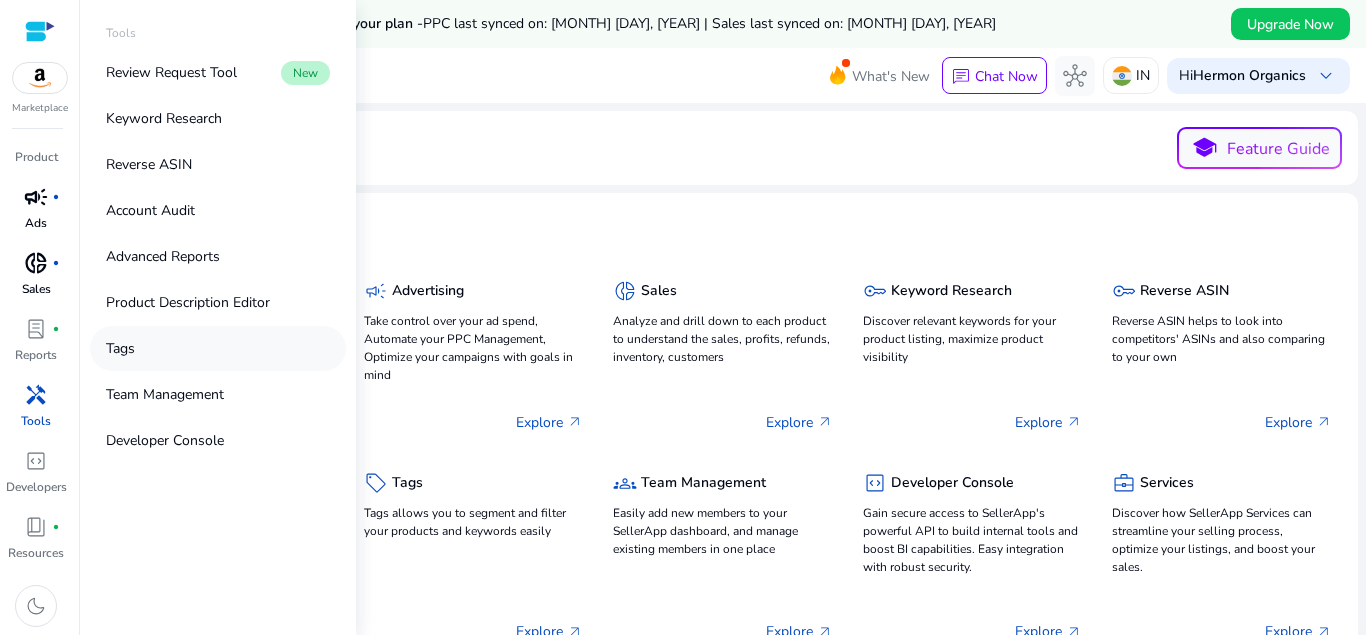 click on "Tags" at bounding box center (120, 348) 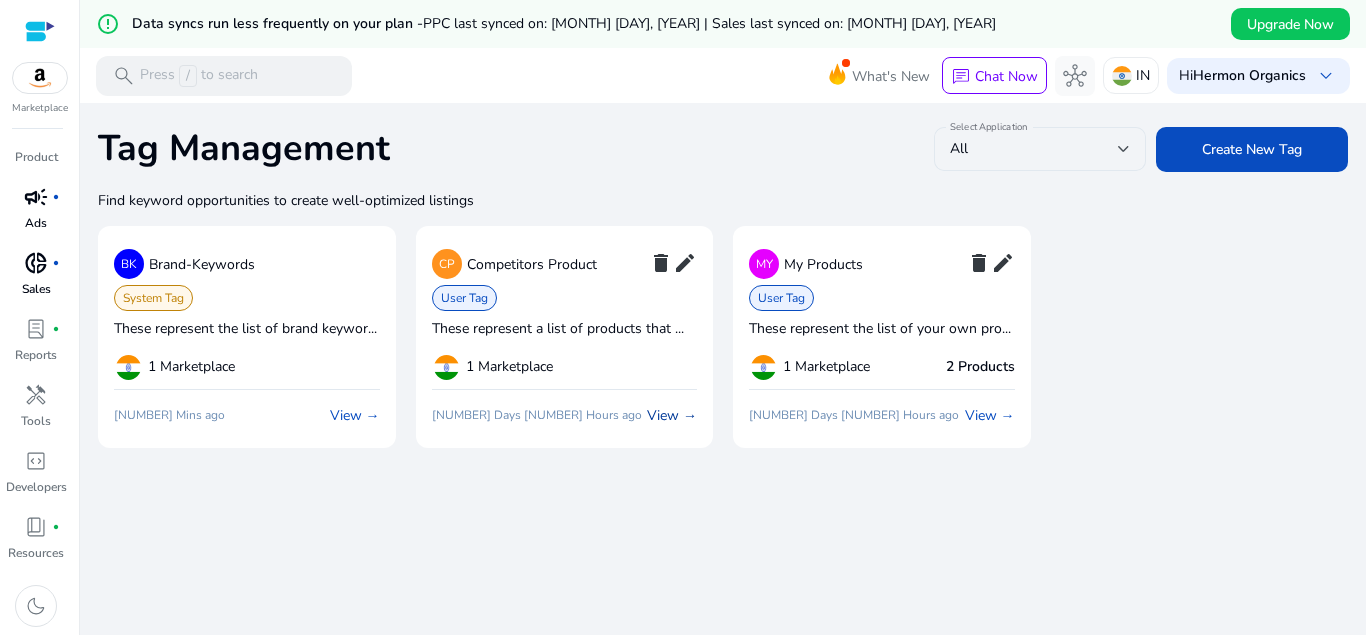 click on "View →" 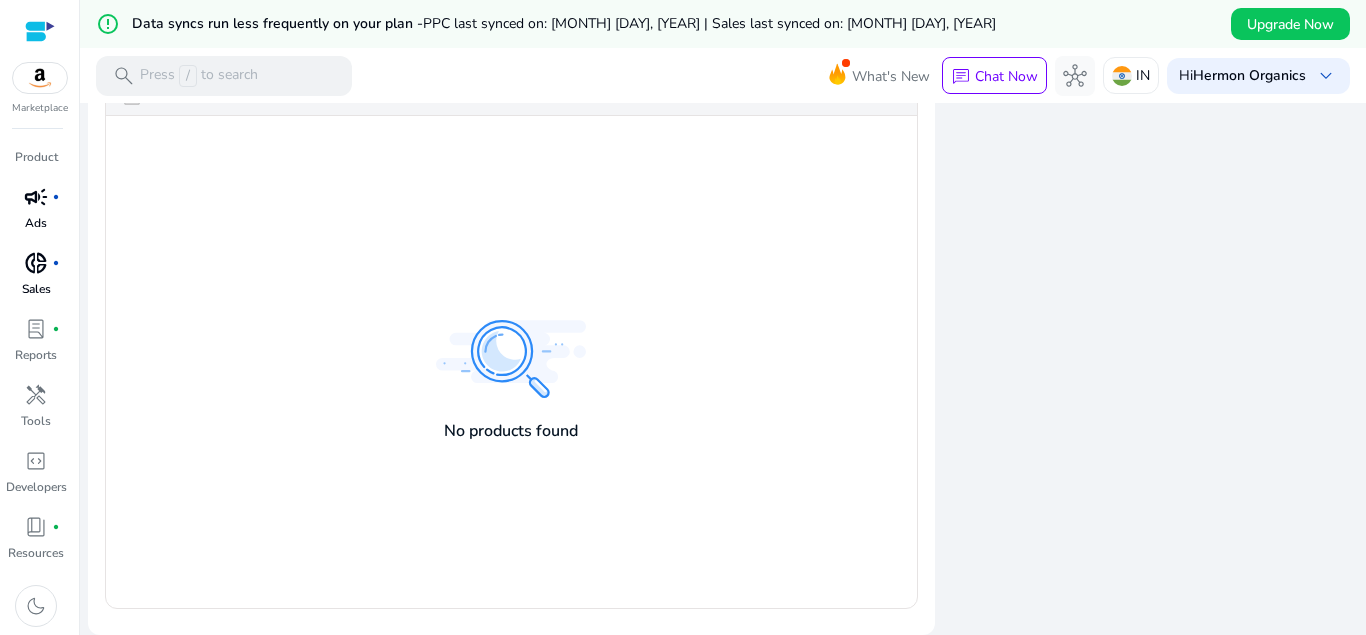scroll, scrollTop: 0, scrollLeft: 0, axis: both 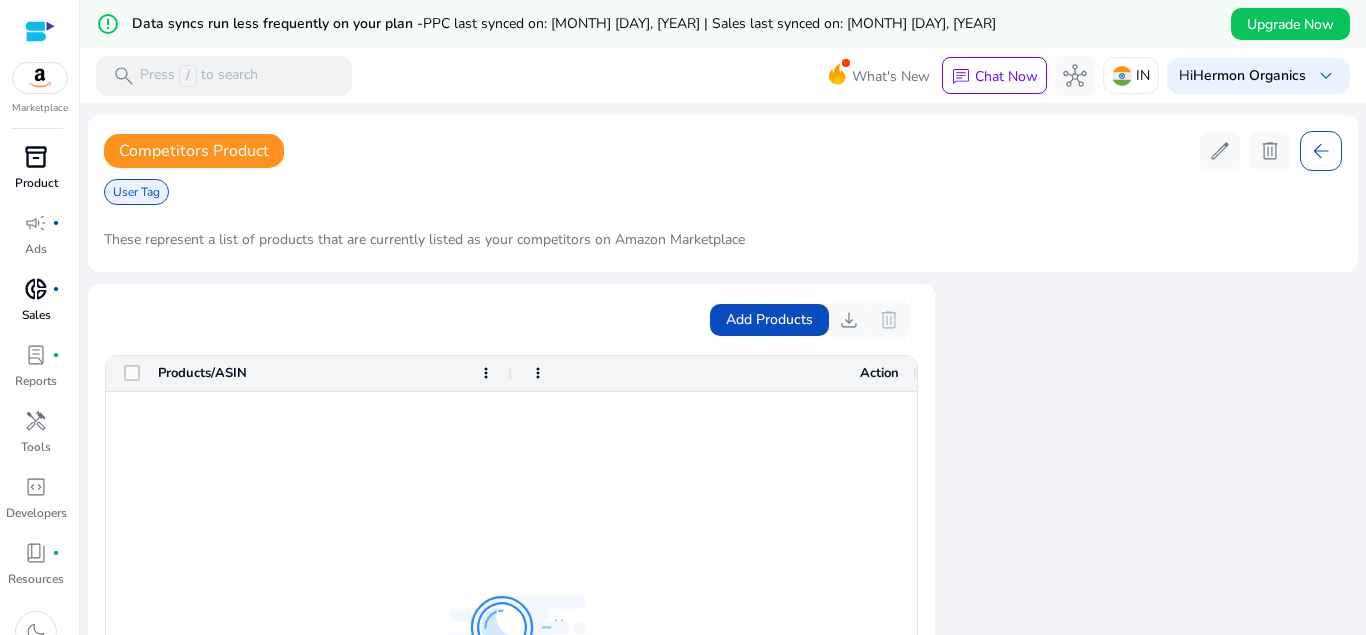 click on "Product" at bounding box center (36, 183) 